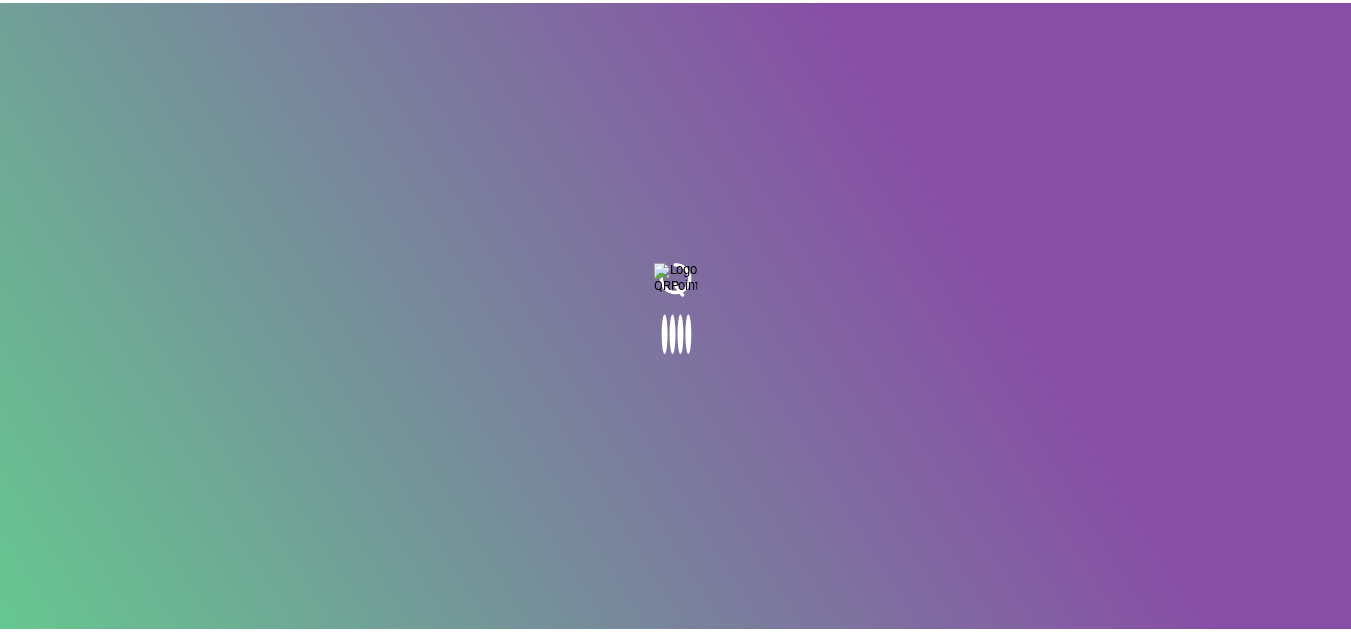 scroll, scrollTop: 0, scrollLeft: 0, axis: both 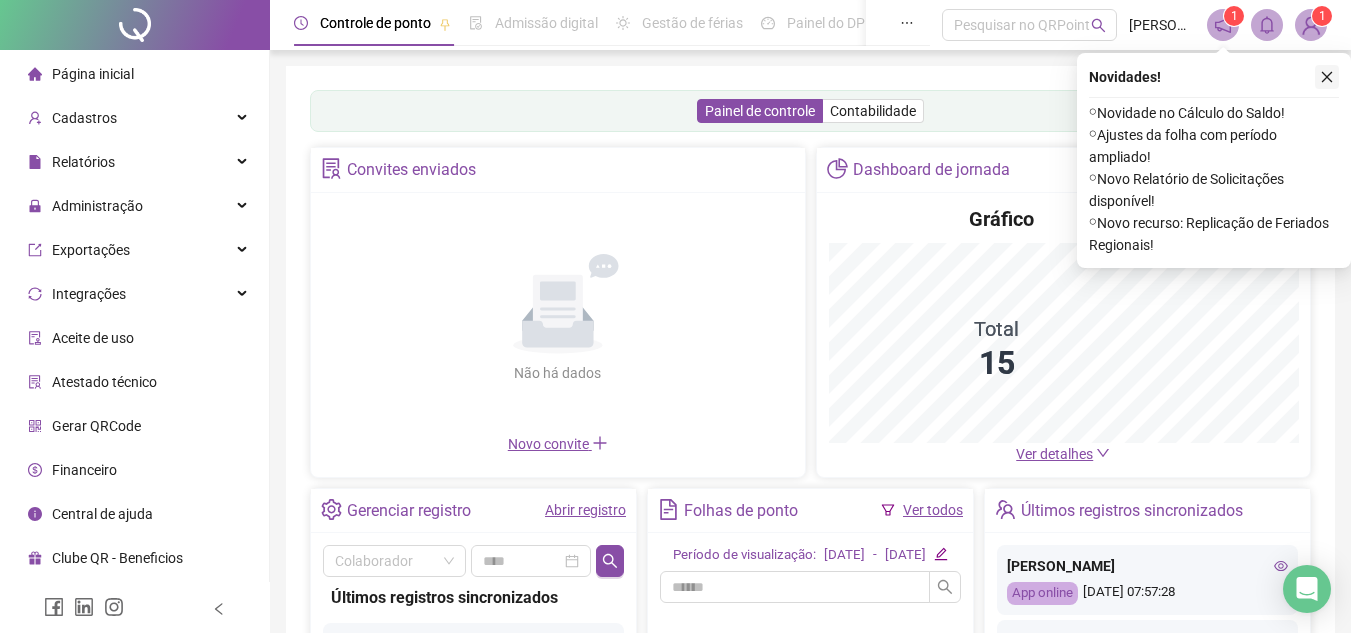 click 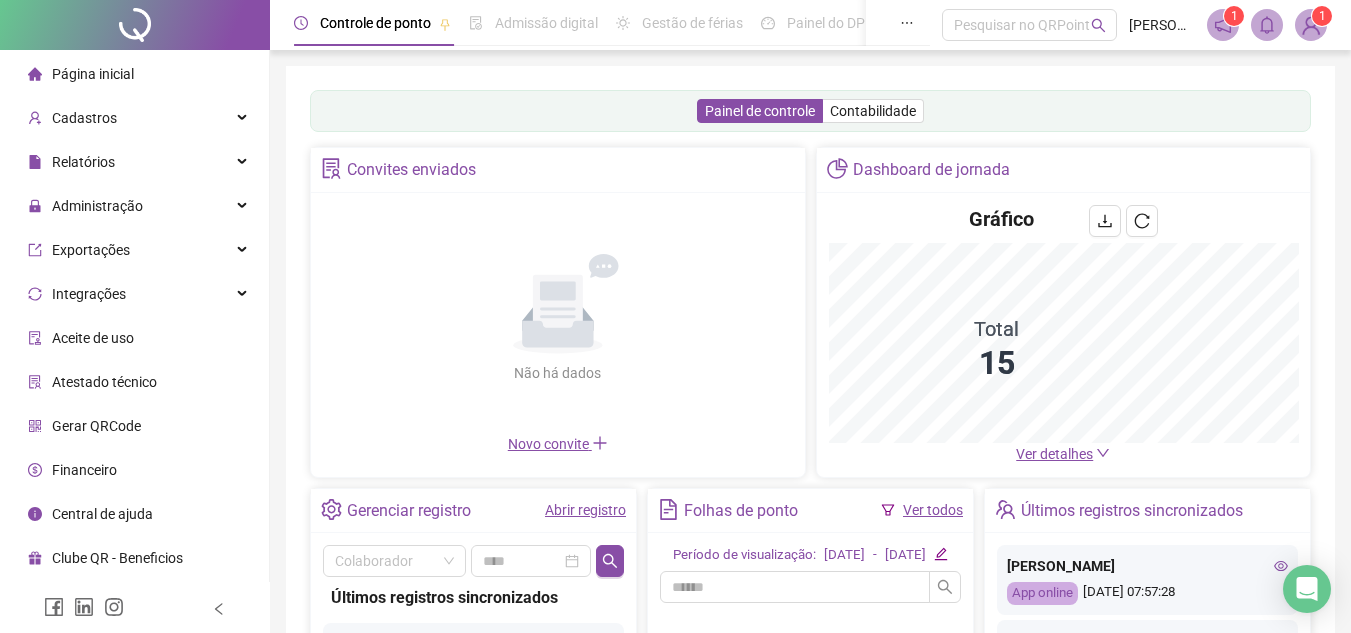click 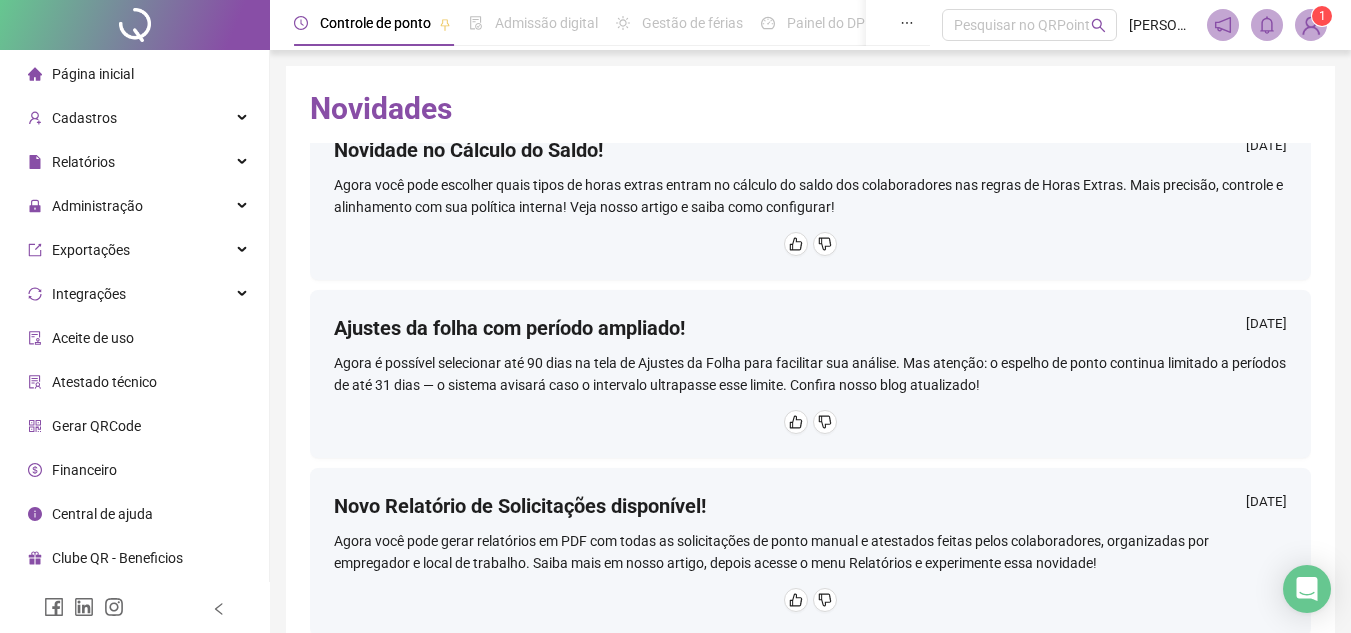 scroll, scrollTop: 100, scrollLeft: 0, axis: vertical 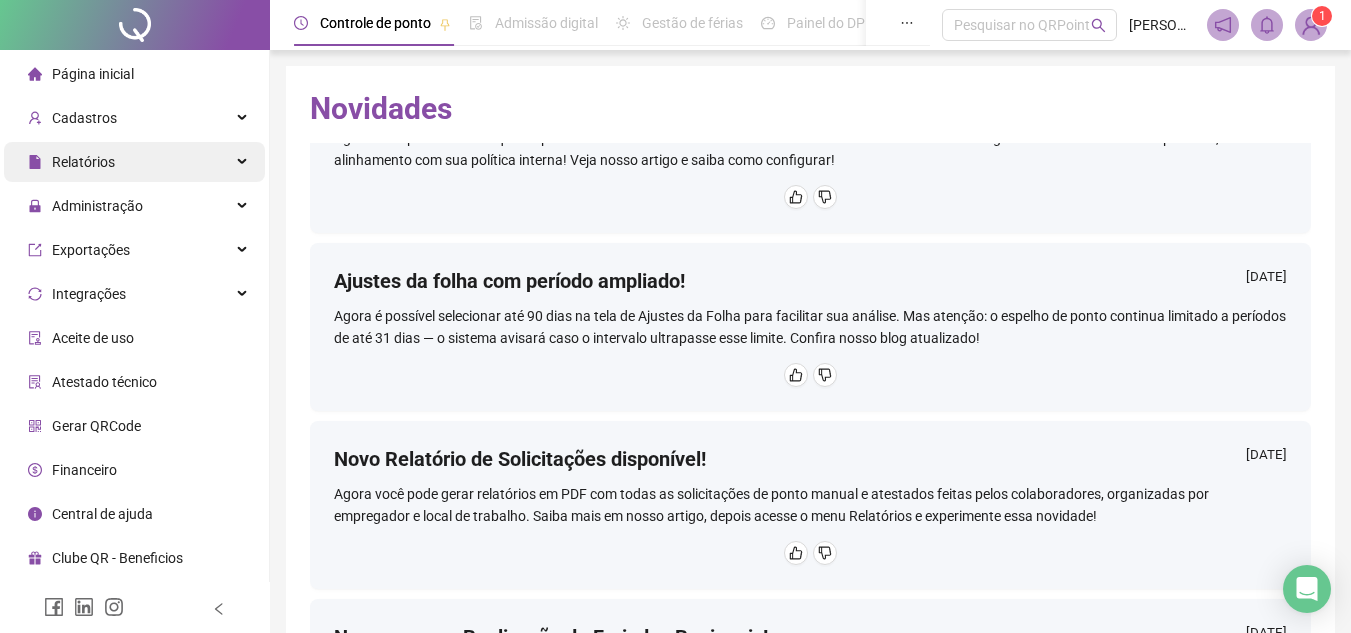 click on "Relatórios" at bounding box center (134, 162) 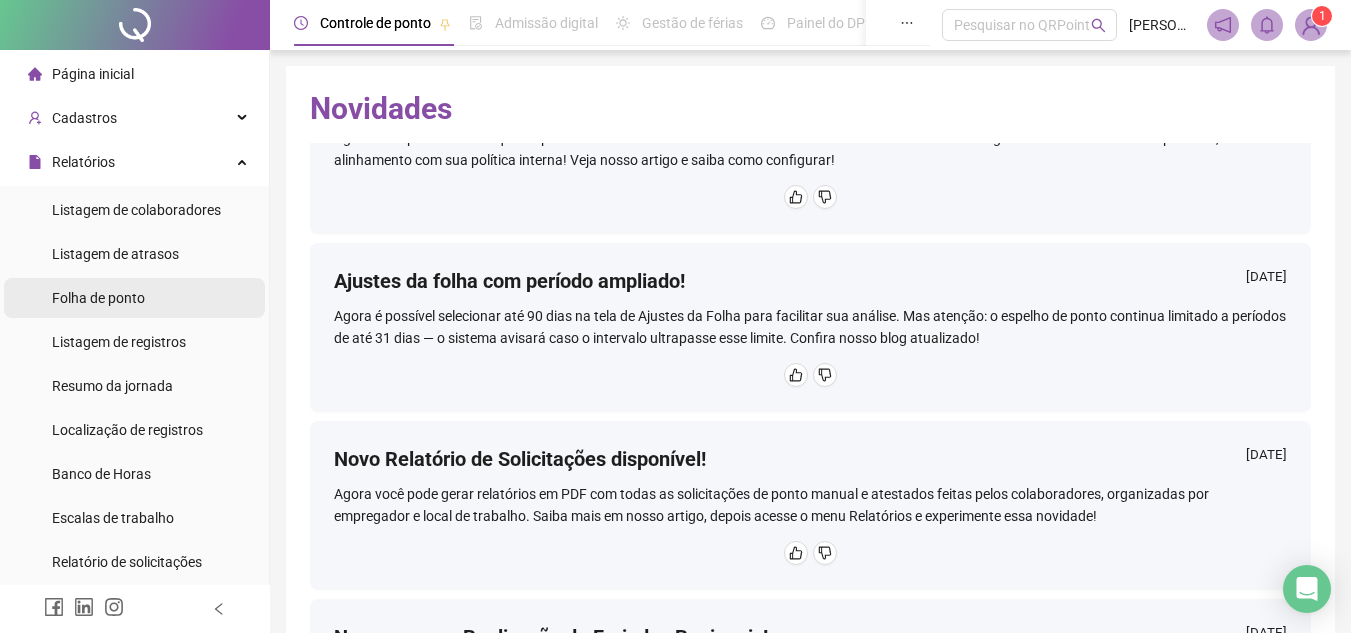 click on "Folha de ponto" at bounding box center [134, 298] 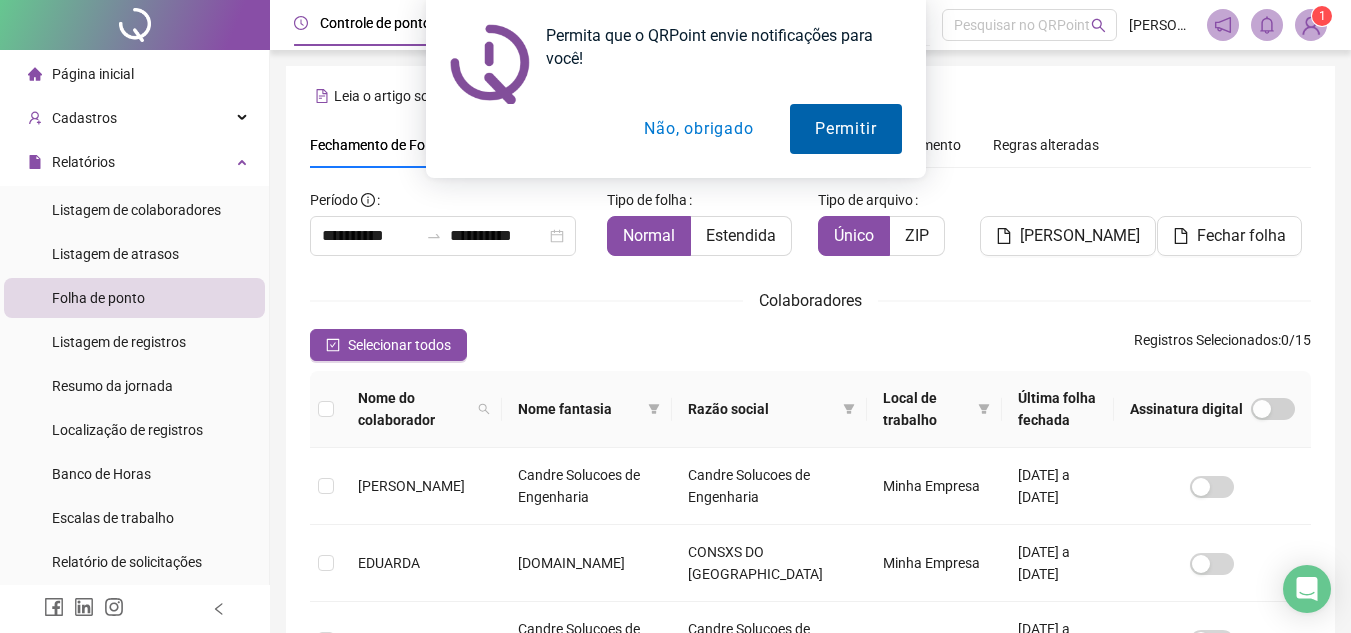 click on "Permitir" at bounding box center [845, 129] 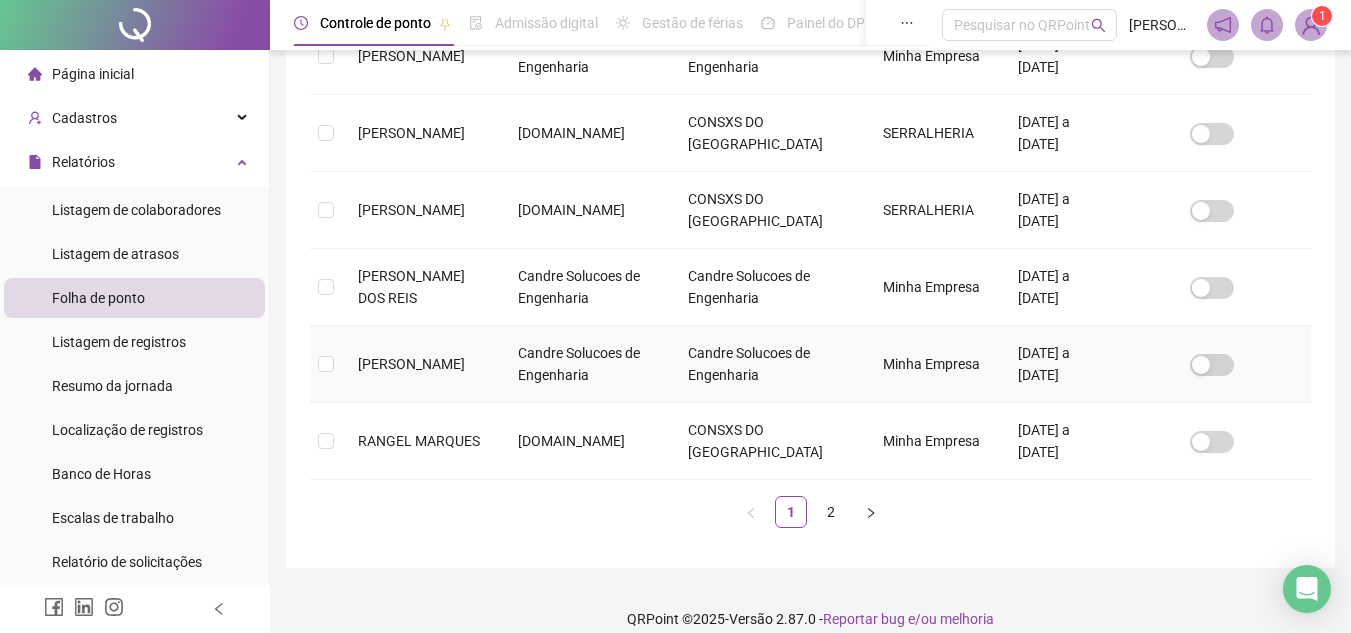 scroll, scrollTop: 759, scrollLeft: 0, axis: vertical 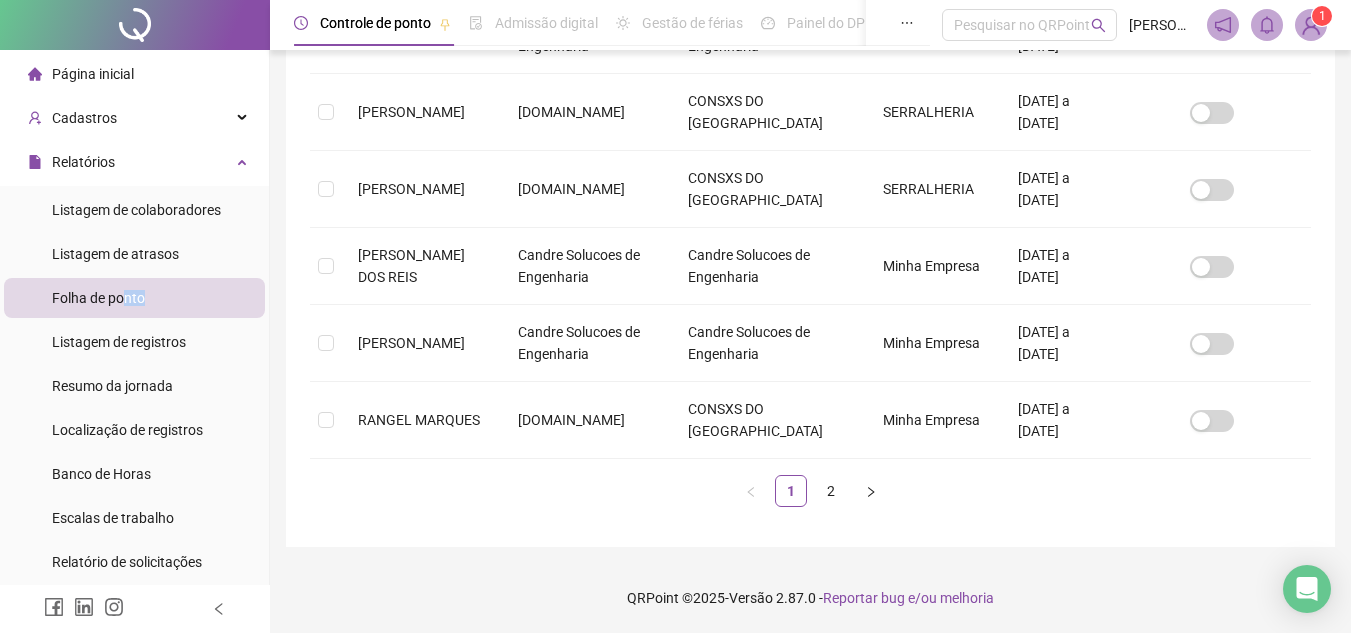 drag, startPoint x: 123, startPoint y: 292, endPoint x: 155, endPoint y: 292, distance: 32 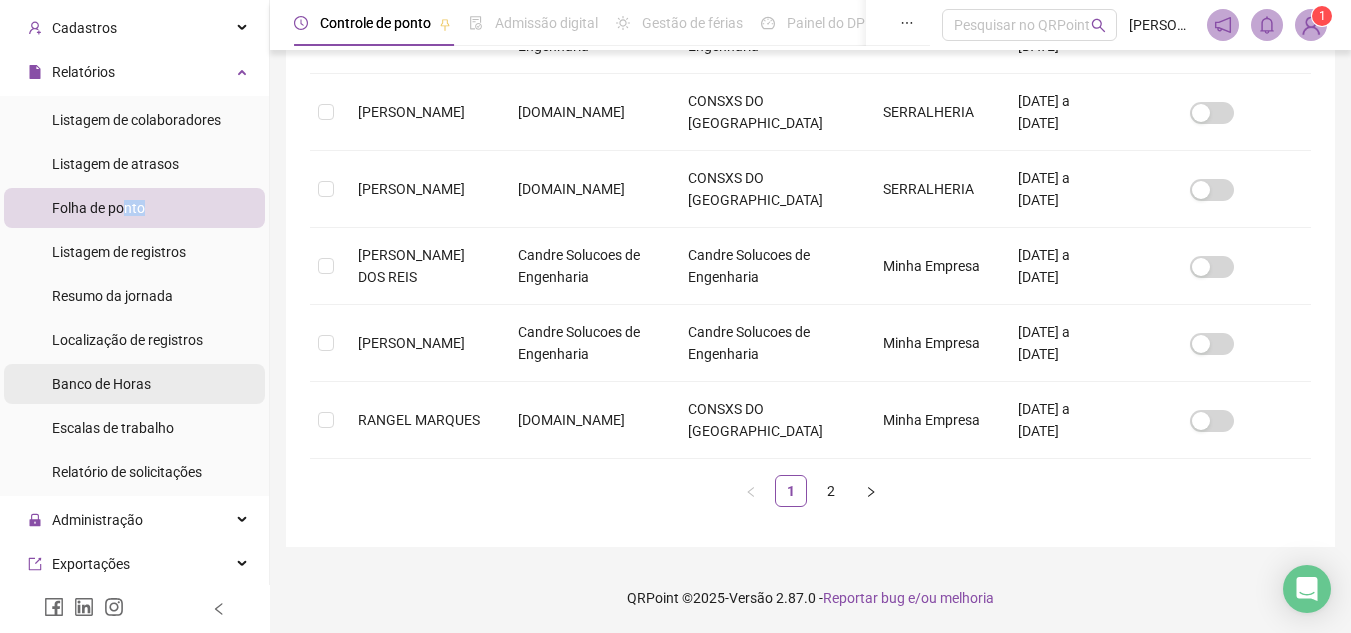 scroll, scrollTop: 200, scrollLeft: 0, axis: vertical 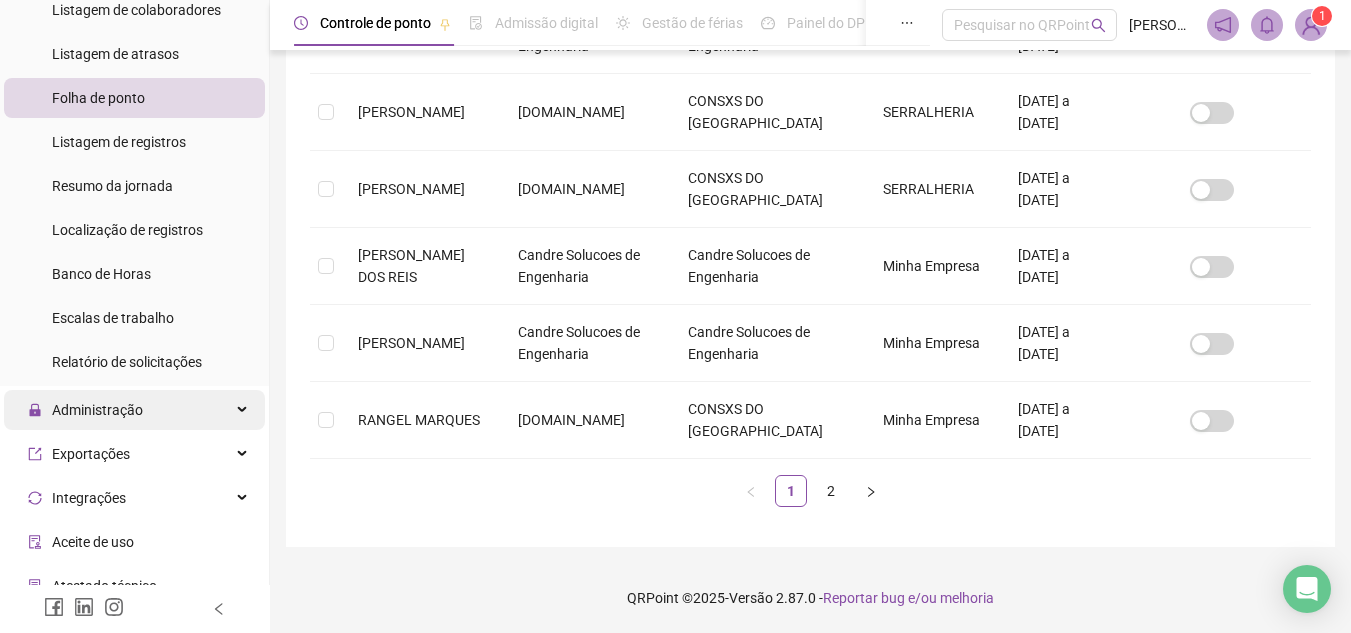 click on "Administração" at bounding box center (134, 410) 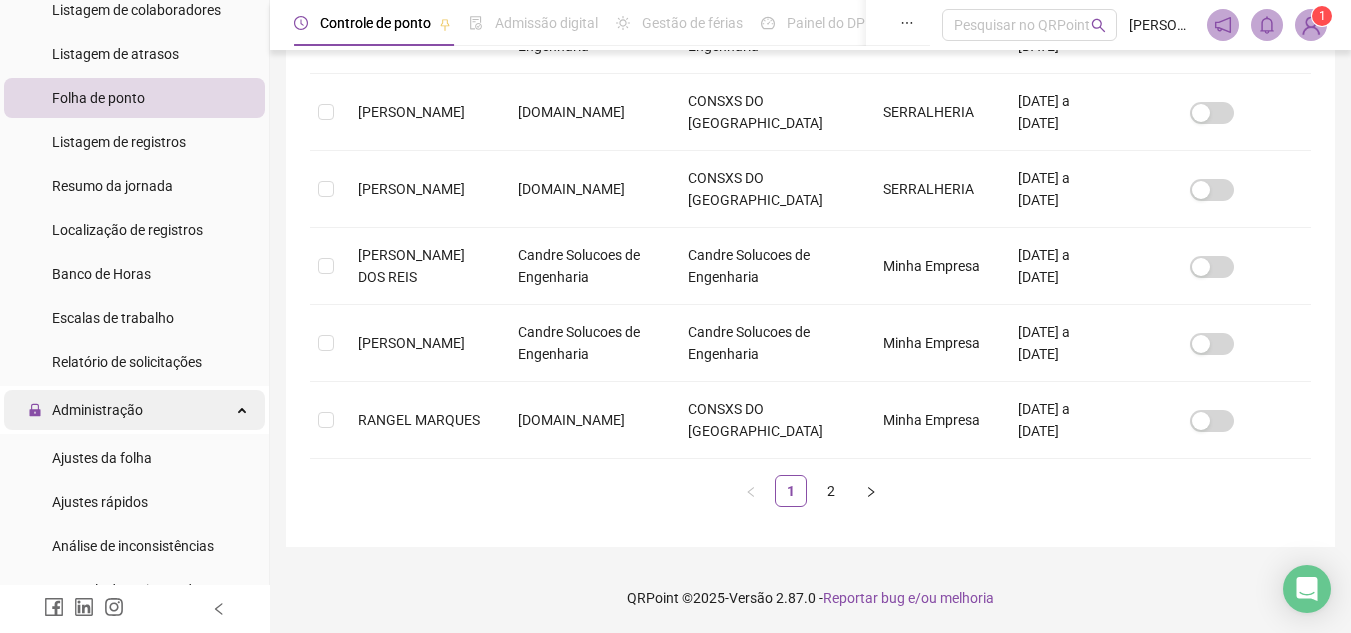 scroll, scrollTop: 300, scrollLeft: 0, axis: vertical 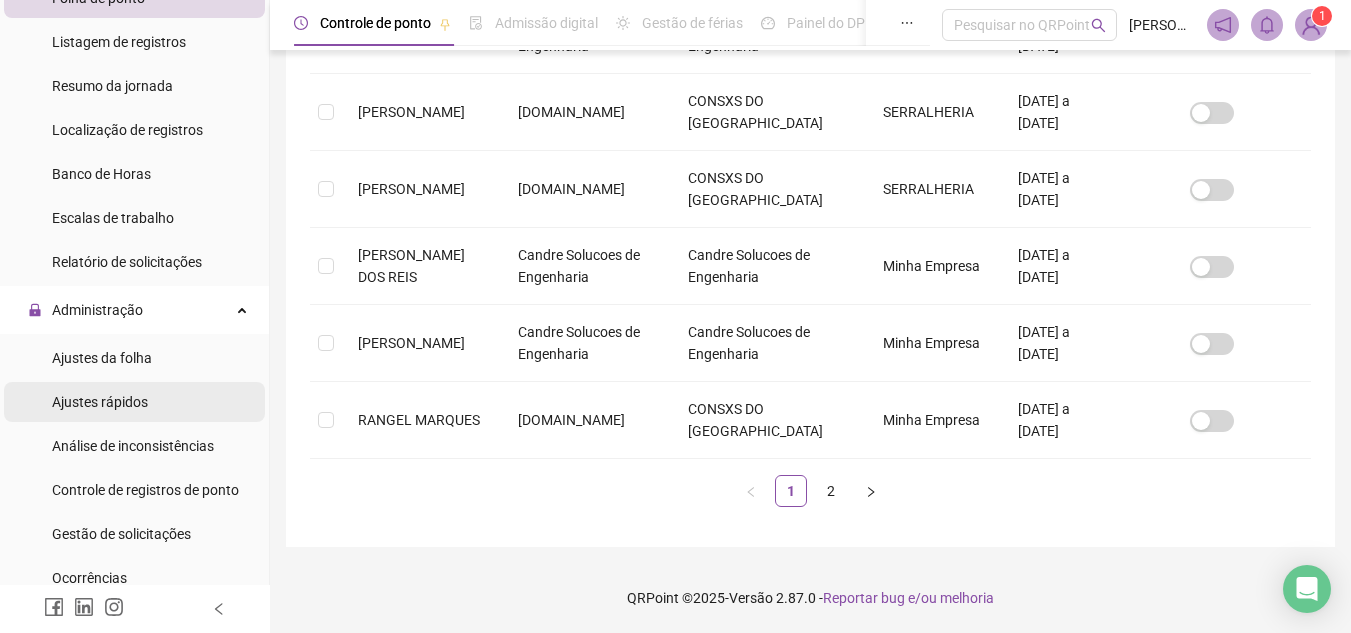 click on "Ajustes rápidos" at bounding box center [100, 402] 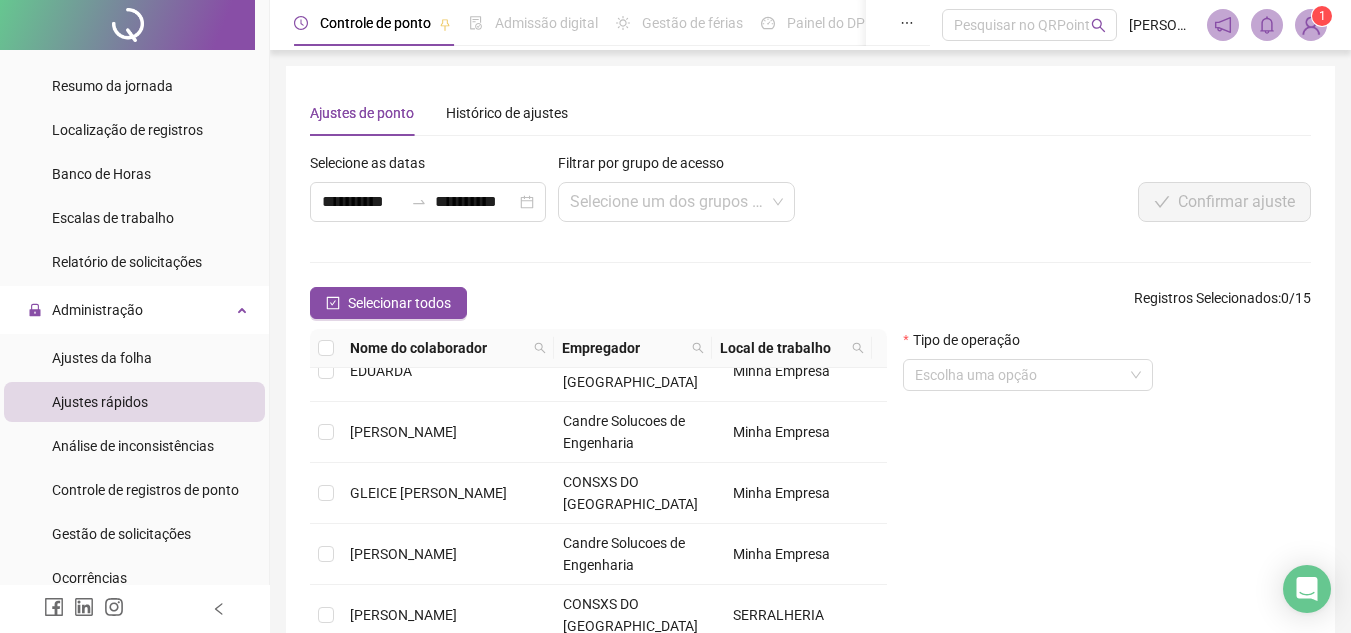 scroll, scrollTop: 100, scrollLeft: 0, axis: vertical 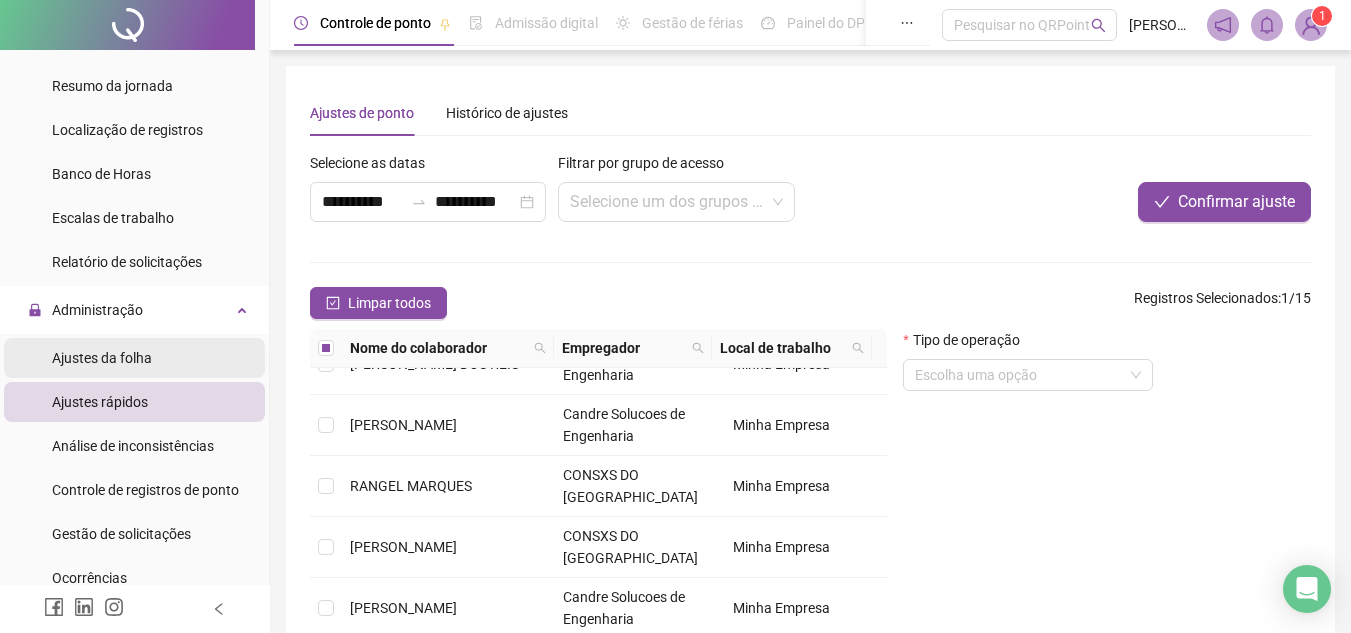 click on "Ajustes da folha" at bounding box center (102, 358) 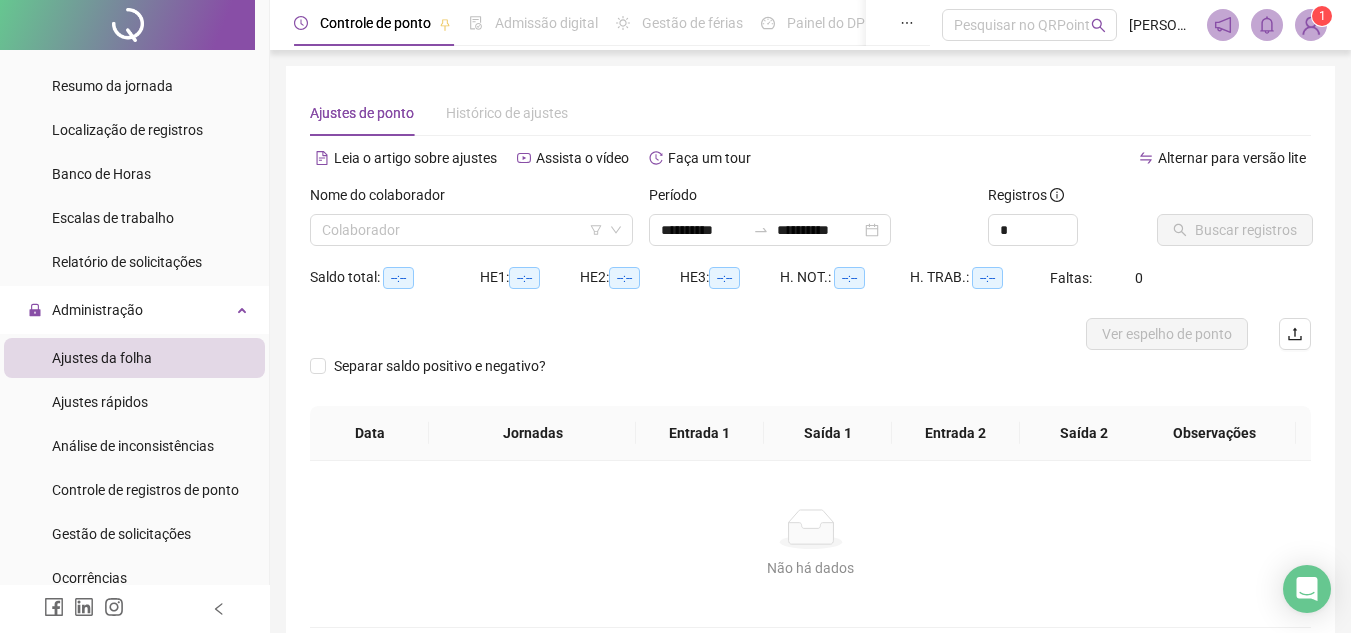 type on "**********" 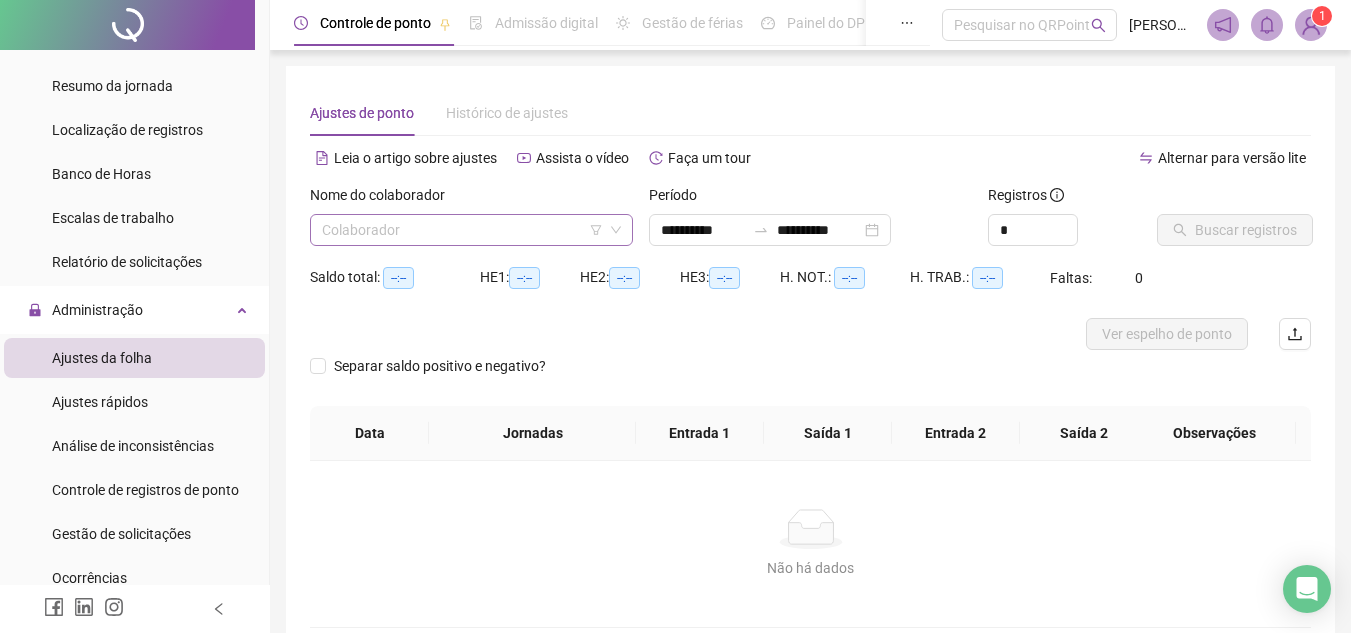 click 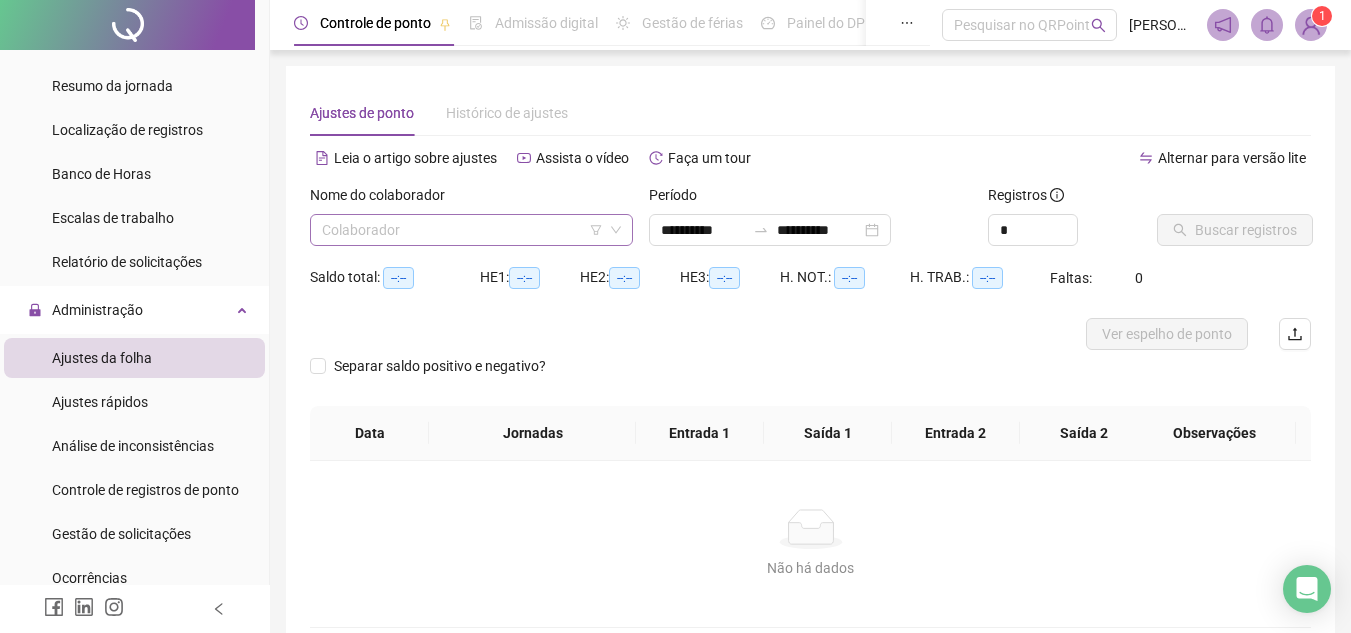 click at bounding box center (465, 230) 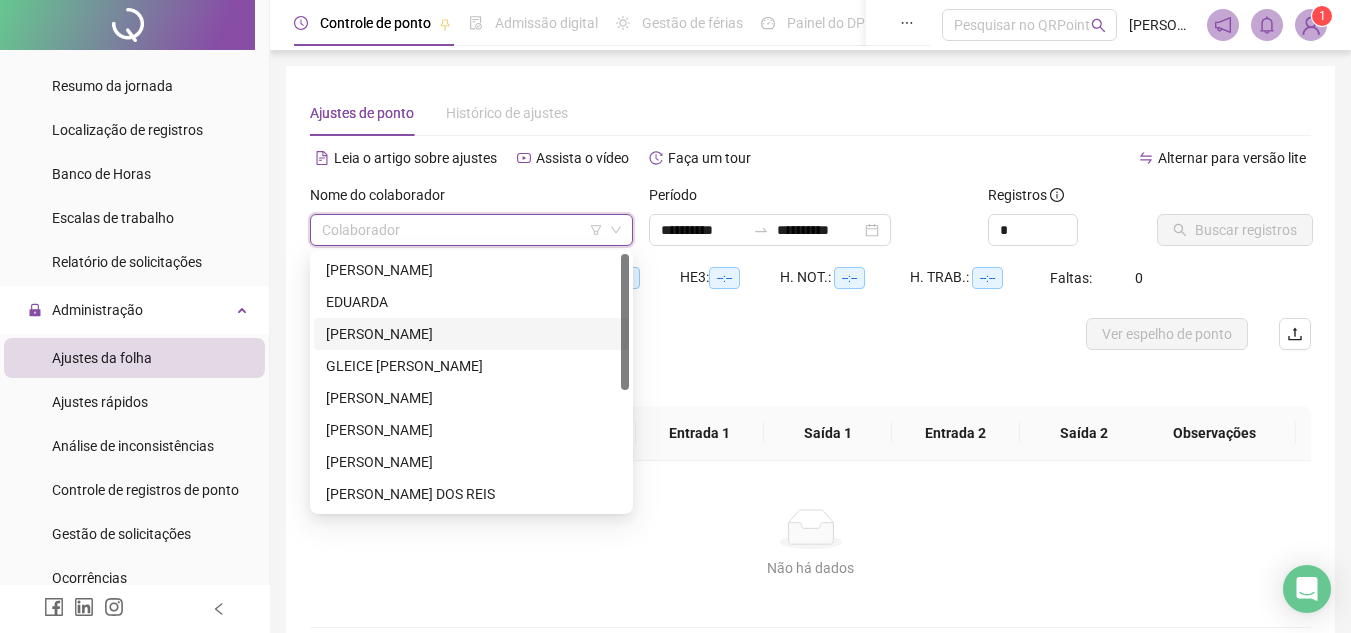 scroll, scrollTop: 200, scrollLeft: 0, axis: vertical 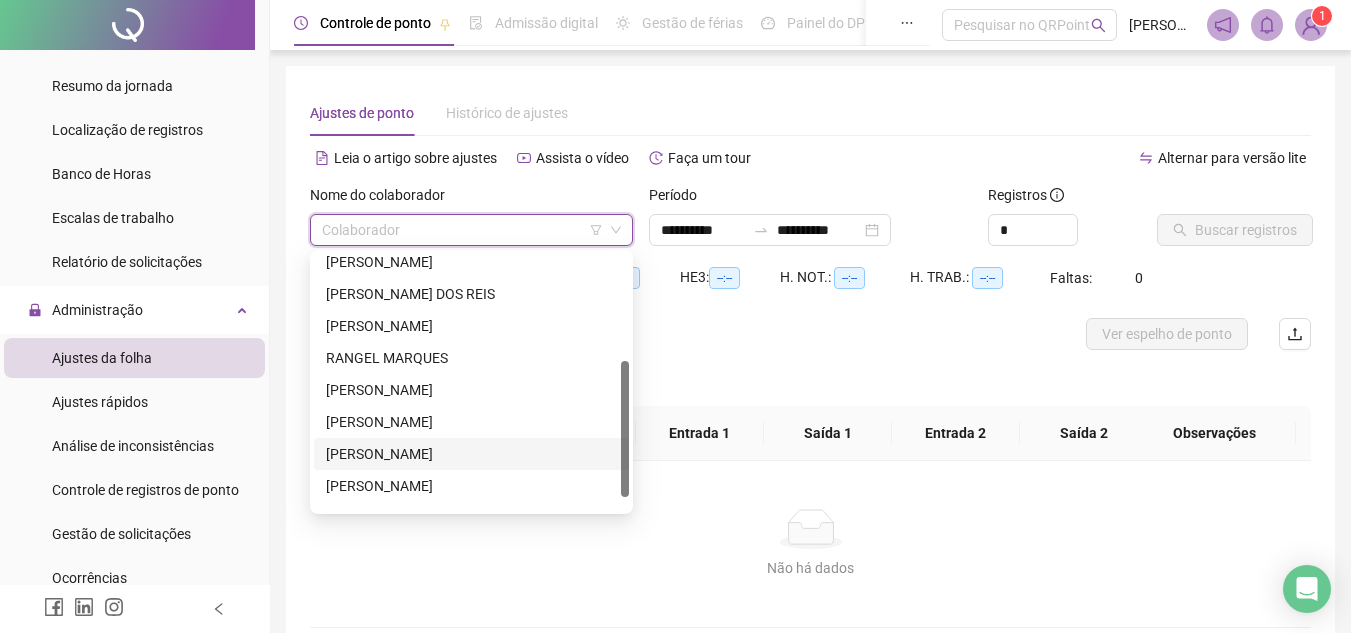 click on "[PERSON_NAME]" at bounding box center [471, 454] 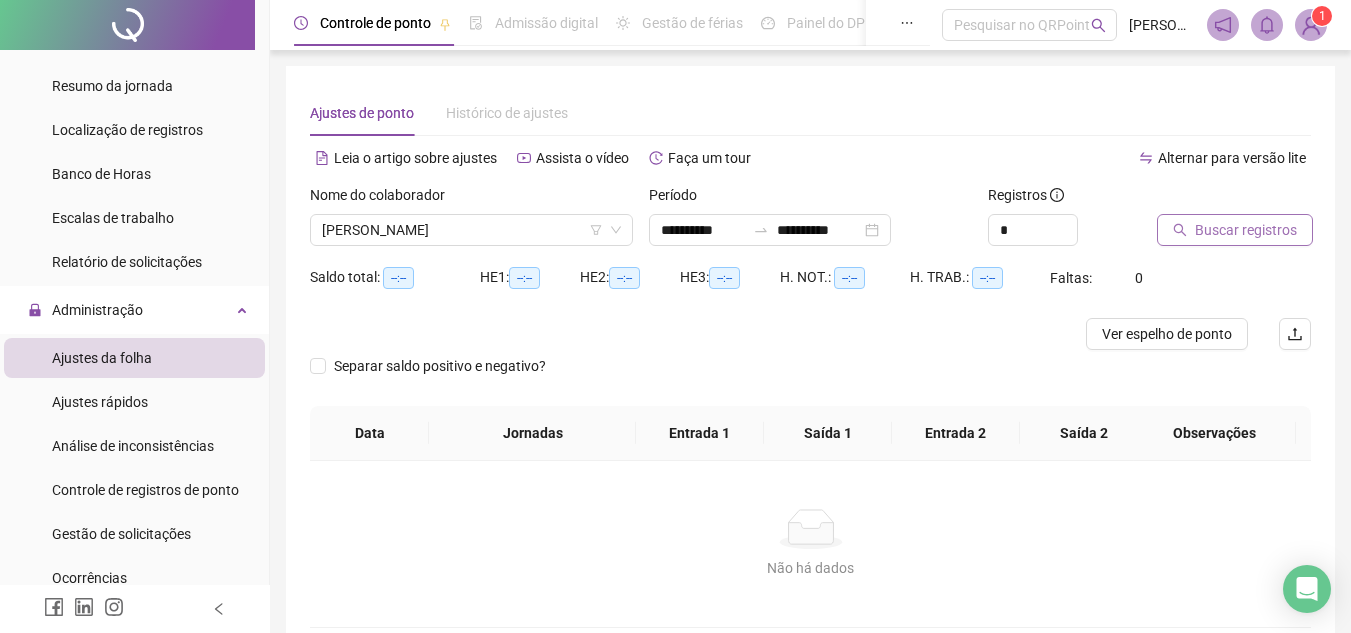 click on "Buscar registros" at bounding box center [1246, 230] 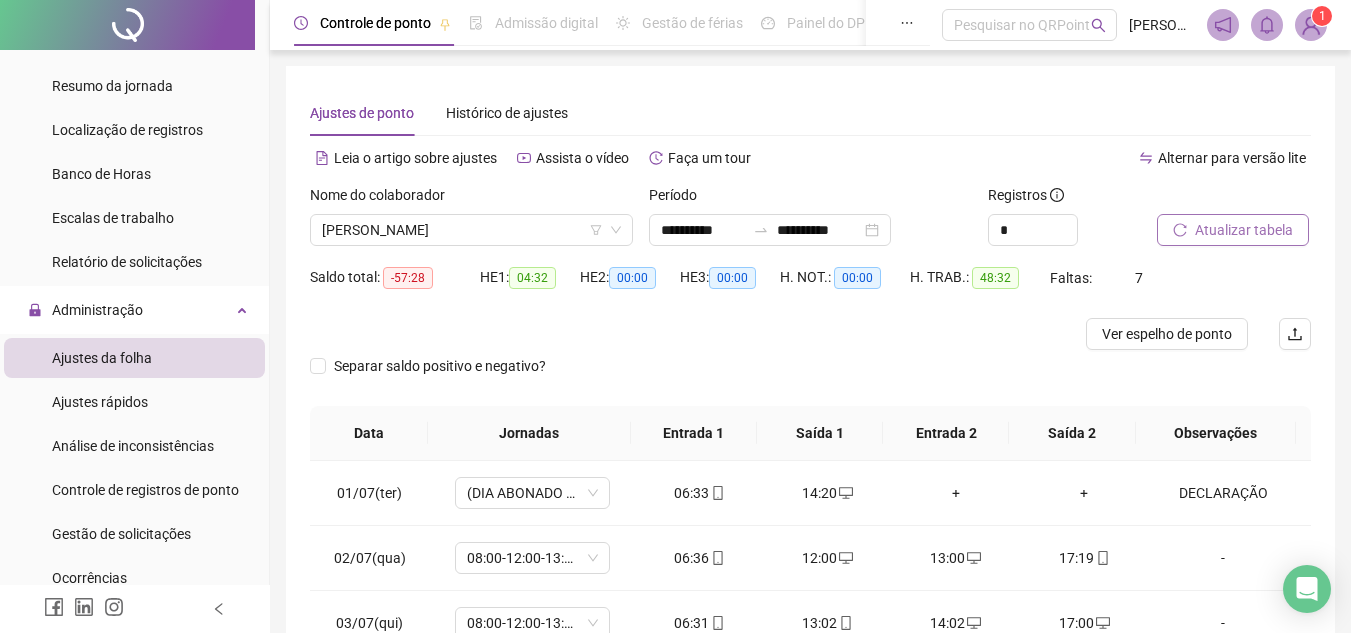 scroll, scrollTop: 100, scrollLeft: 0, axis: vertical 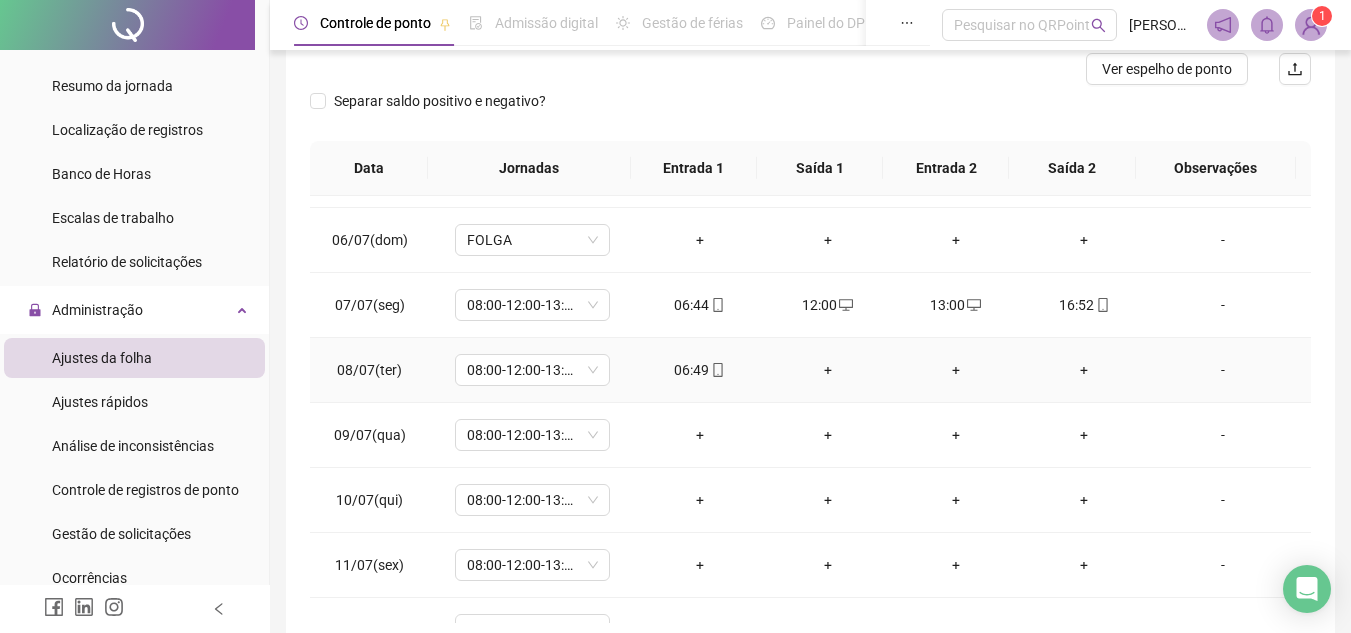click on "-" at bounding box center (1223, 370) 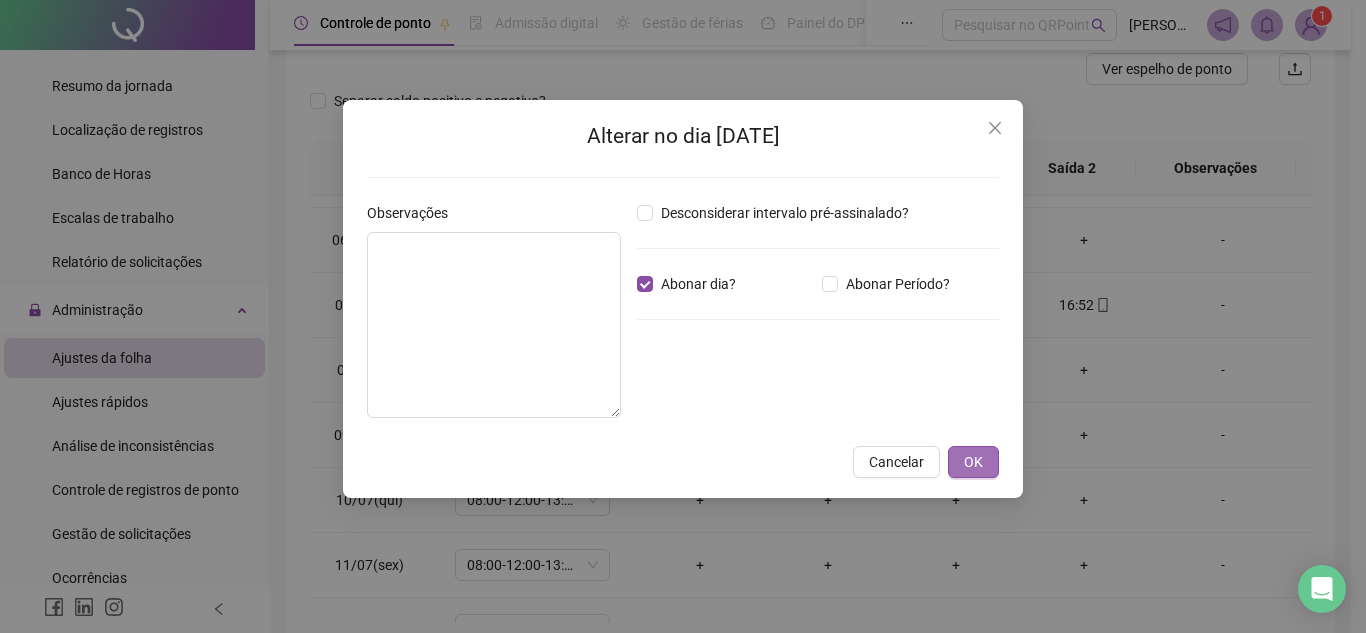click on "OK" at bounding box center (973, 462) 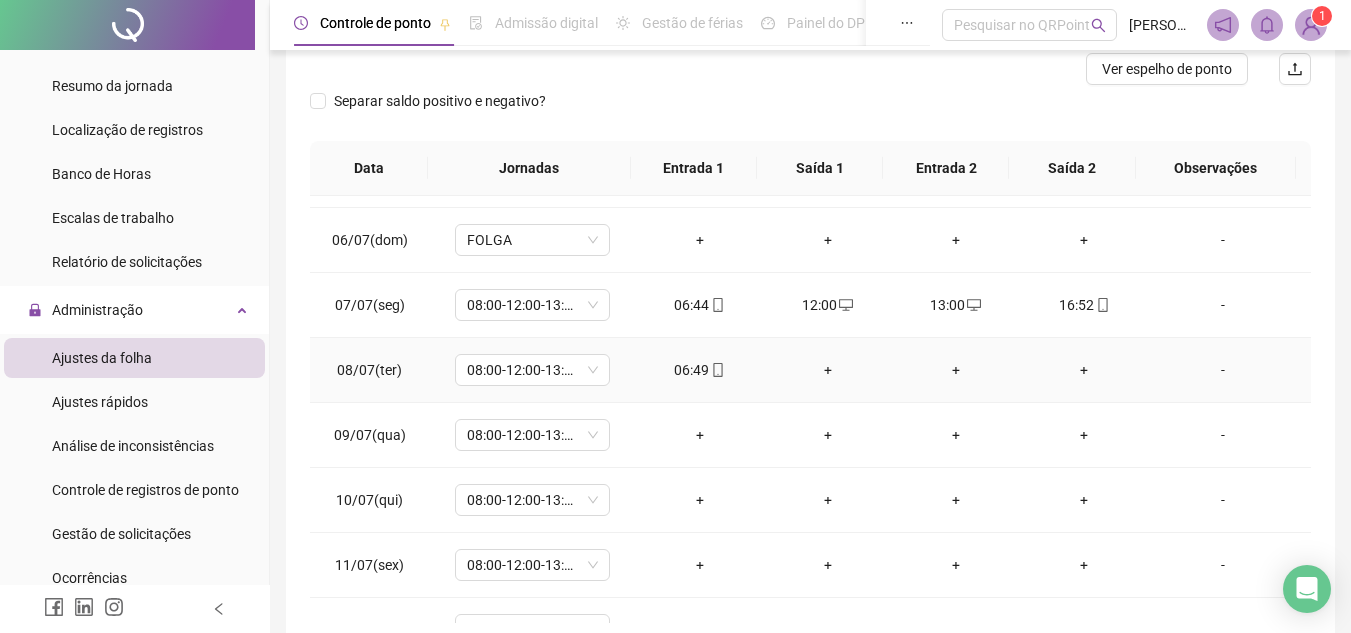 scroll, scrollTop: 413, scrollLeft: 0, axis: vertical 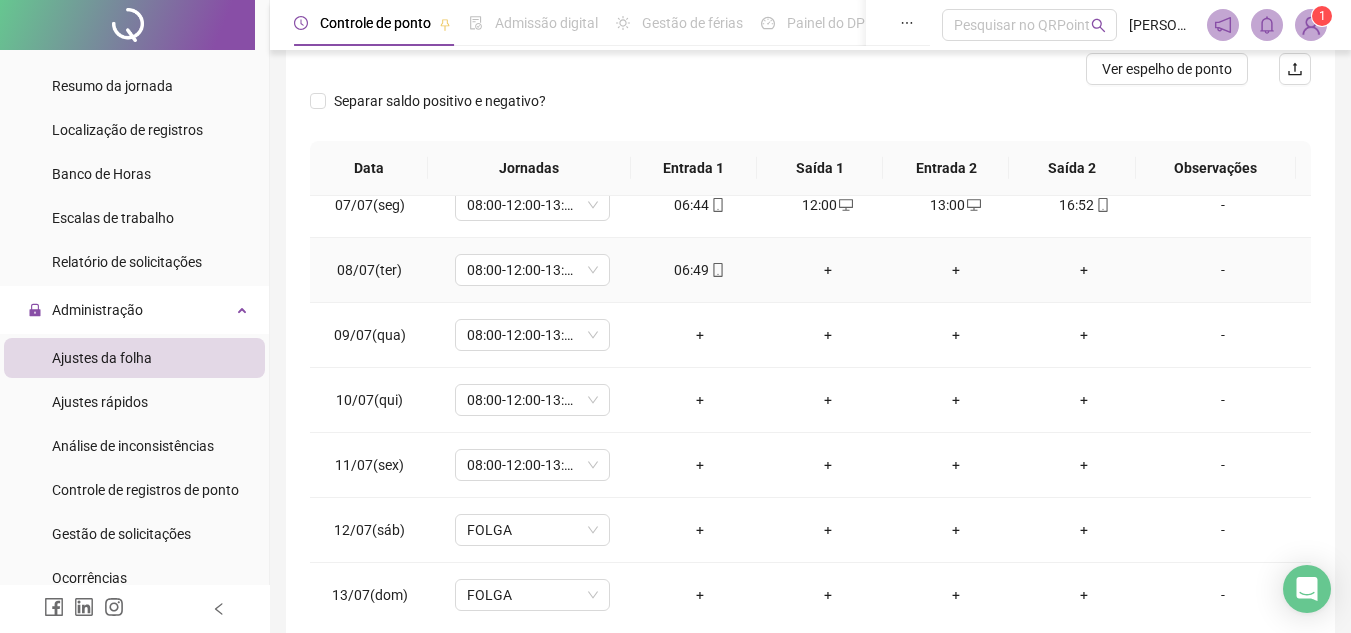 click on "-" at bounding box center [1223, 270] 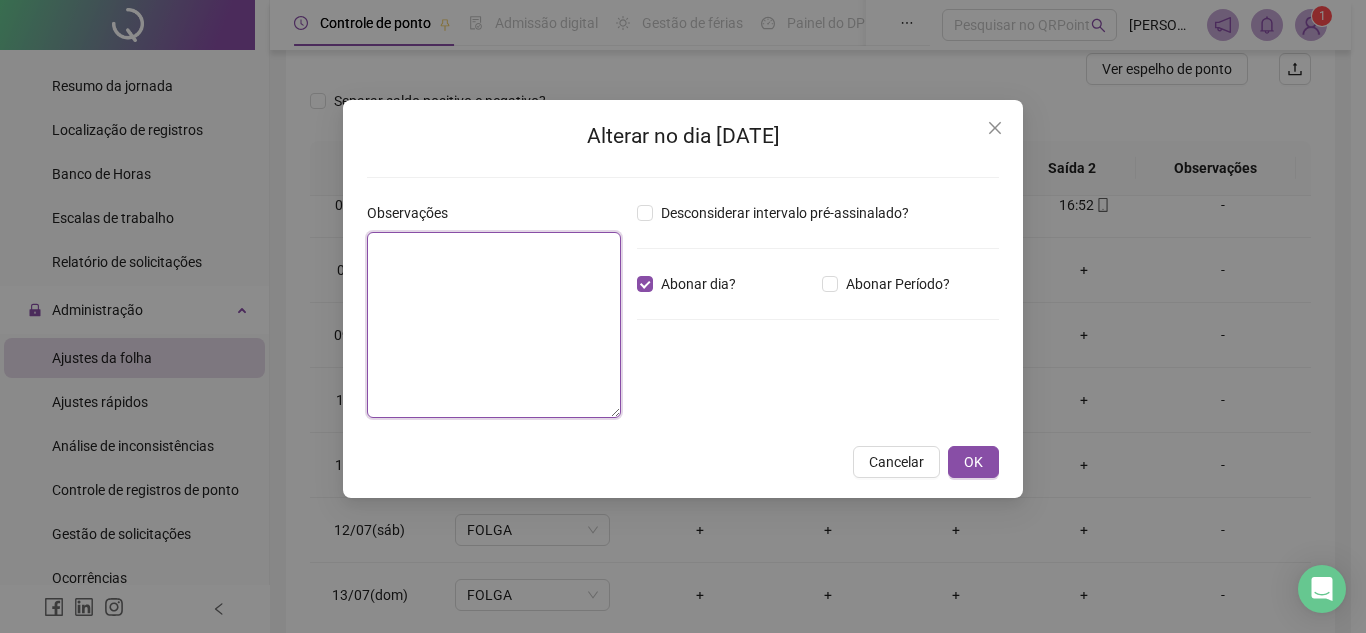 click at bounding box center (494, 325) 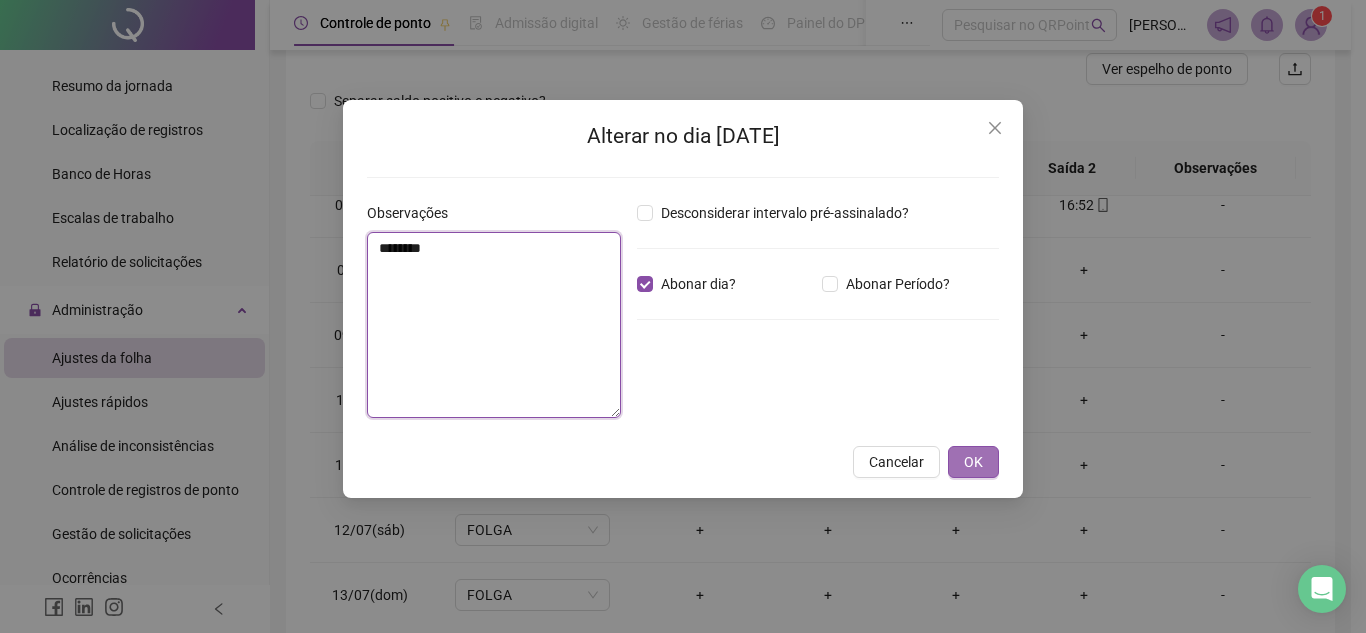 type on "********" 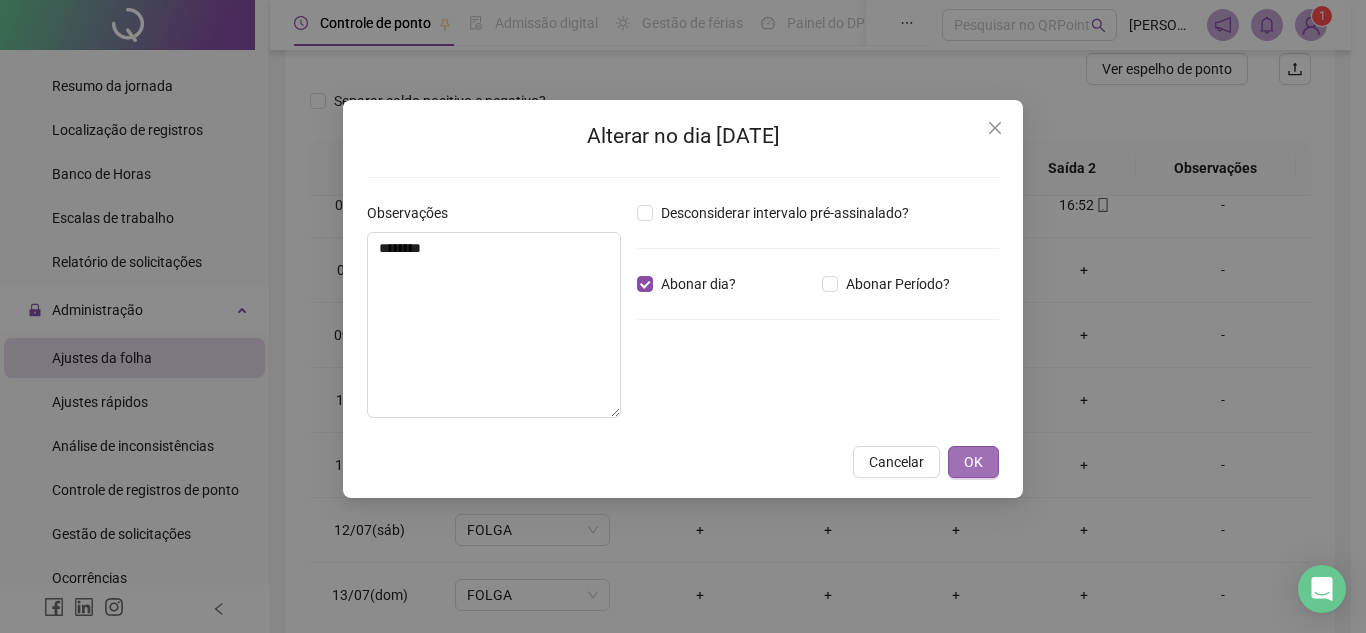 click on "OK" at bounding box center (973, 462) 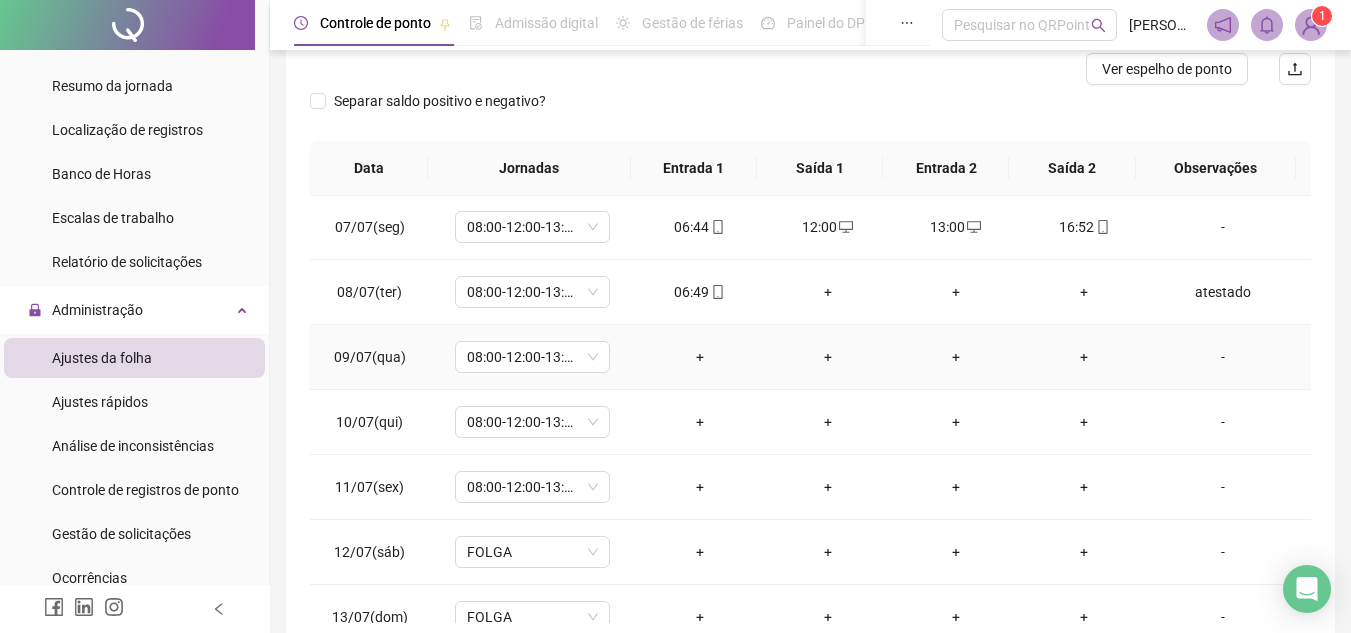 scroll, scrollTop: 400, scrollLeft: 0, axis: vertical 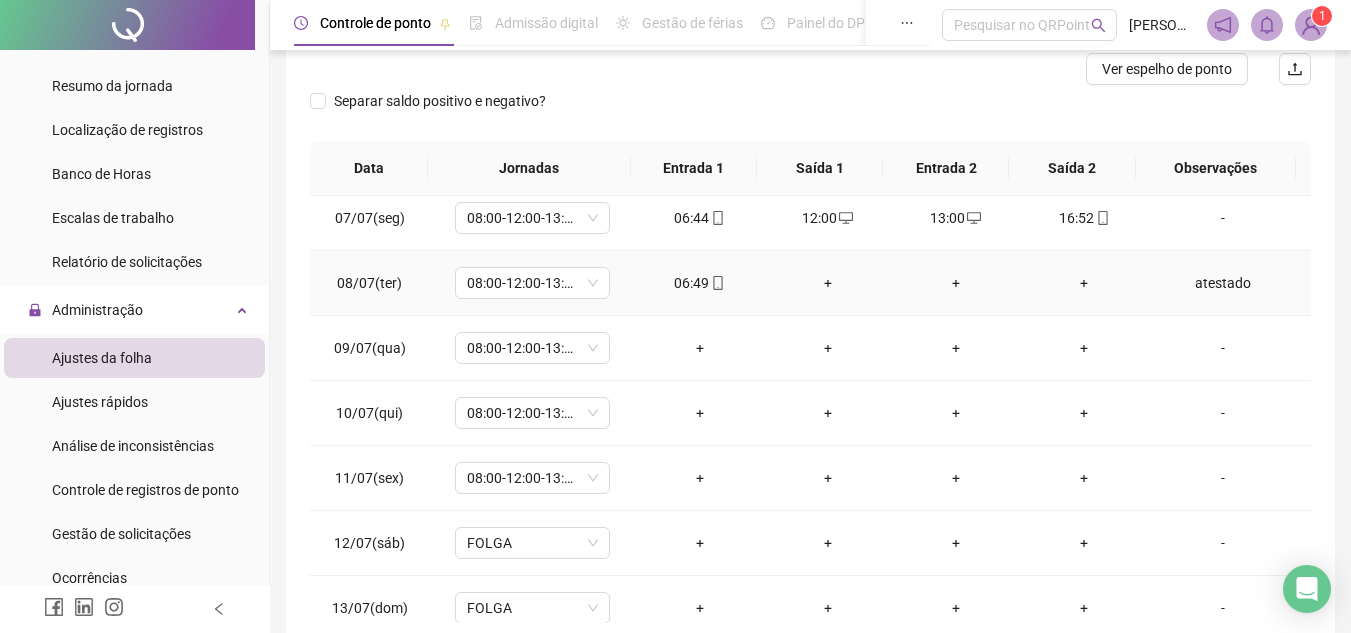 click on "atestado" at bounding box center [1223, 283] 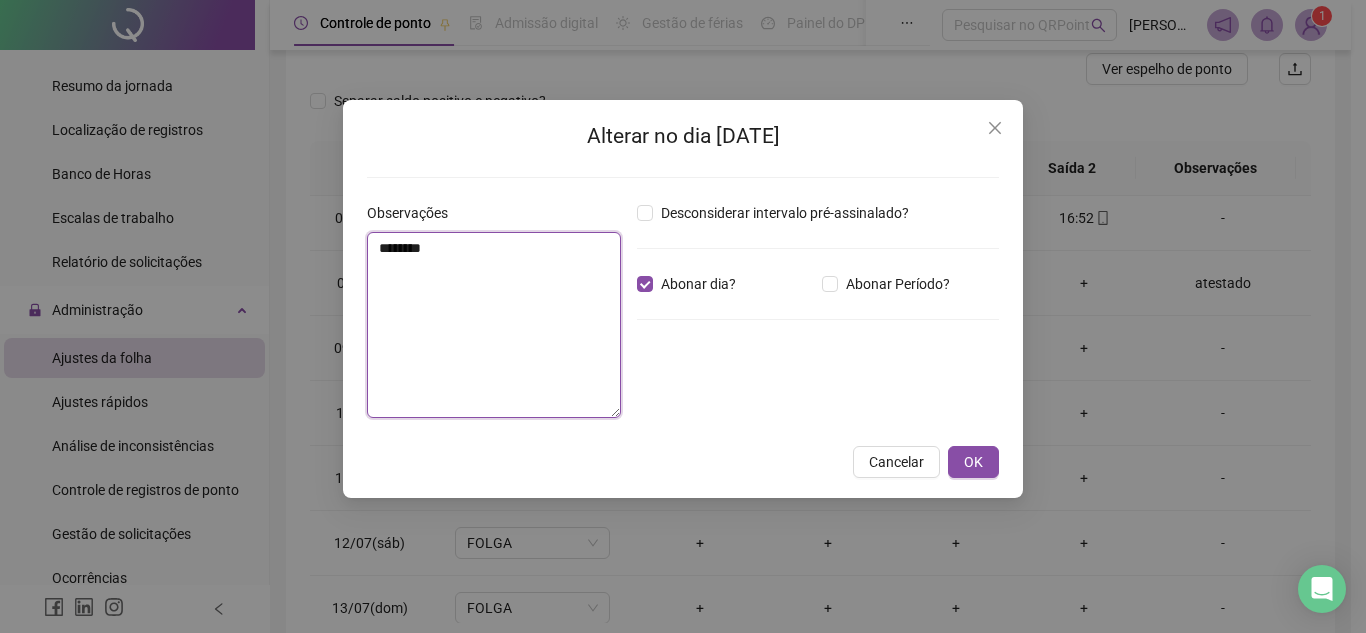 click on "********" at bounding box center [494, 325] 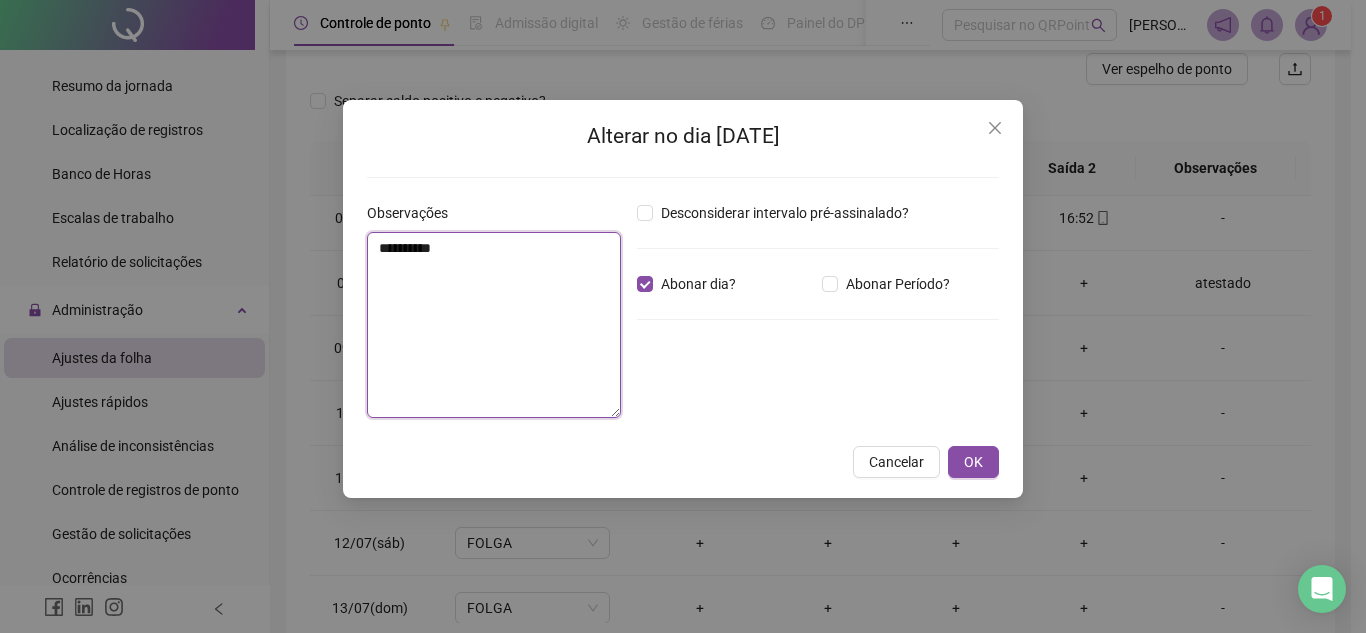 click on "**********" at bounding box center (494, 325) 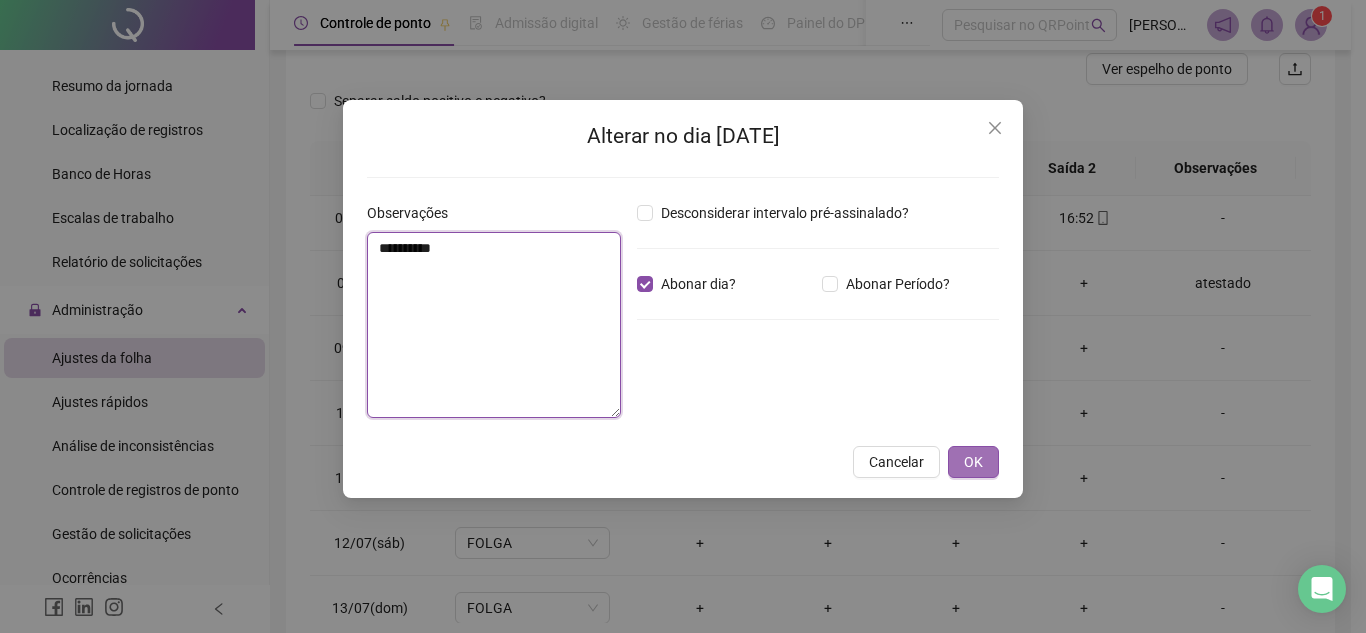 type on "**********" 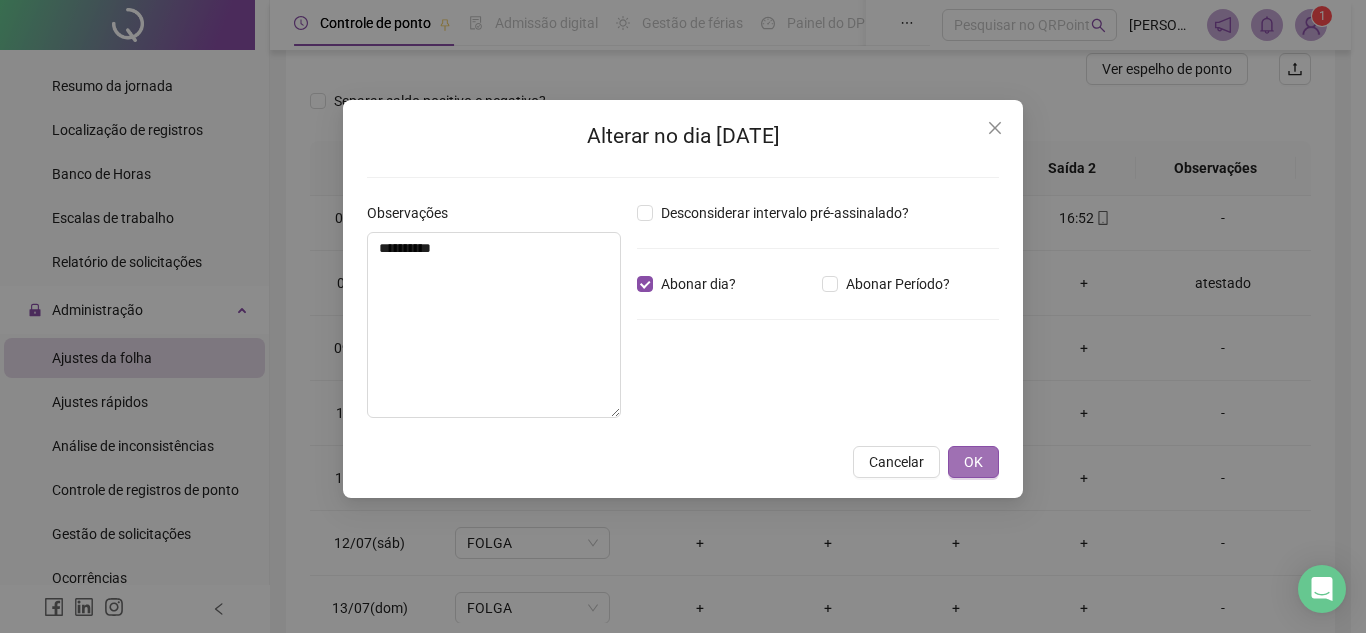 click on "OK" at bounding box center (973, 462) 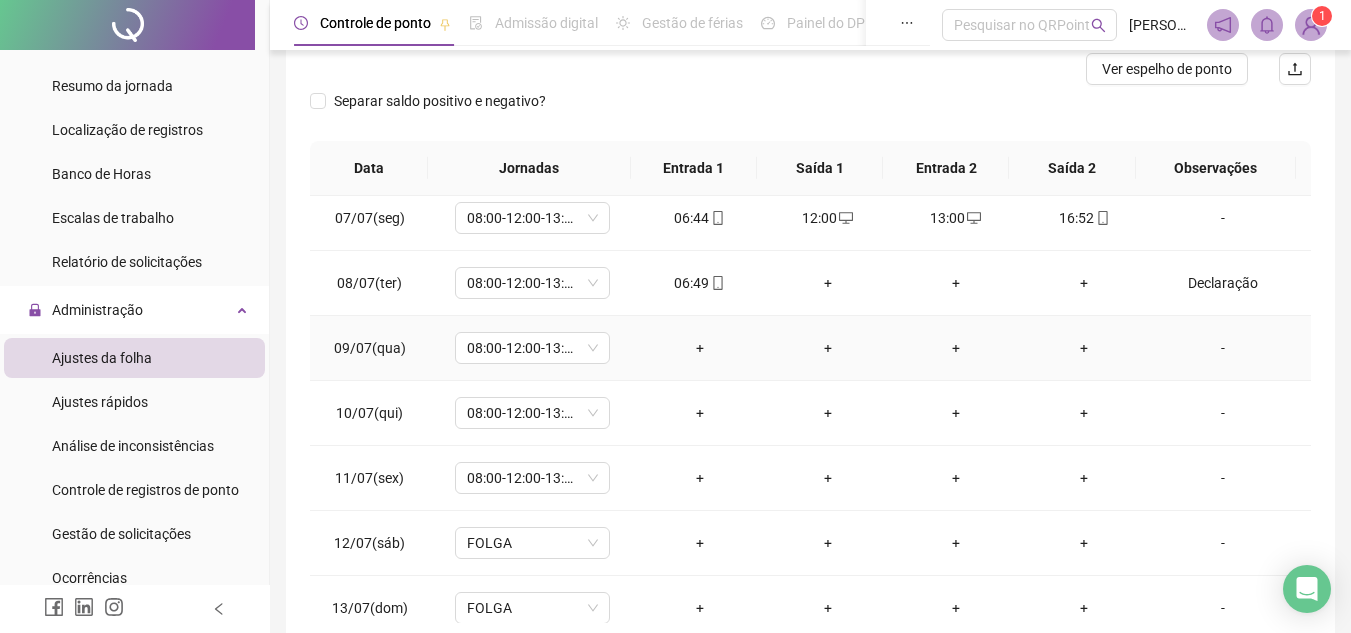 click on "-" at bounding box center (1223, 348) 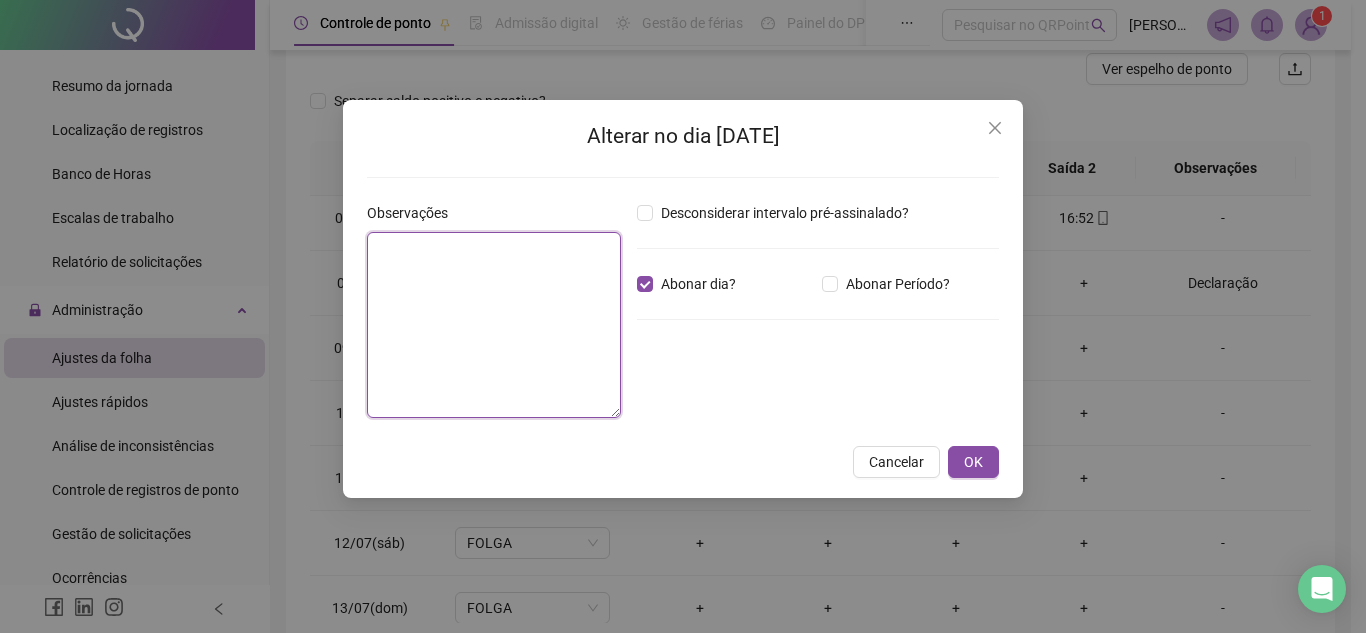 click at bounding box center (494, 325) 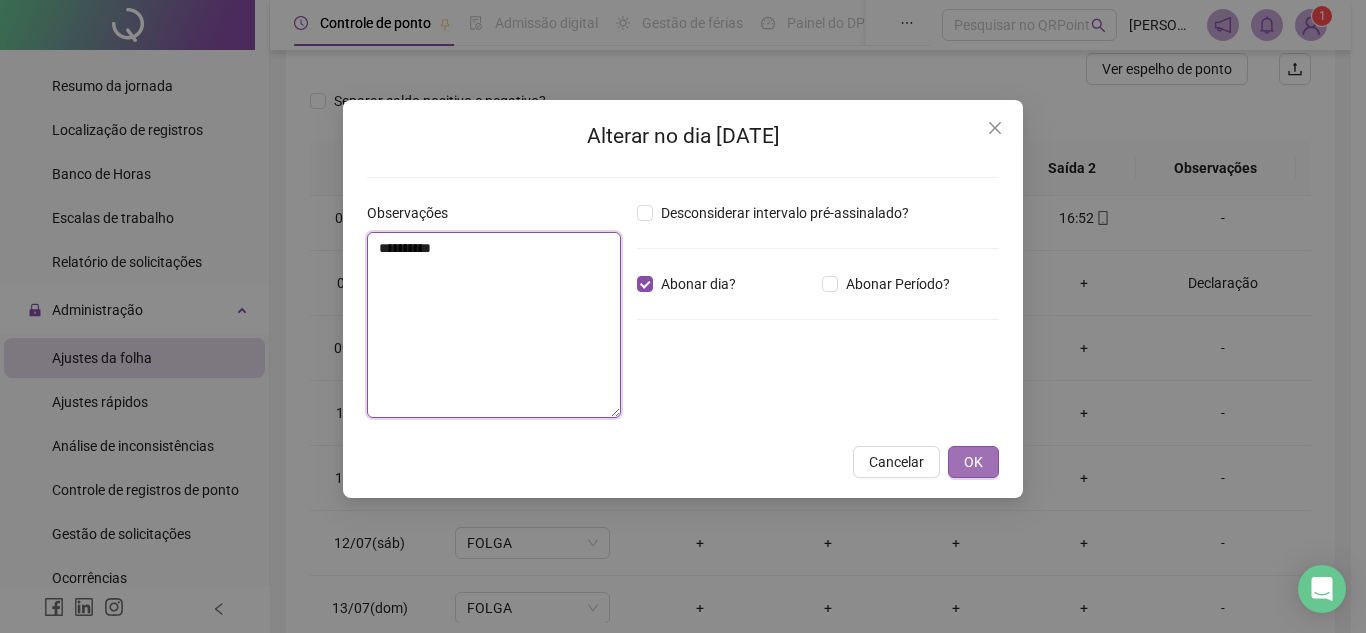 type on "**********" 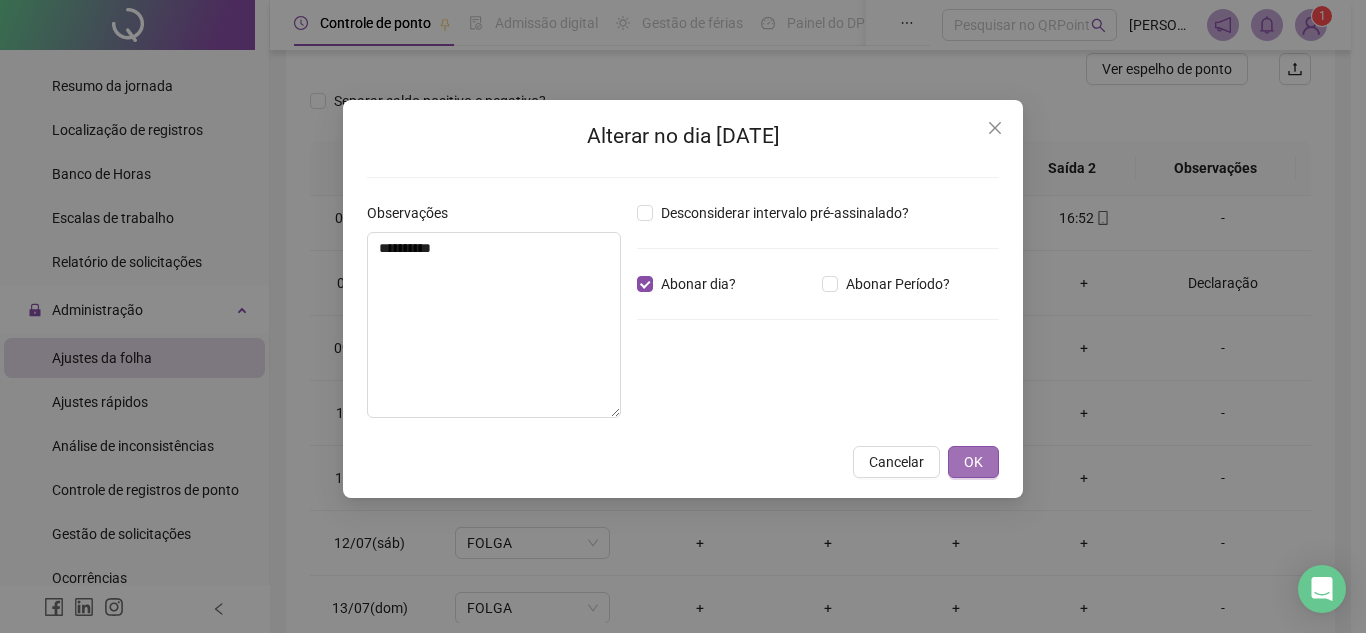 click on "OK" at bounding box center [973, 462] 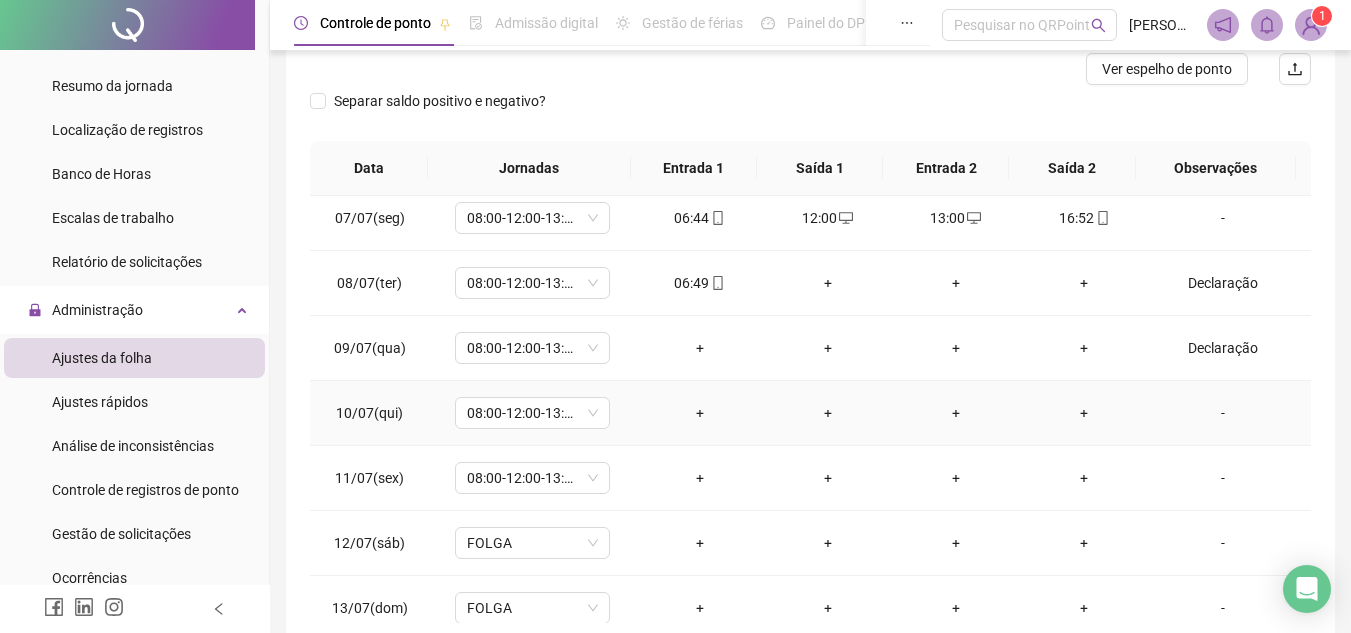 click on "-" at bounding box center (1223, 413) 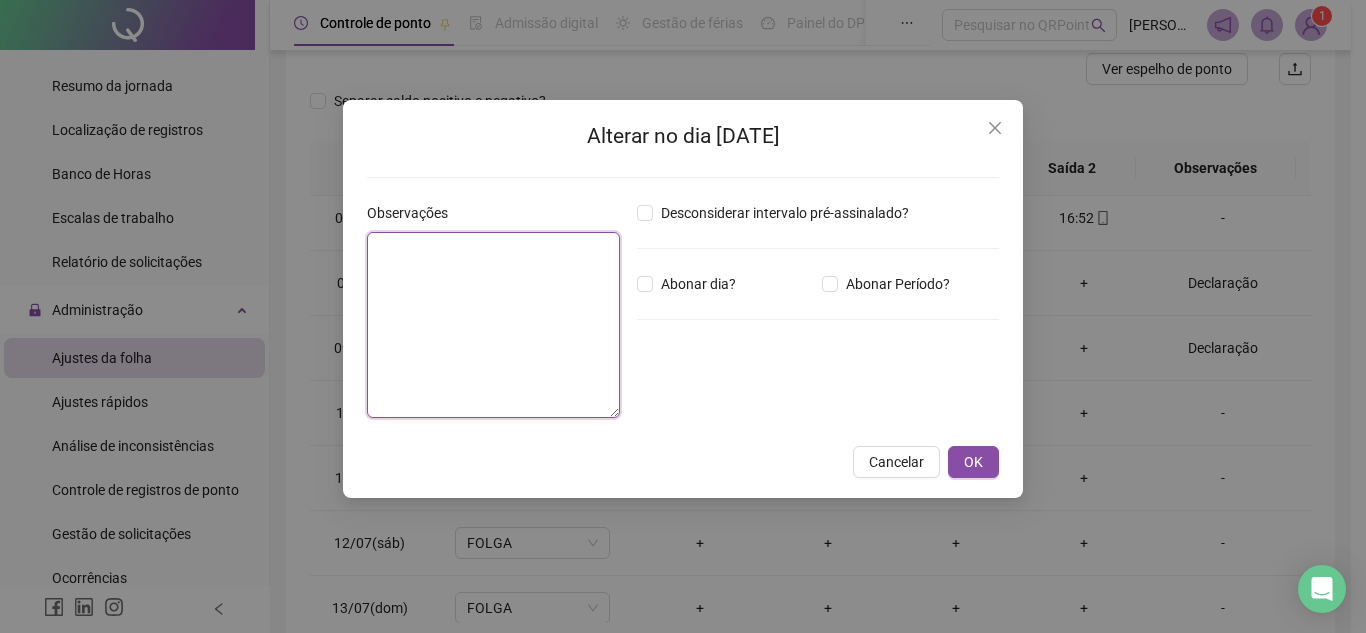 click at bounding box center (493, 325) 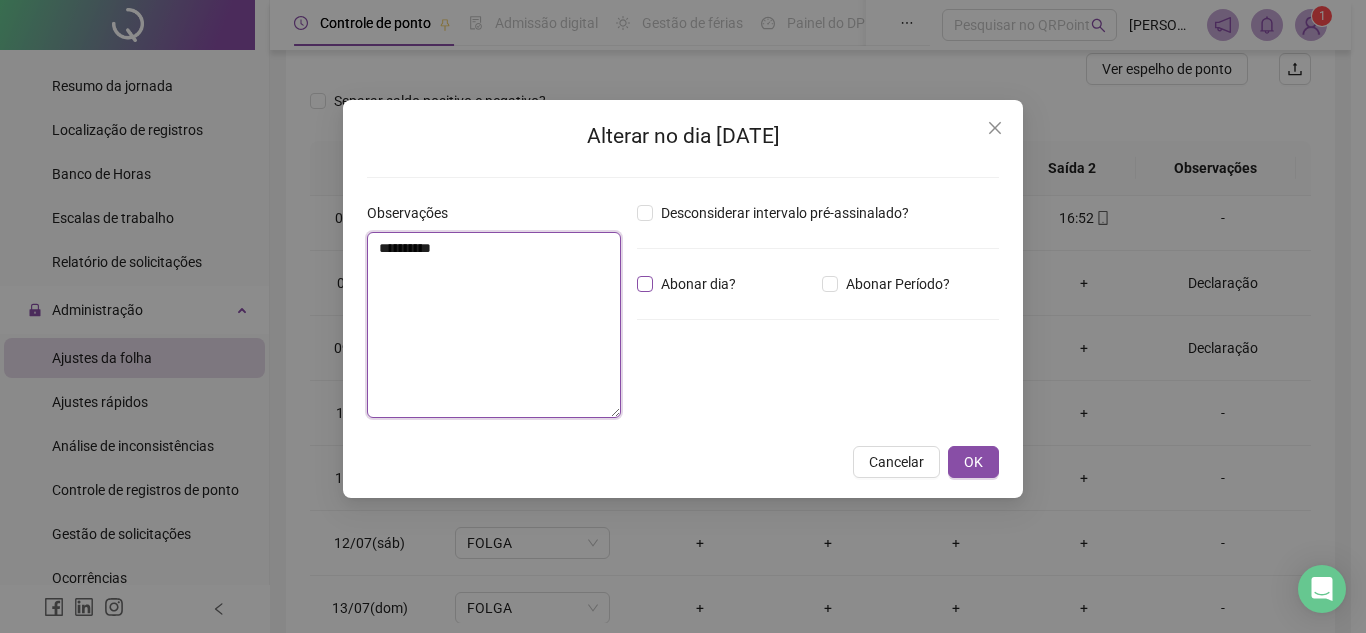 type on "**********" 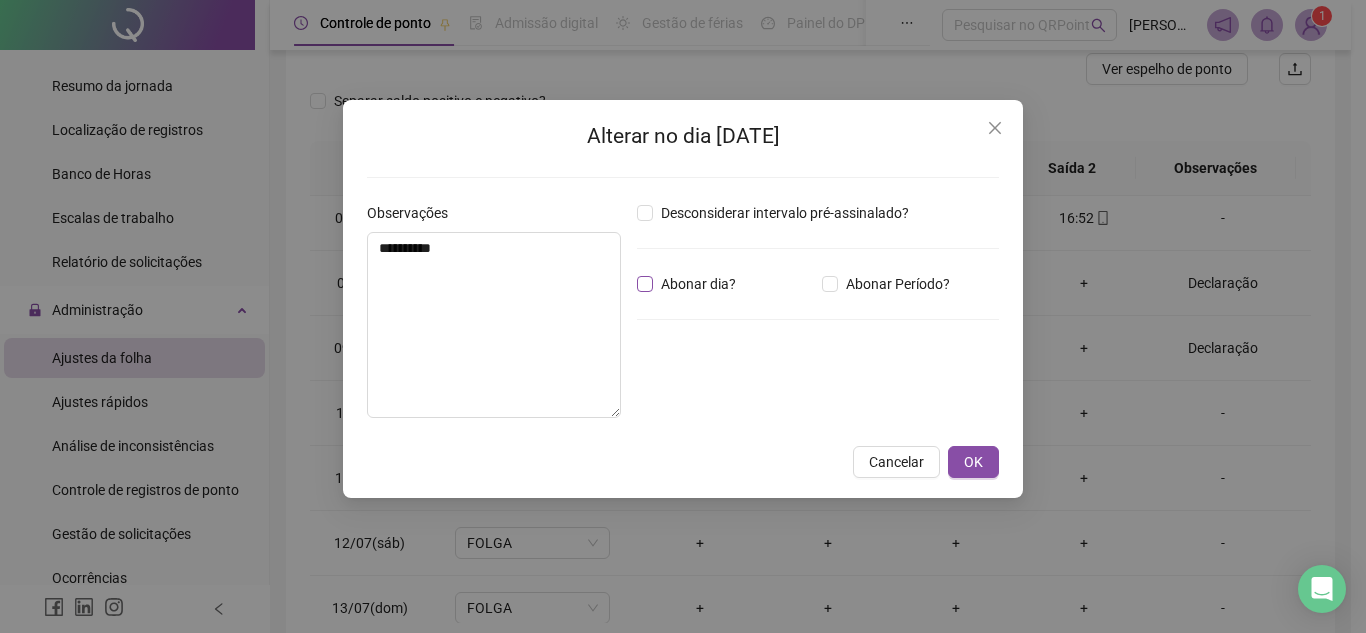click on "Abonar dia?" at bounding box center (698, 284) 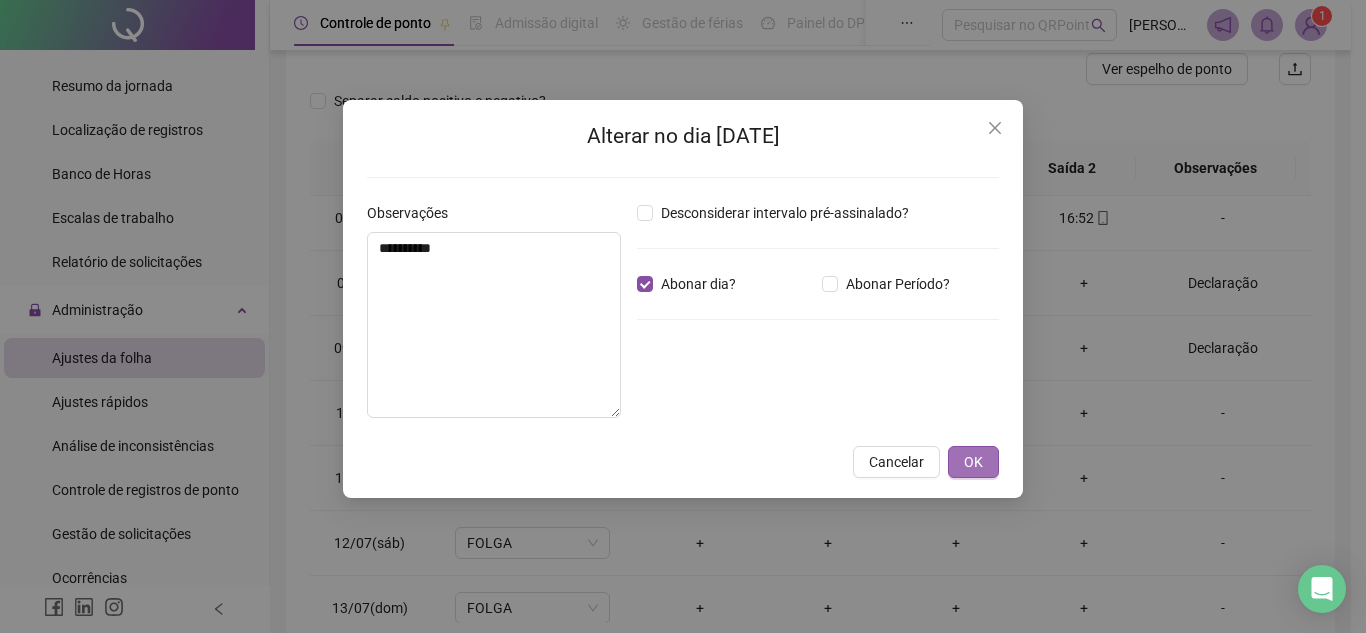 click on "OK" at bounding box center [973, 462] 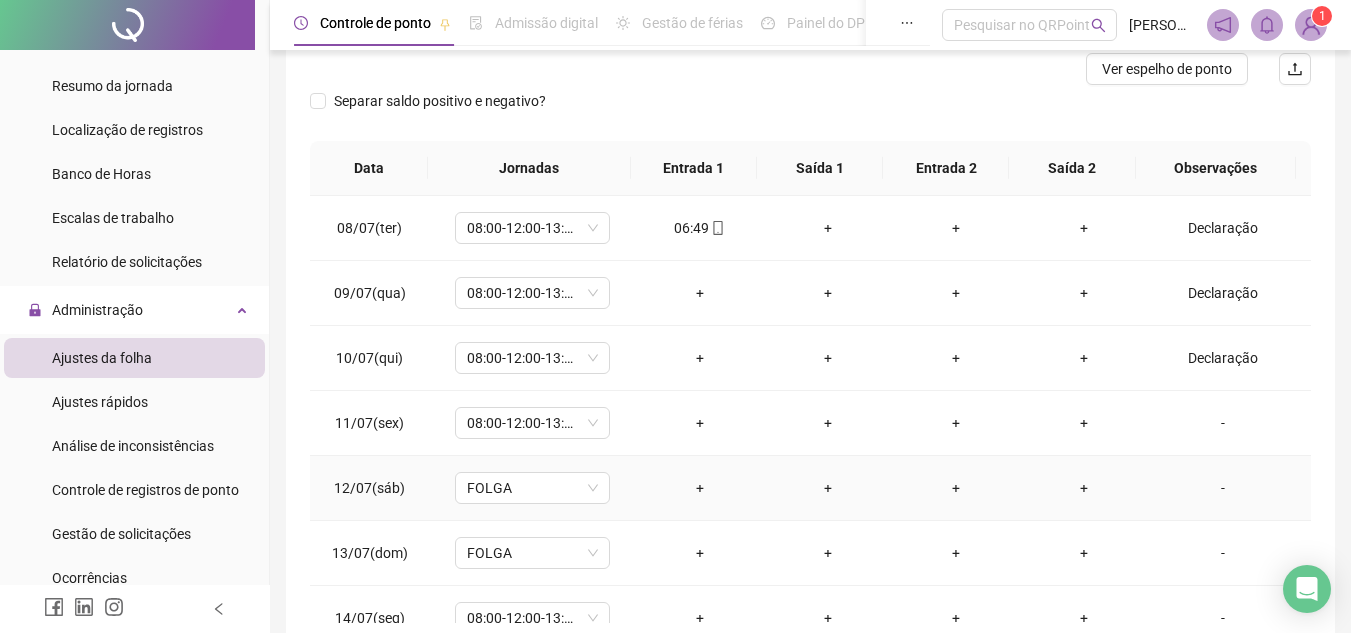 scroll, scrollTop: 500, scrollLeft: 0, axis: vertical 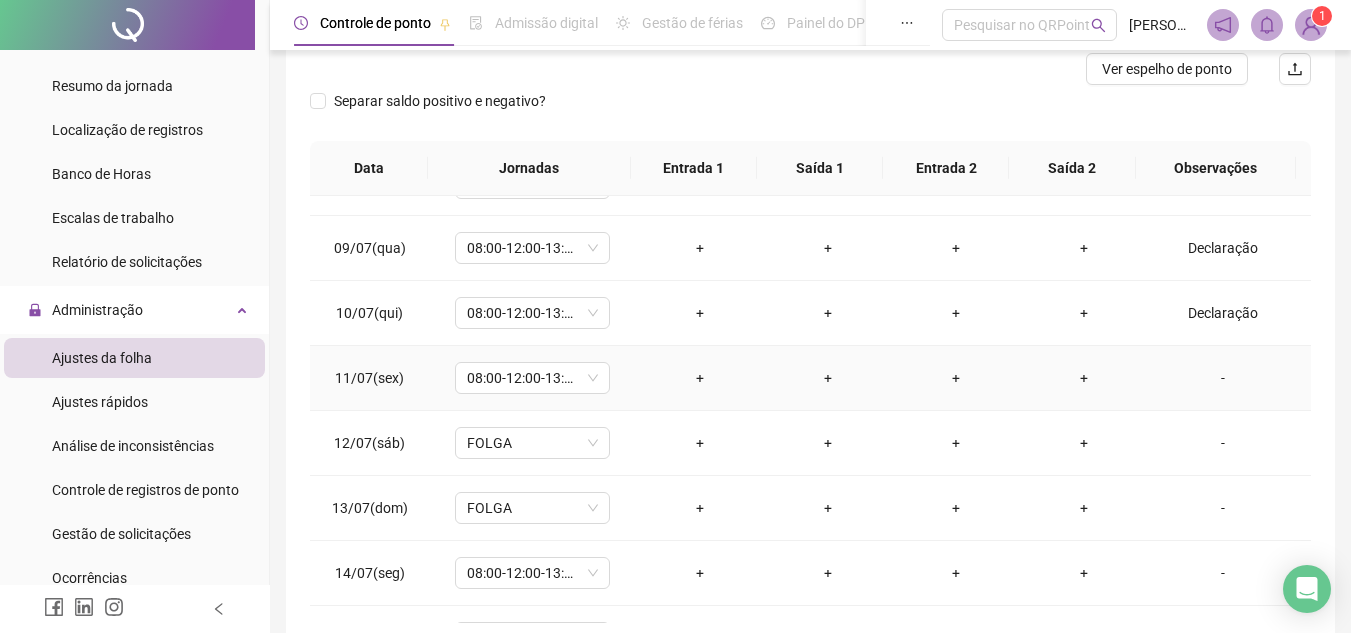 click on "-" at bounding box center [1223, 378] 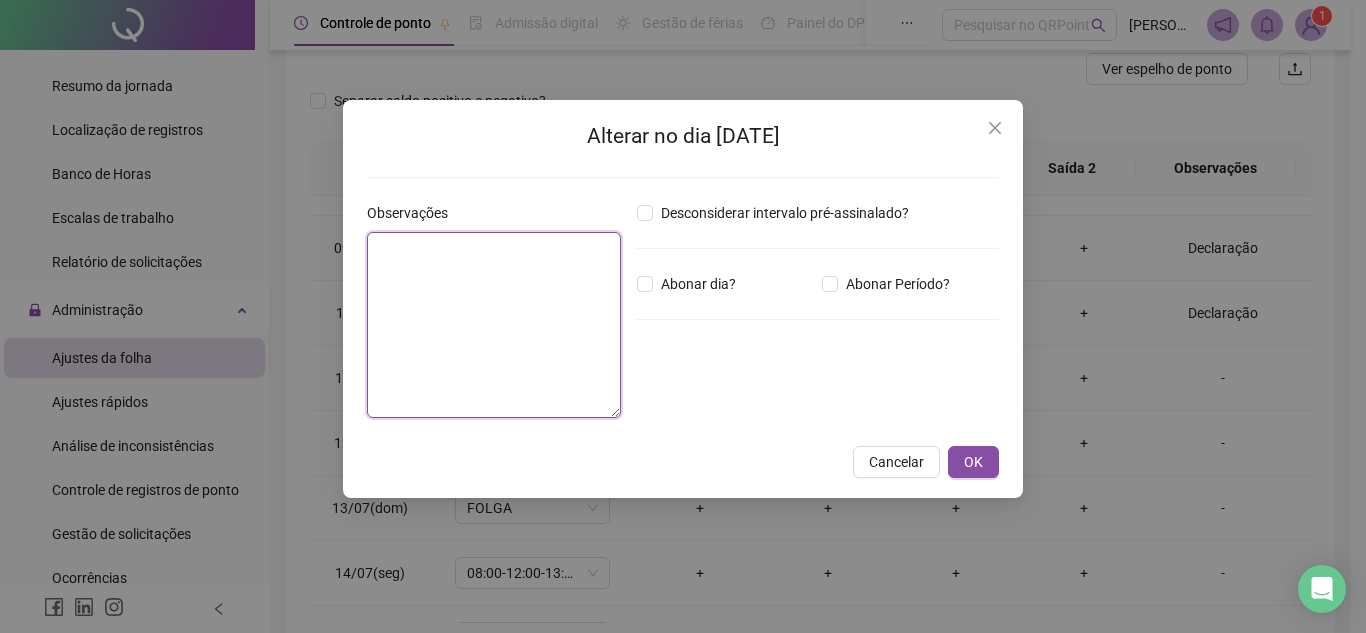 click at bounding box center [494, 325] 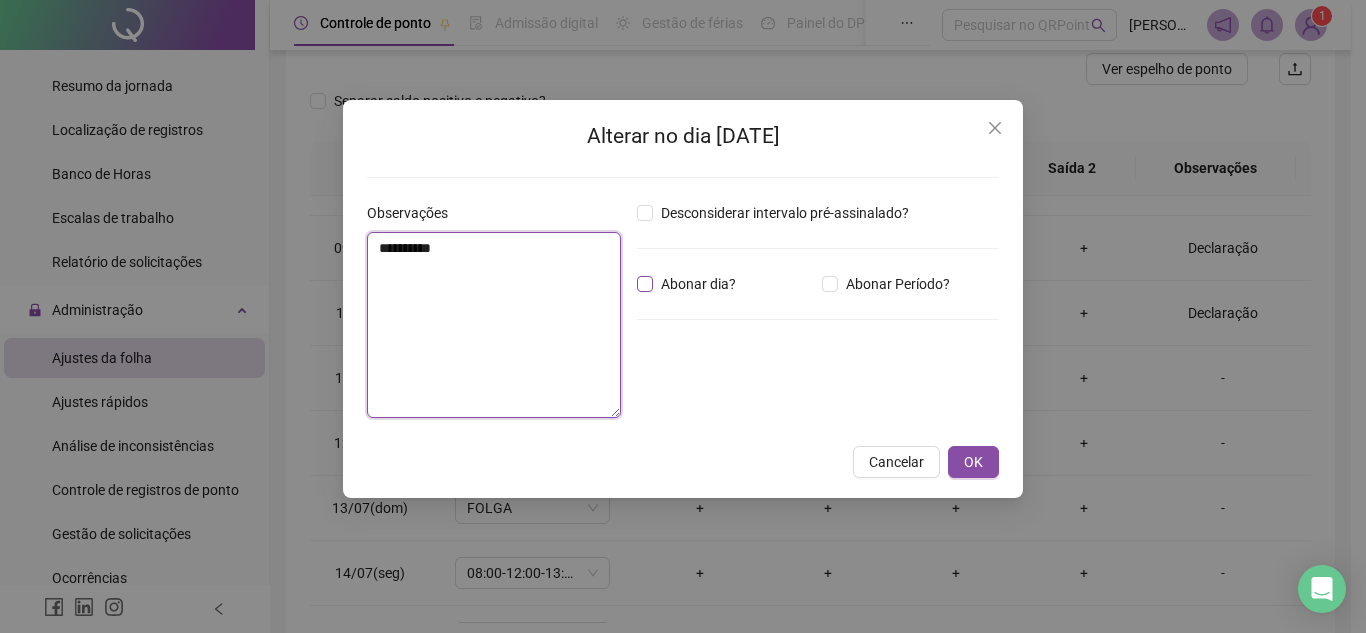 type on "**********" 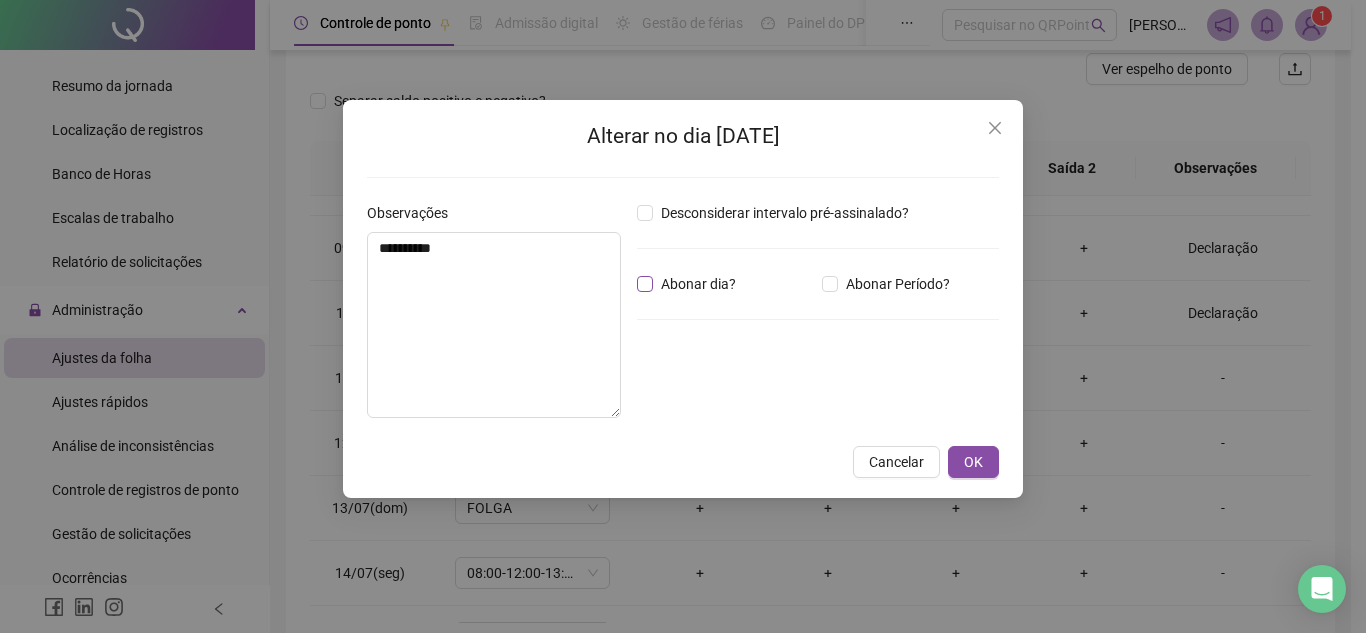 click on "Abonar dia?" at bounding box center (698, 284) 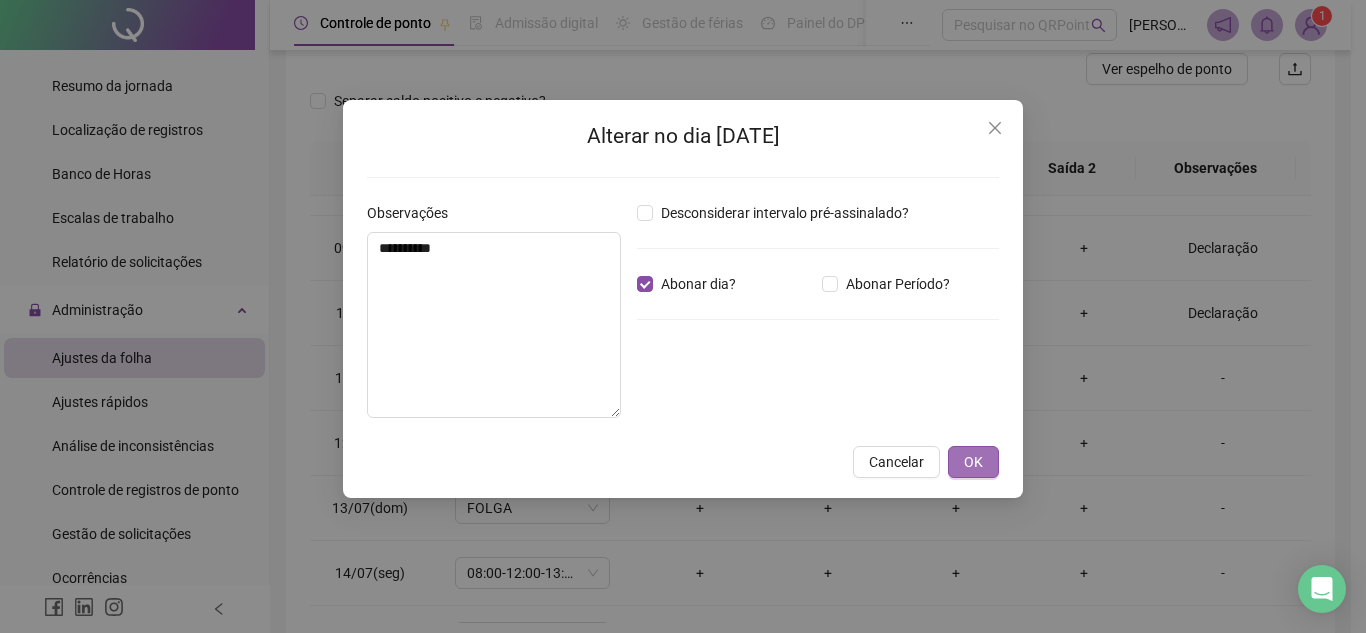 click on "OK" at bounding box center (973, 462) 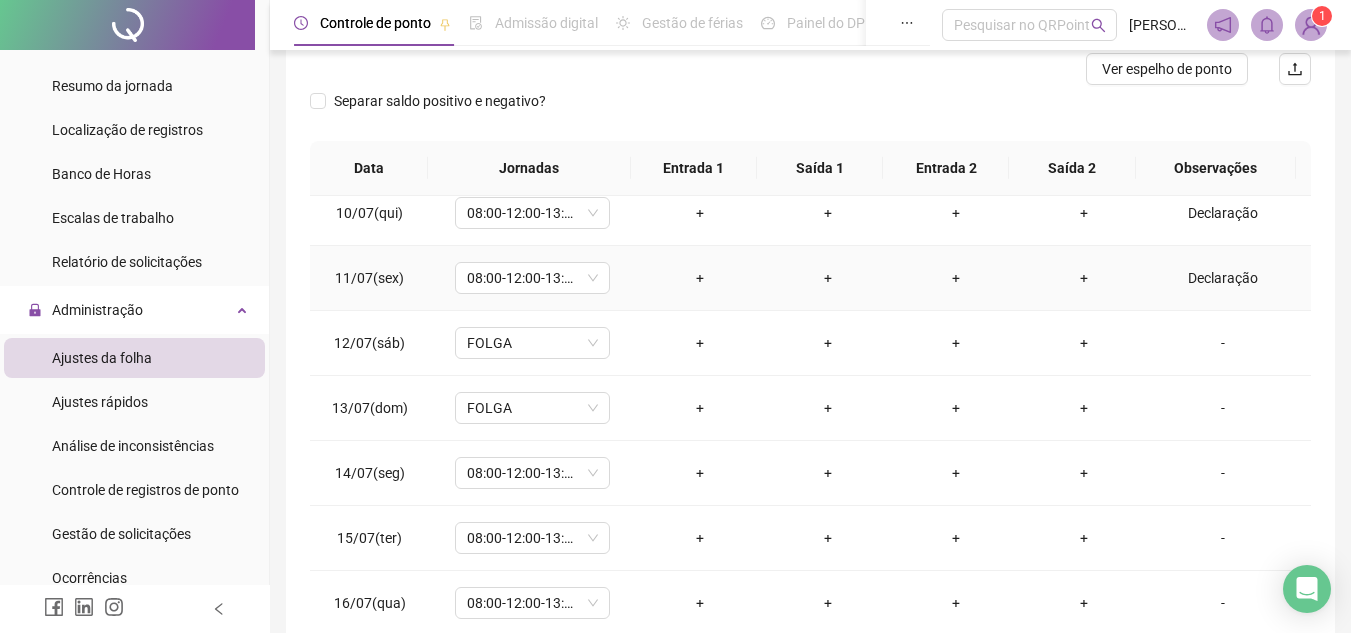 scroll, scrollTop: 613, scrollLeft: 0, axis: vertical 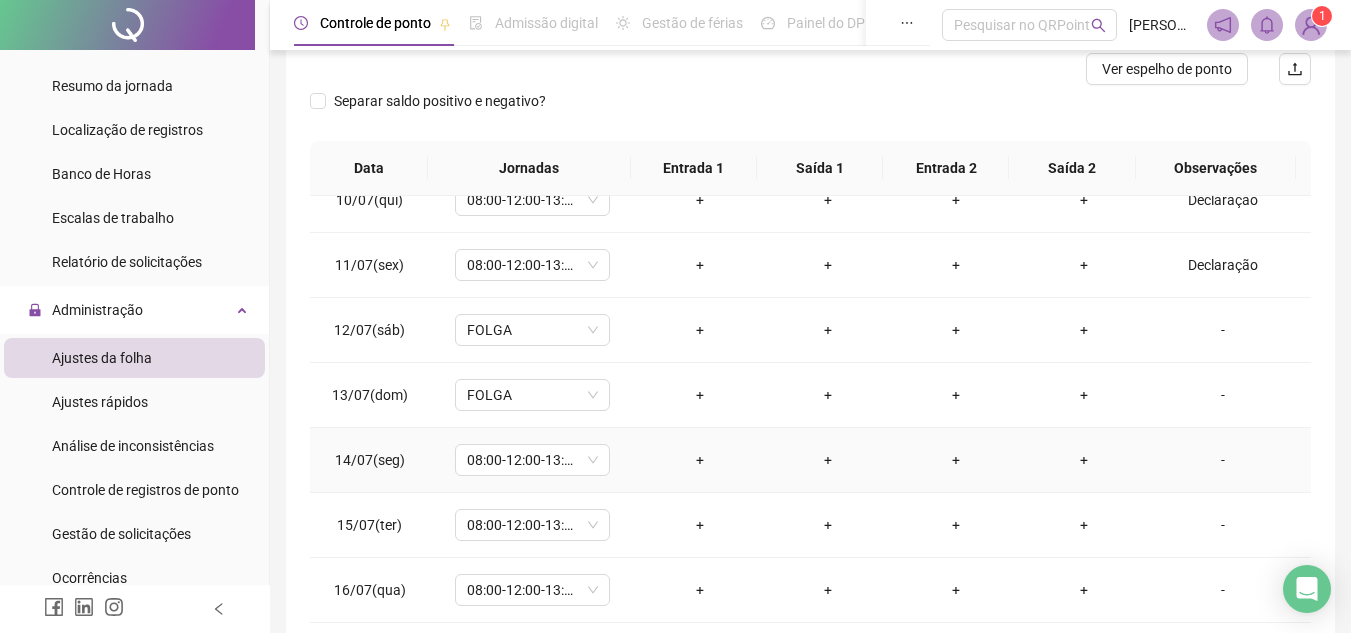 click on "-" at bounding box center (1223, 460) 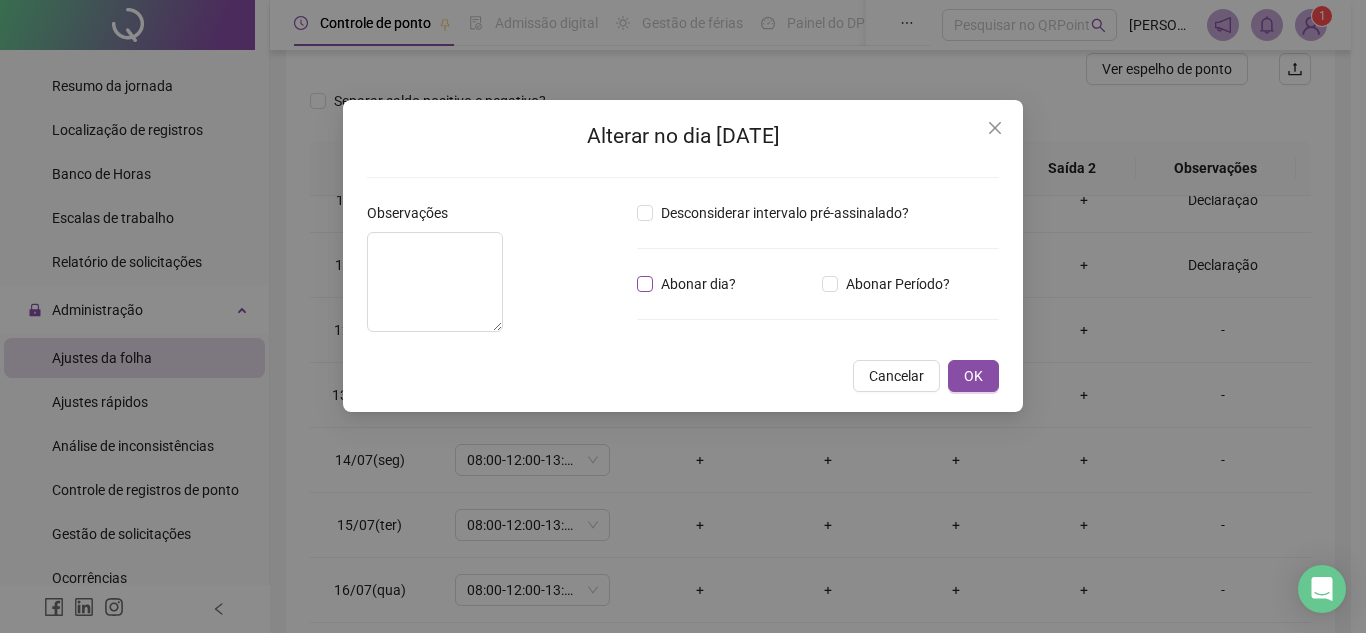 click on "Abonar dia?" at bounding box center [698, 284] 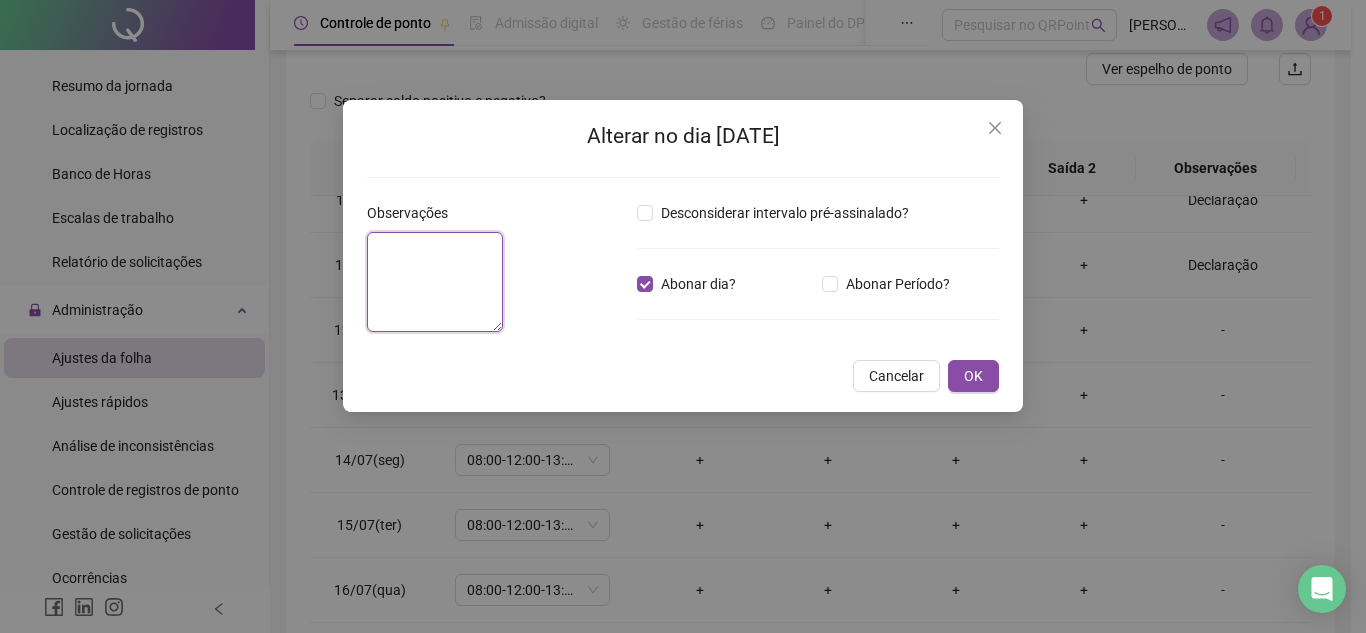 click at bounding box center (435, 282) 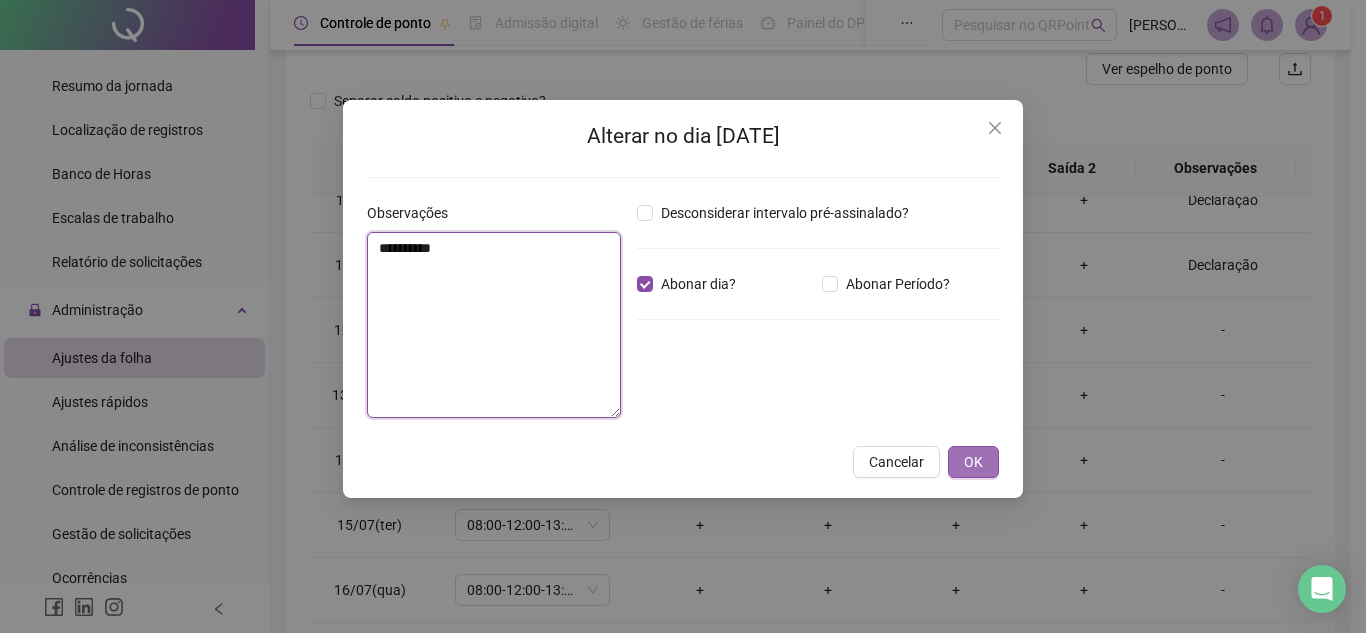 type on "**********" 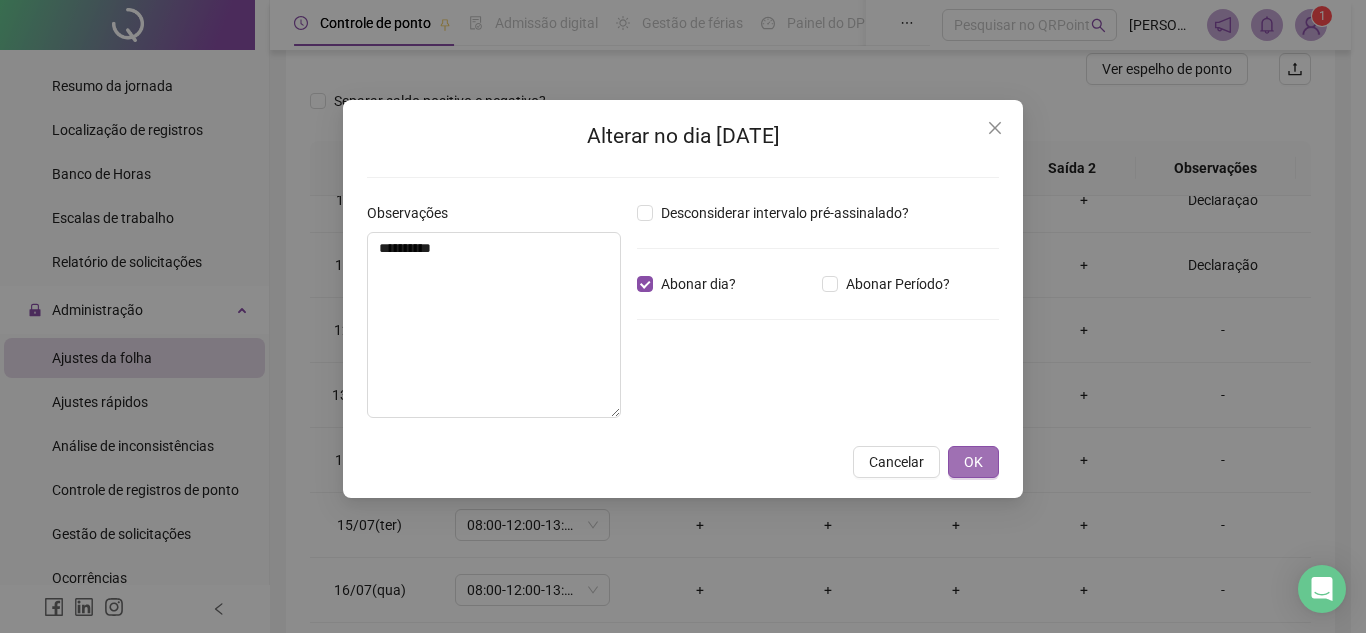 click on "OK" at bounding box center (973, 462) 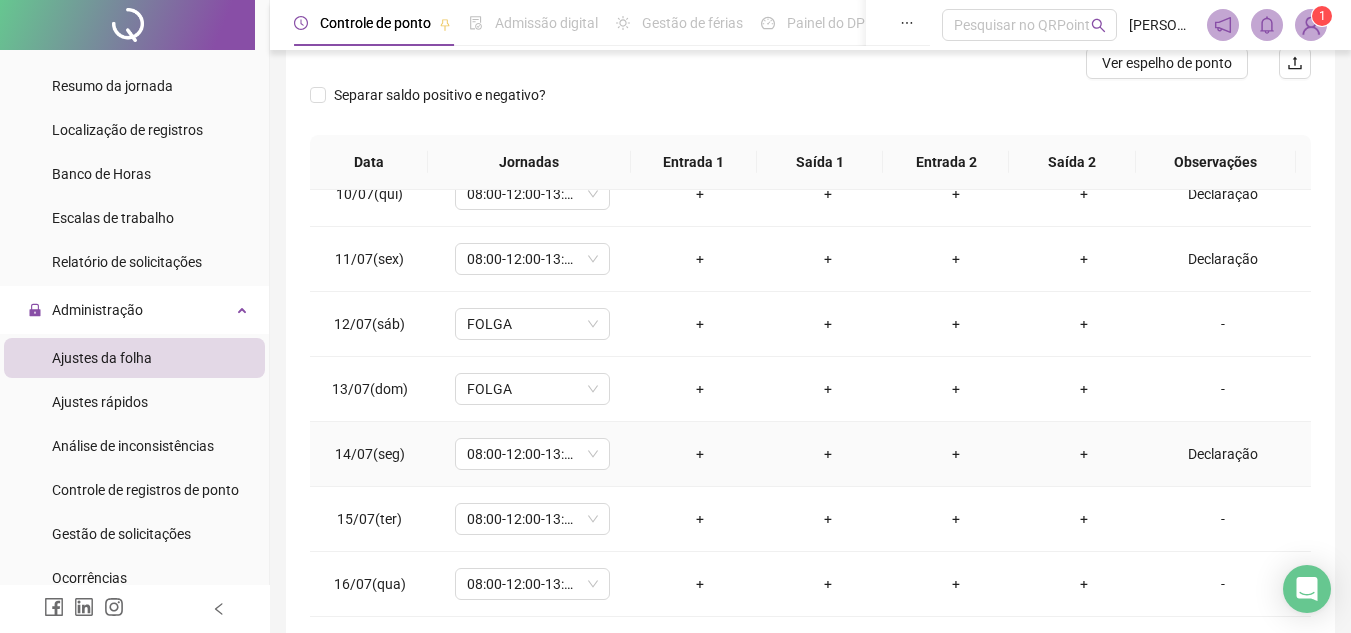 scroll, scrollTop: 365, scrollLeft: 0, axis: vertical 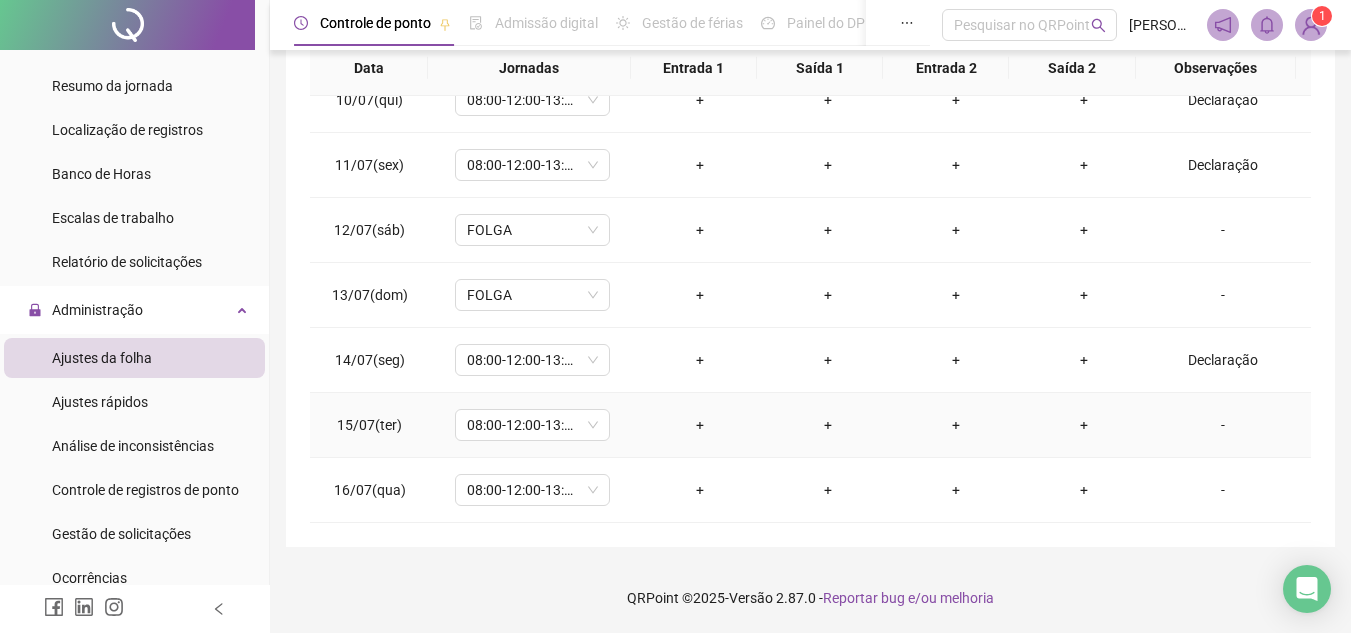 click on "-" at bounding box center (1223, 425) 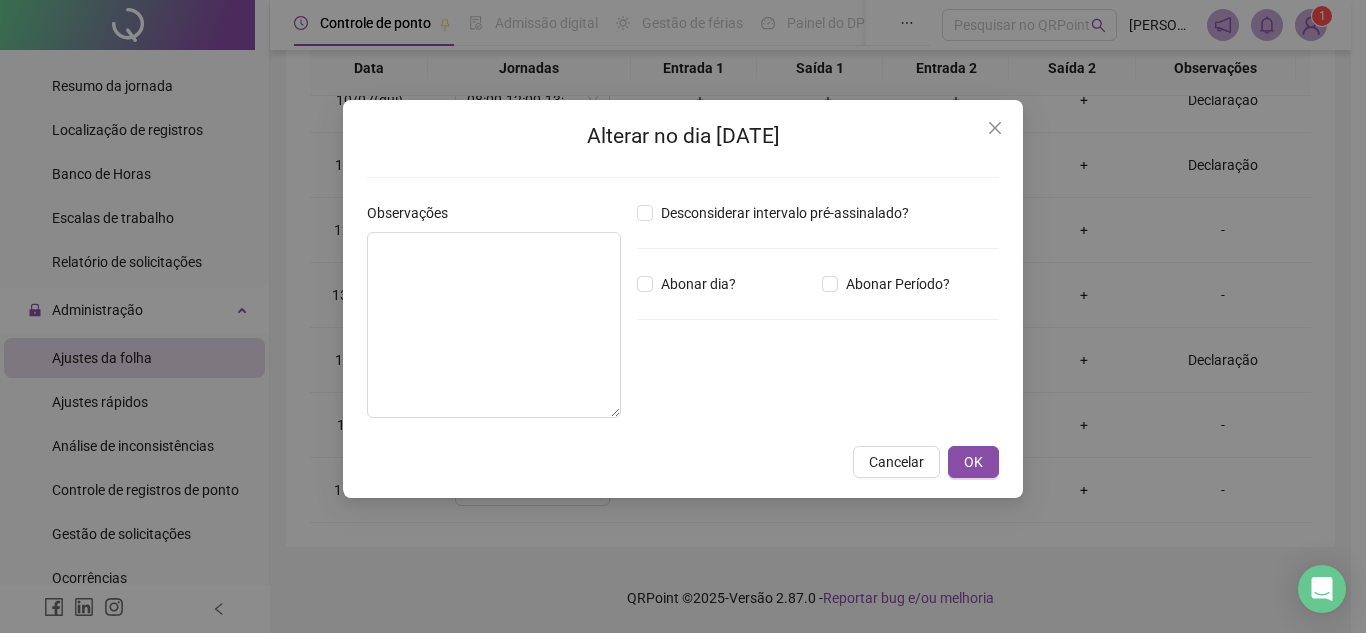 click on "Abonar dia?" at bounding box center (725, 284) 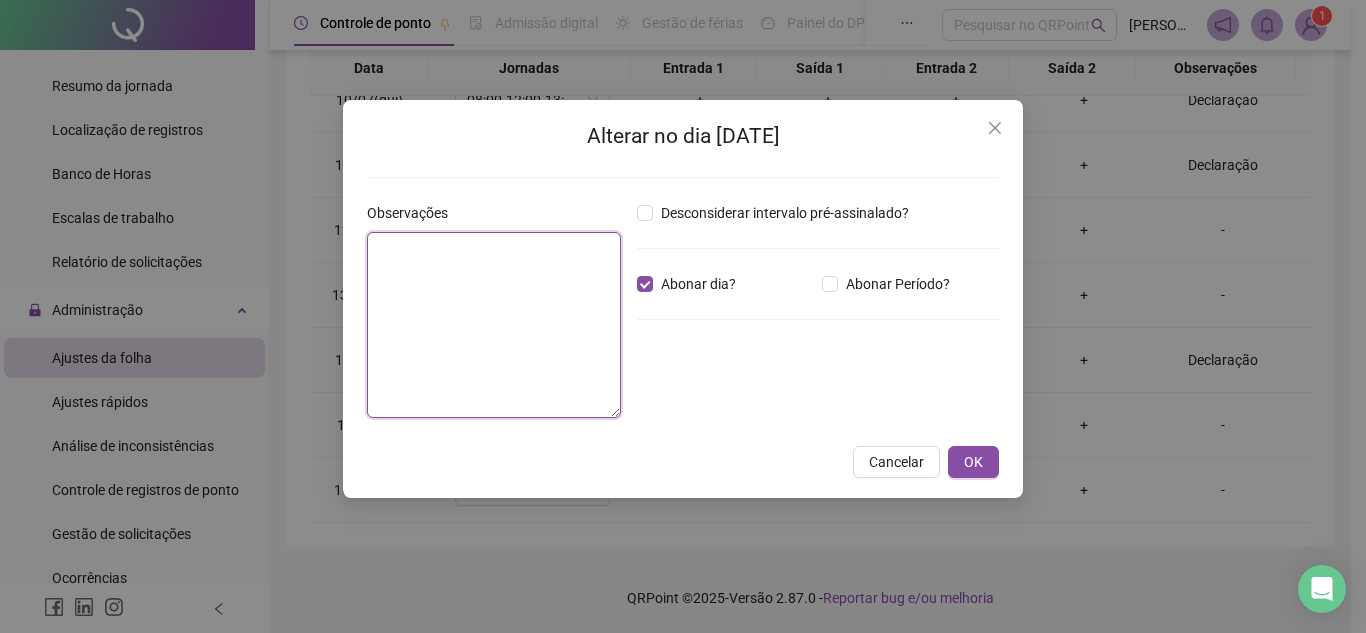 click at bounding box center [494, 325] 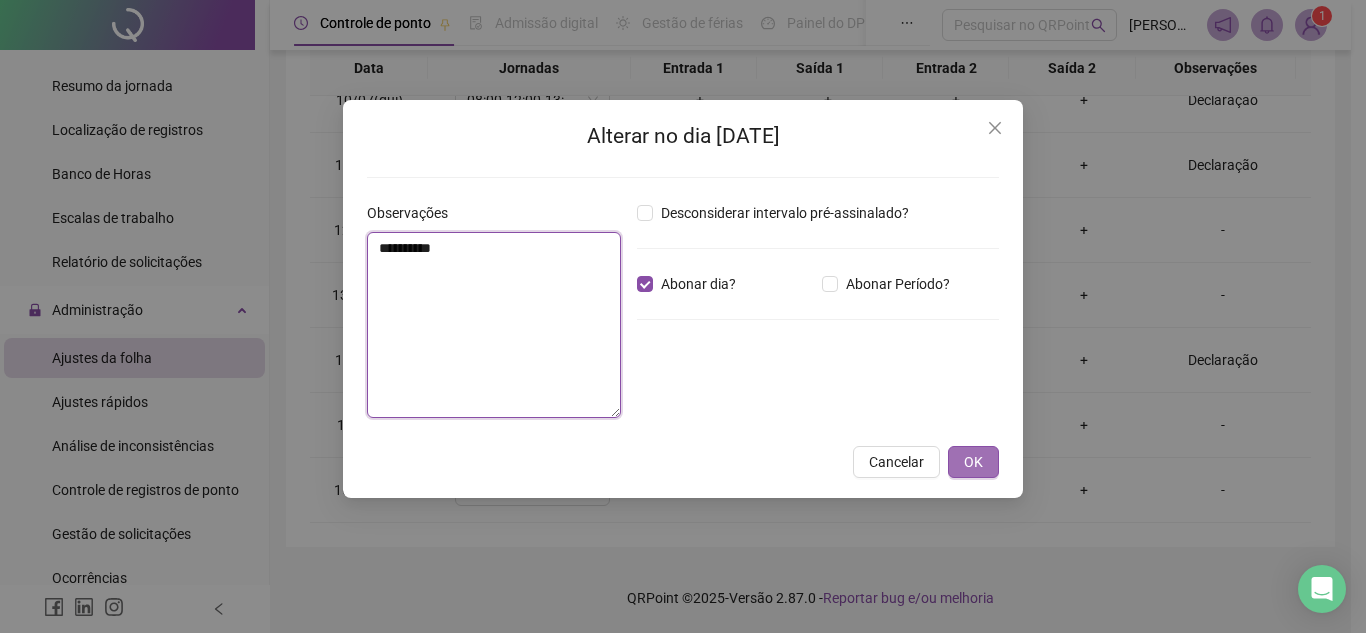 type on "**********" 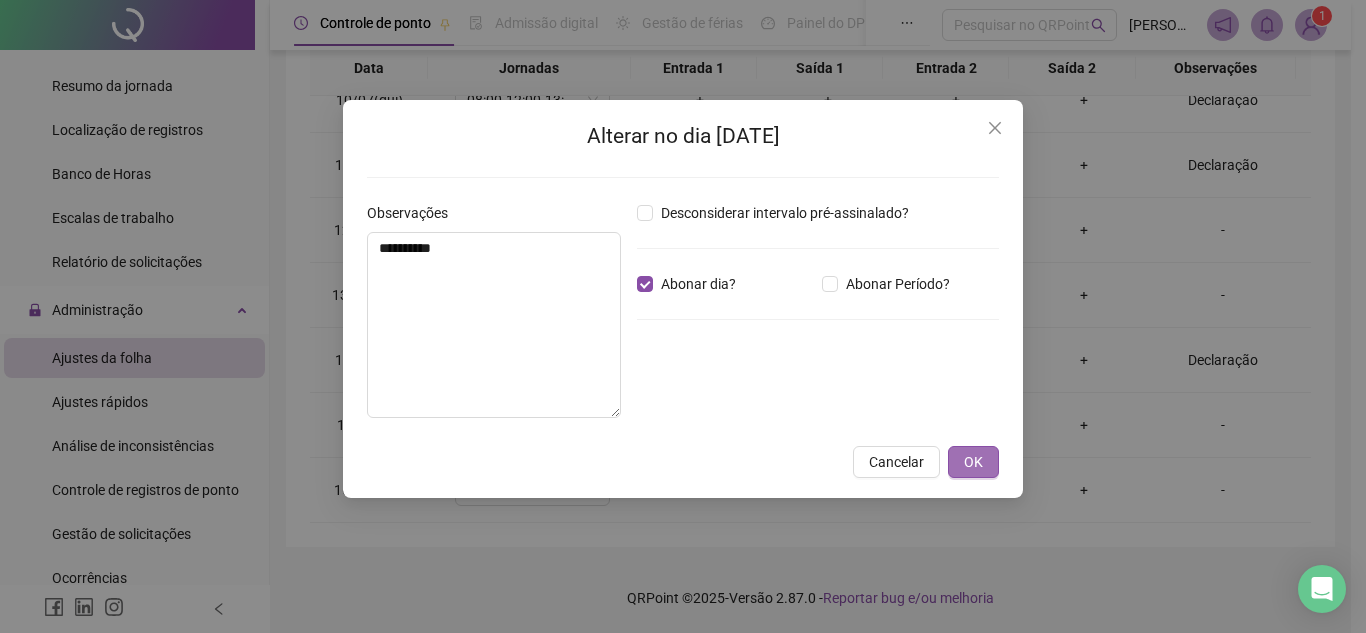 click on "OK" at bounding box center (973, 462) 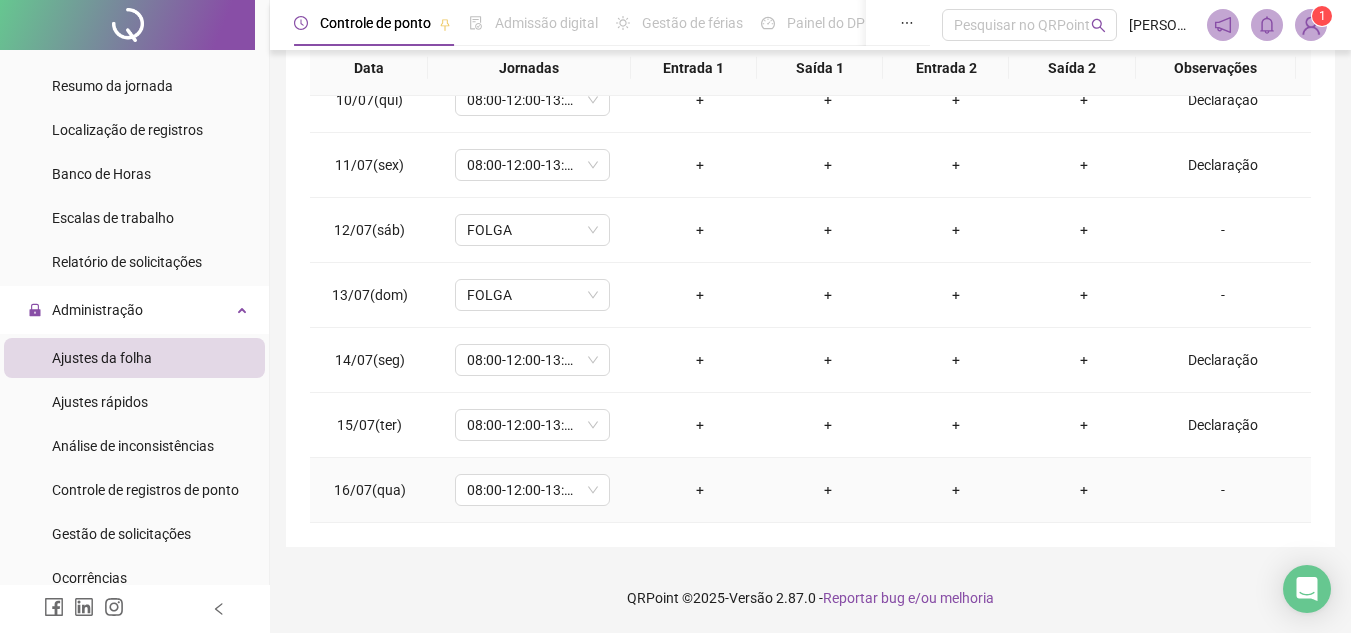 click on "-" at bounding box center (1223, 490) 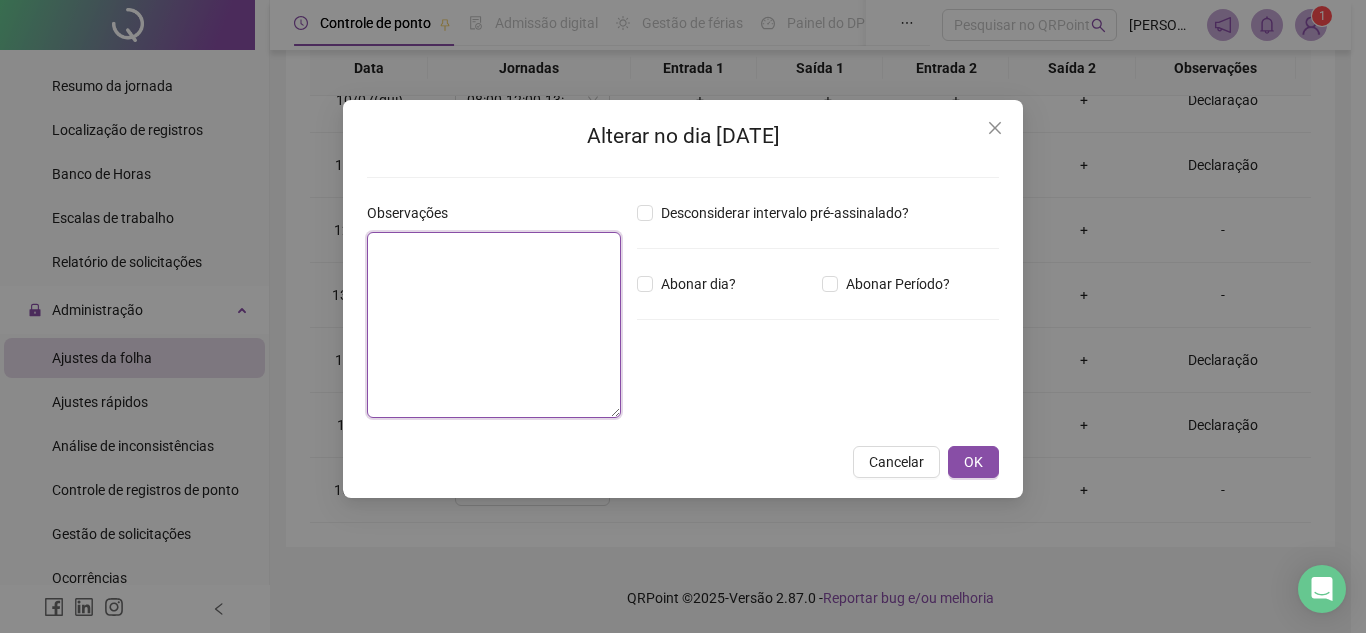 click at bounding box center (494, 325) 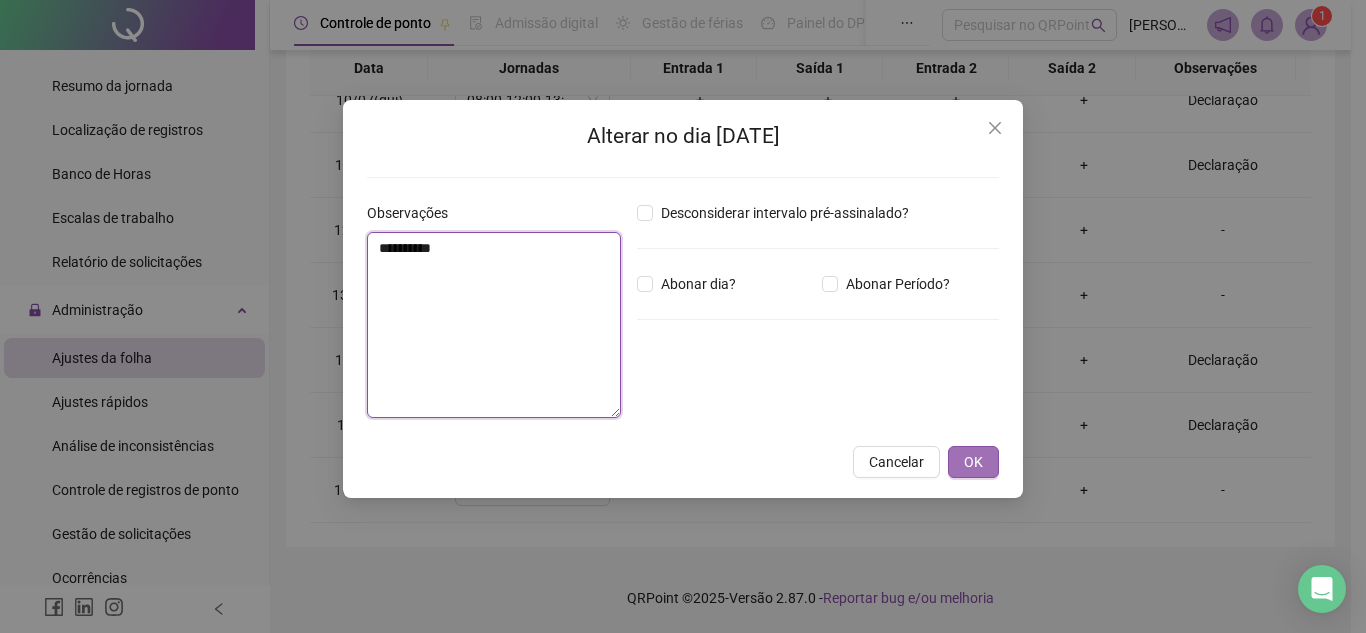 type on "**********" 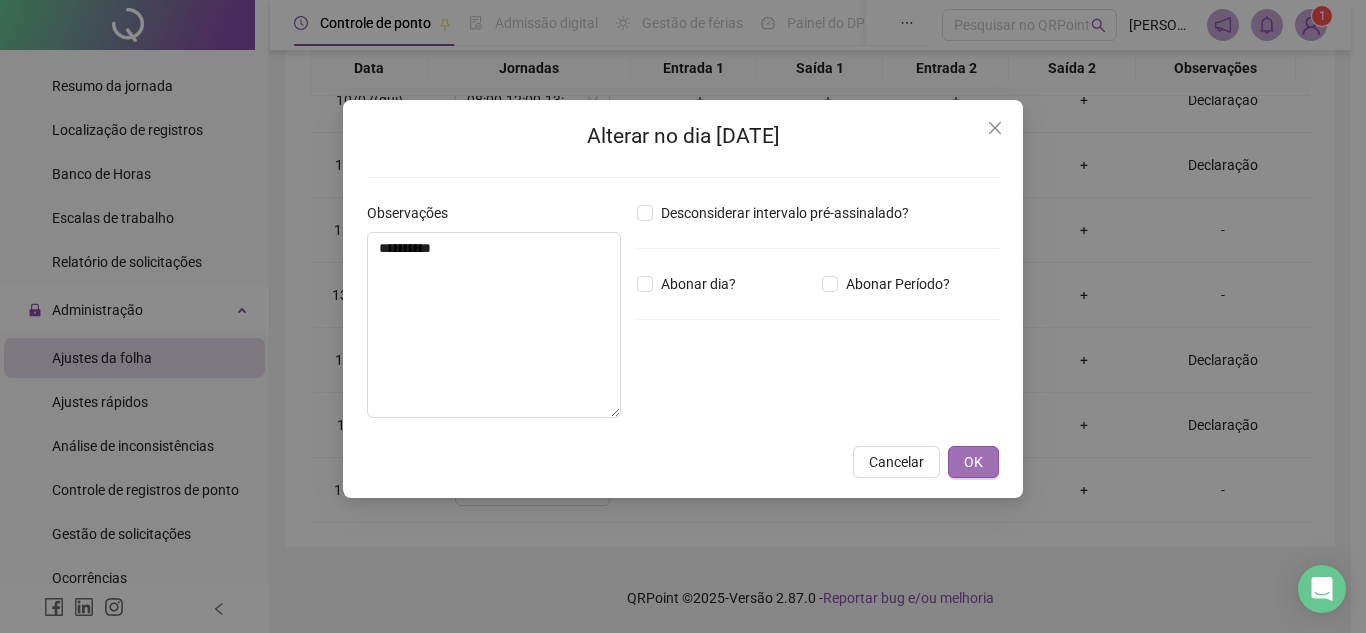 click on "OK" at bounding box center [973, 462] 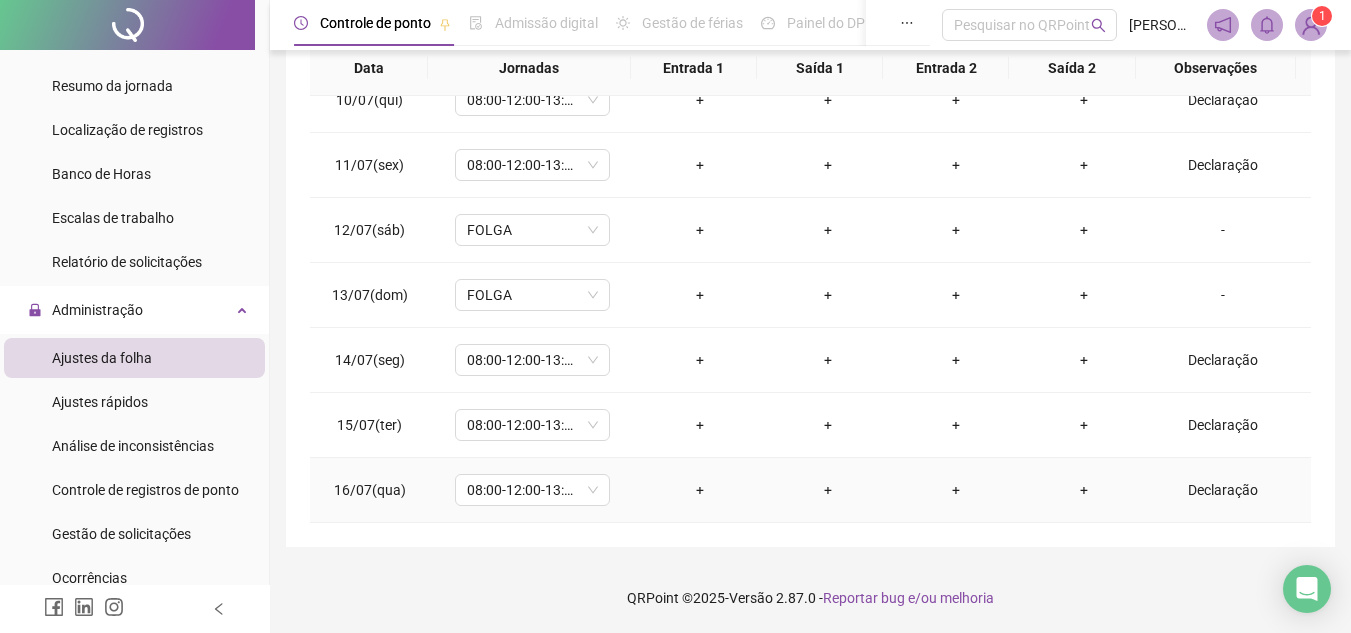 click on "Declaração" at bounding box center (1223, 490) 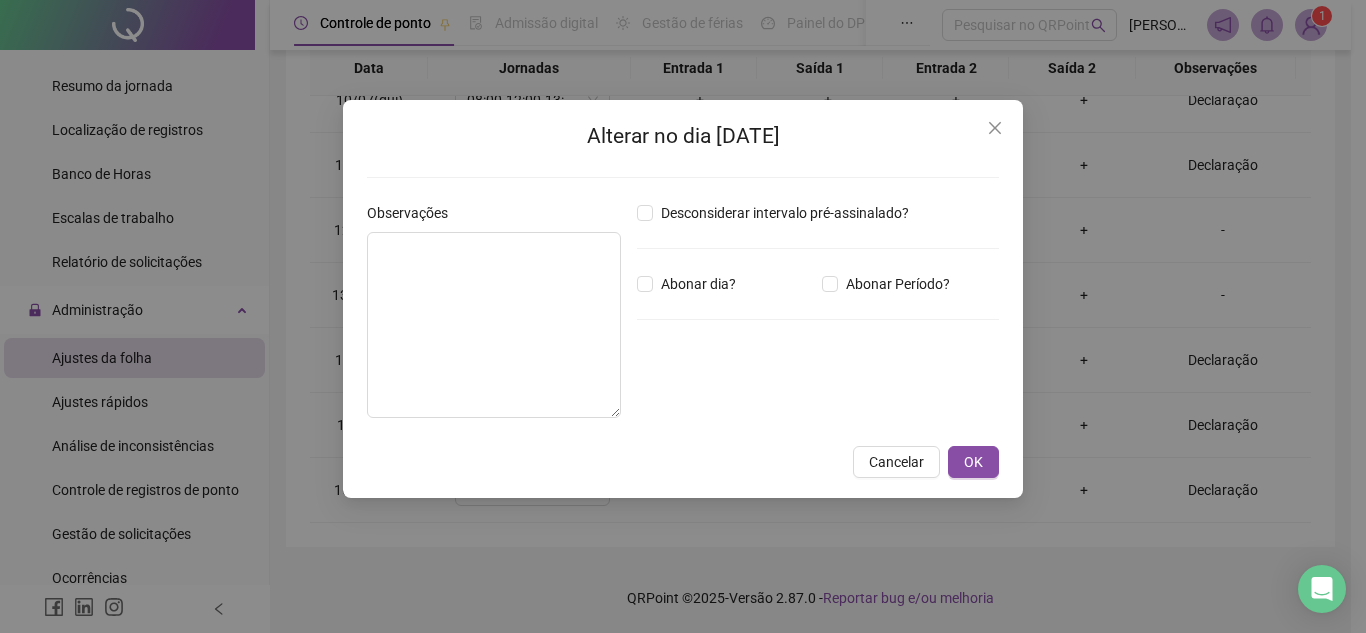 type on "**********" 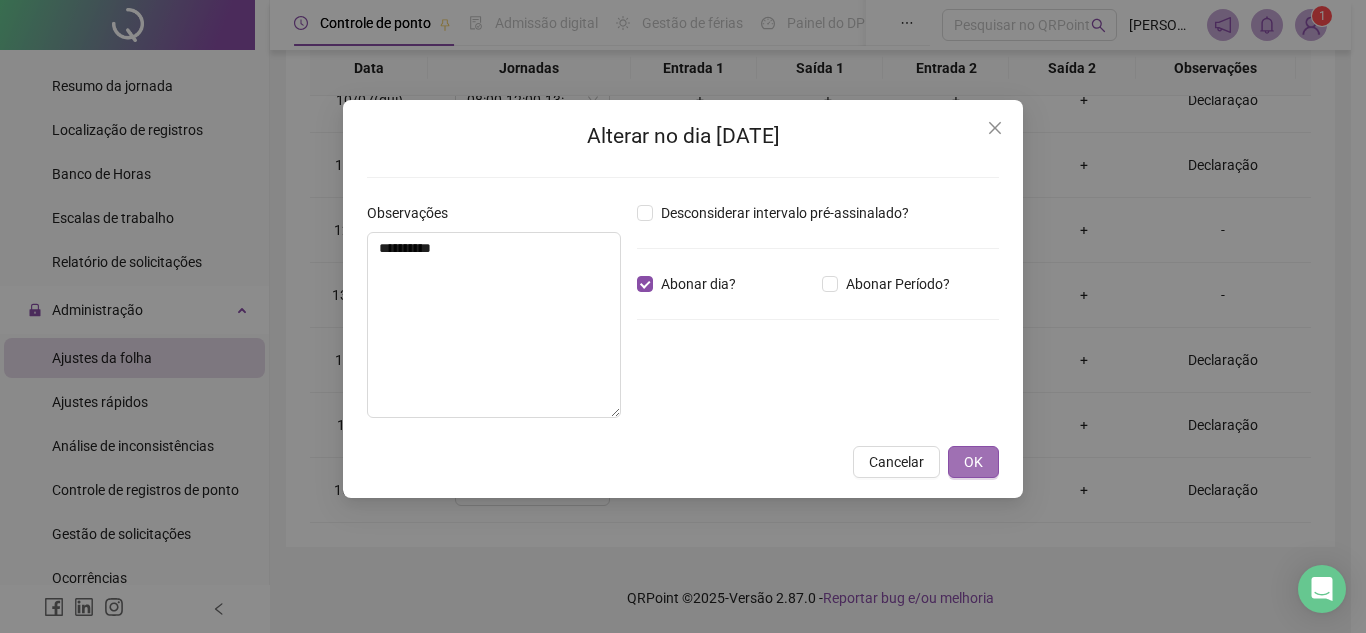 click on "OK" at bounding box center (973, 462) 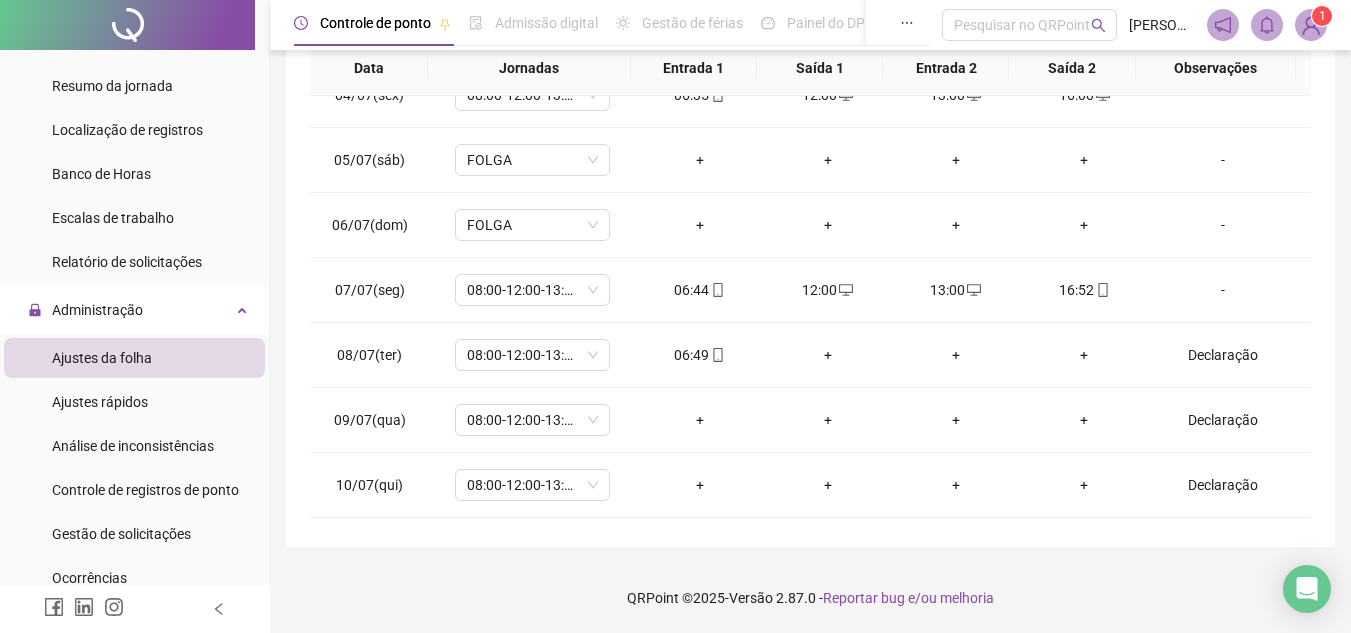 scroll, scrollTop: 0, scrollLeft: 0, axis: both 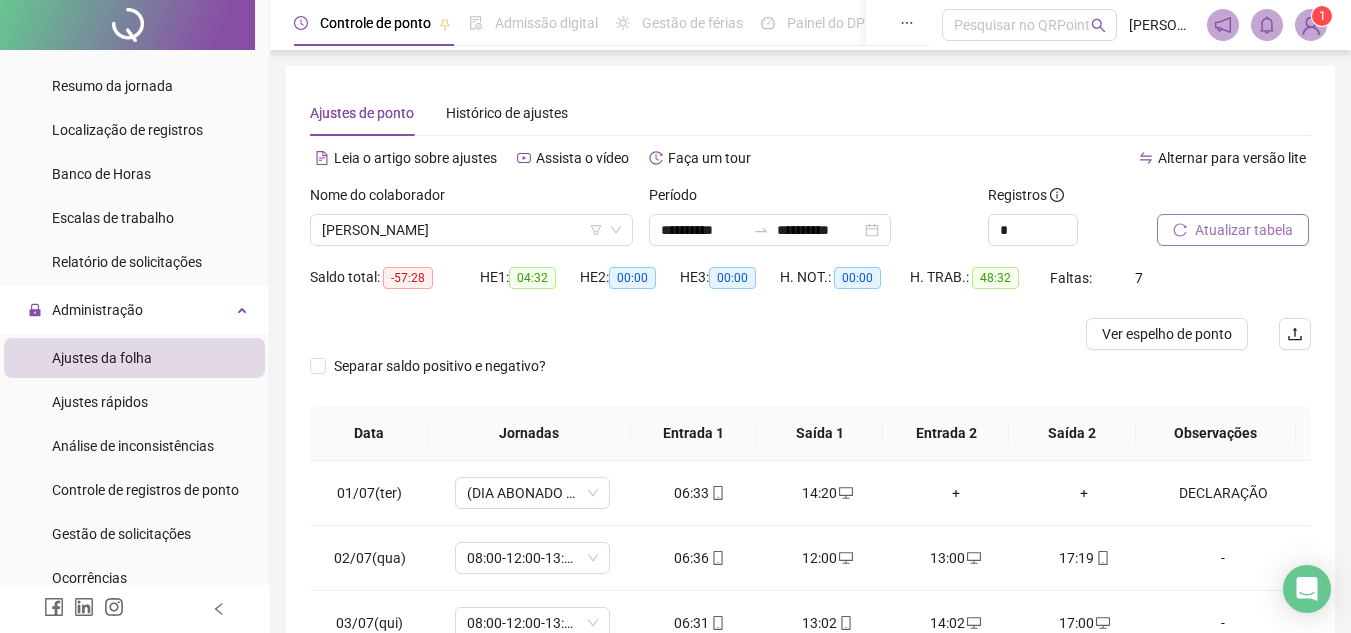click on "Atualizar tabela" at bounding box center [1244, 230] 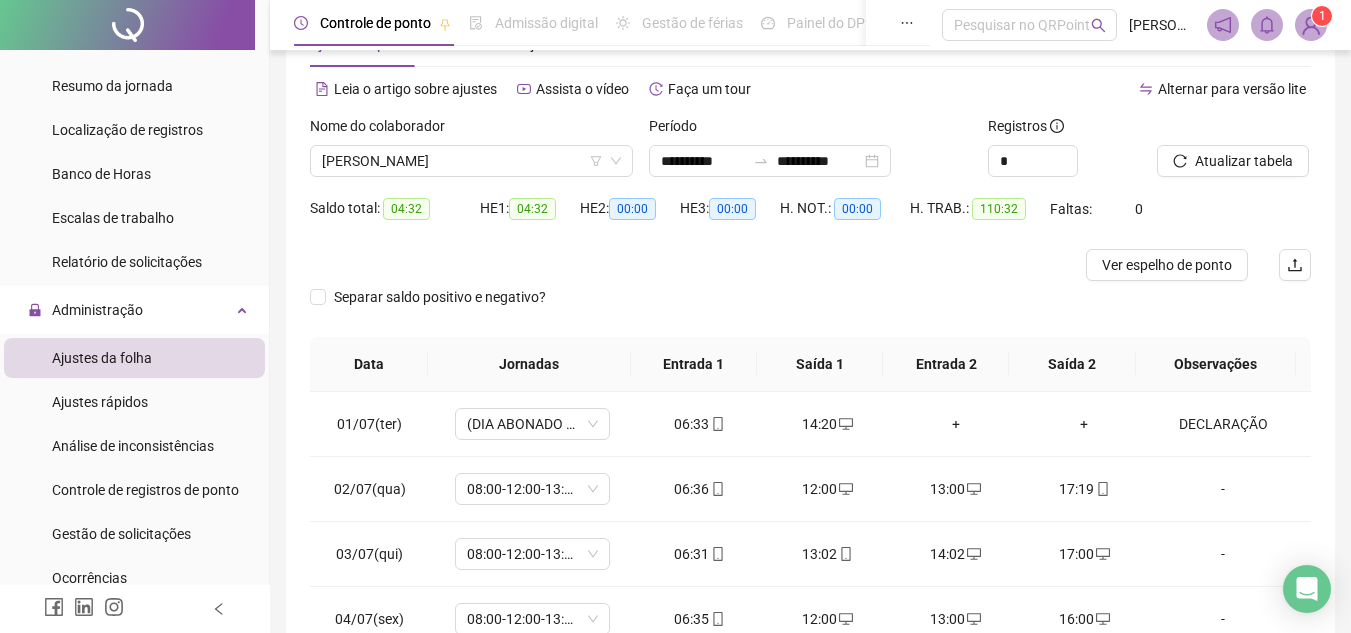 scroll, scrollTop: 100, scrollLeft: 0, axis: vertical 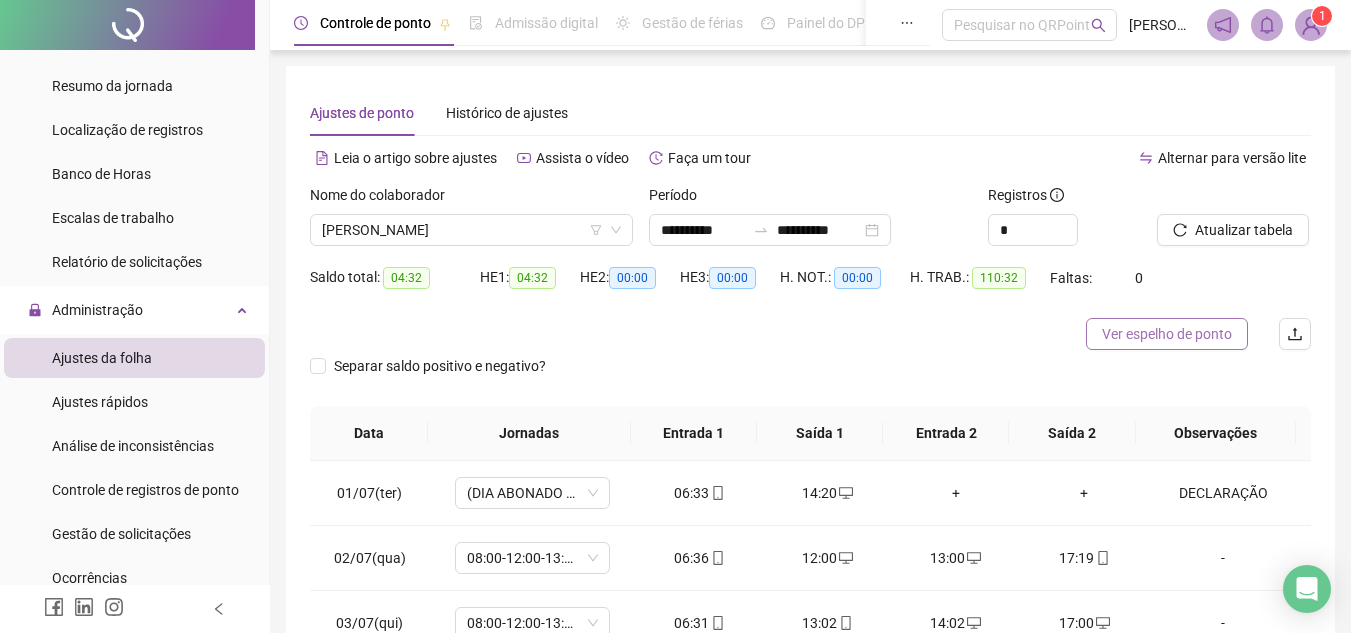 click on "Ver espelho de ponto" at bounding box center (1167, 334) 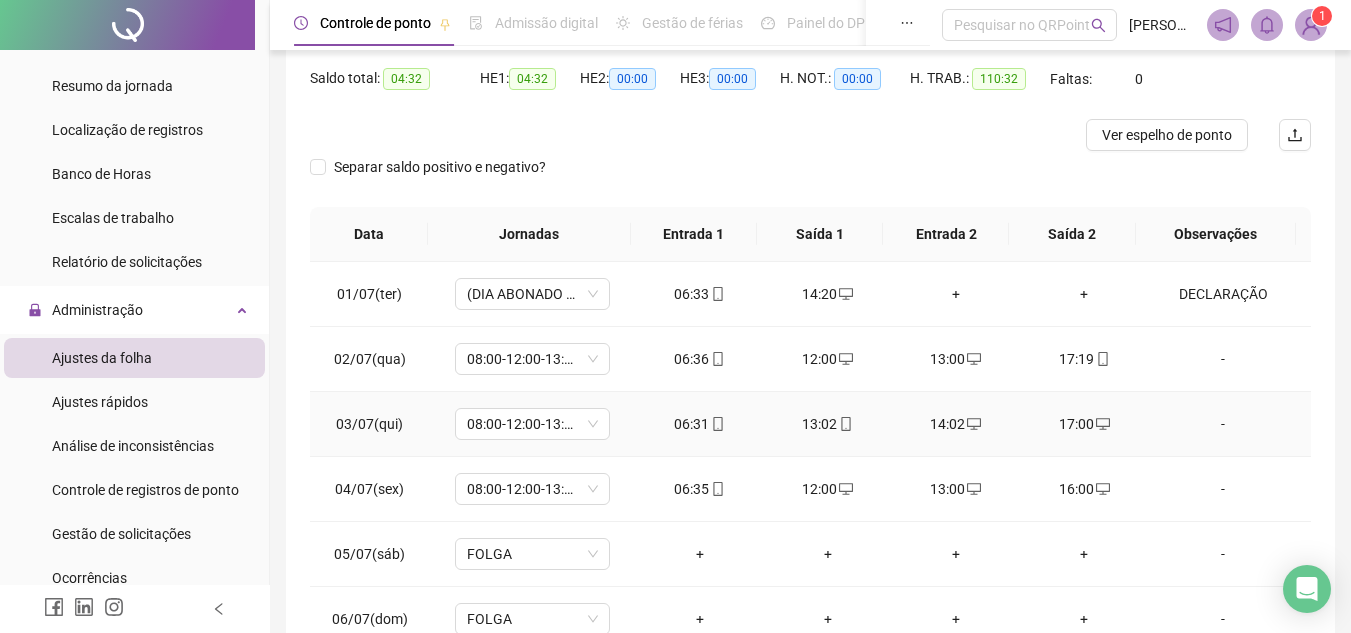 scroll, scrollTop: 200, scrollLeft: 0, axis: vertical 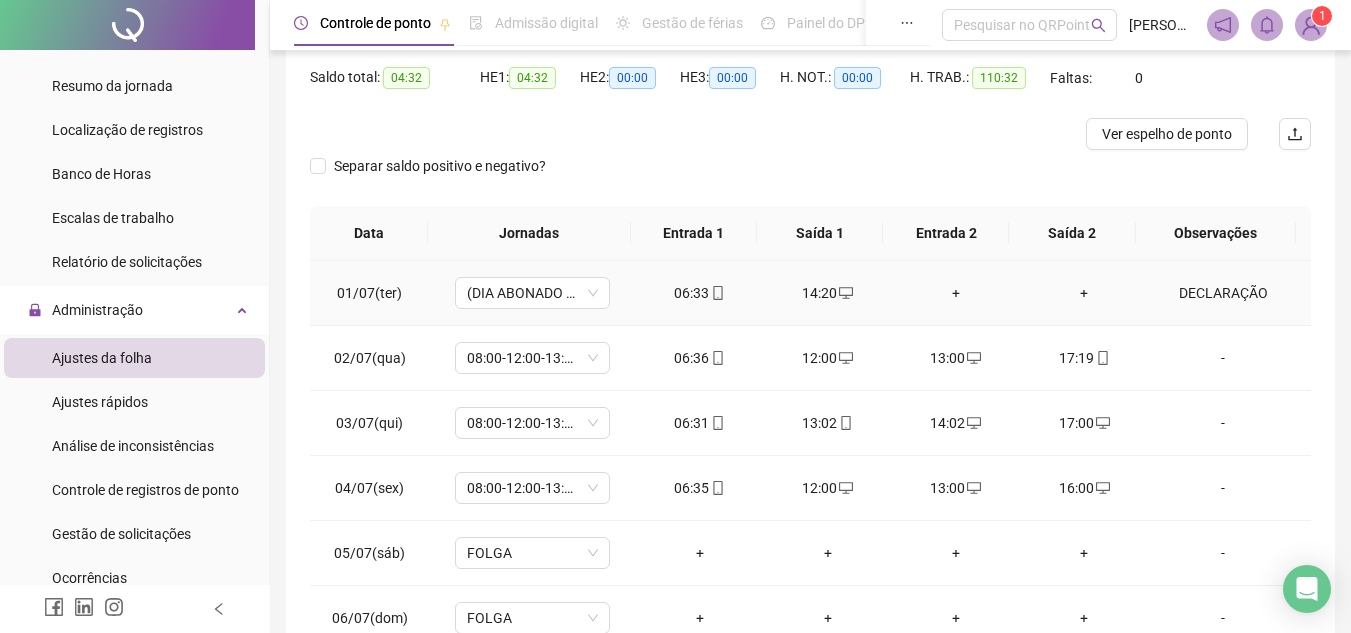 click on "DECLARAÇÃO" at bounding box center (1223, 293) 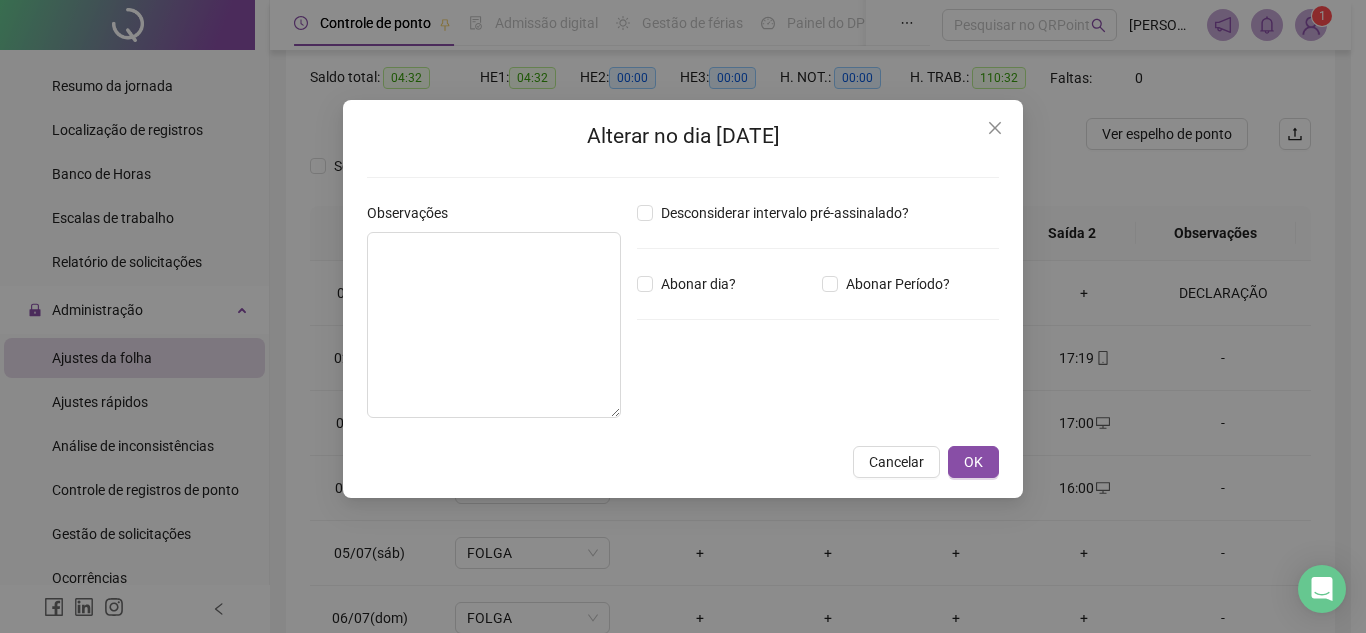 type on "**********" 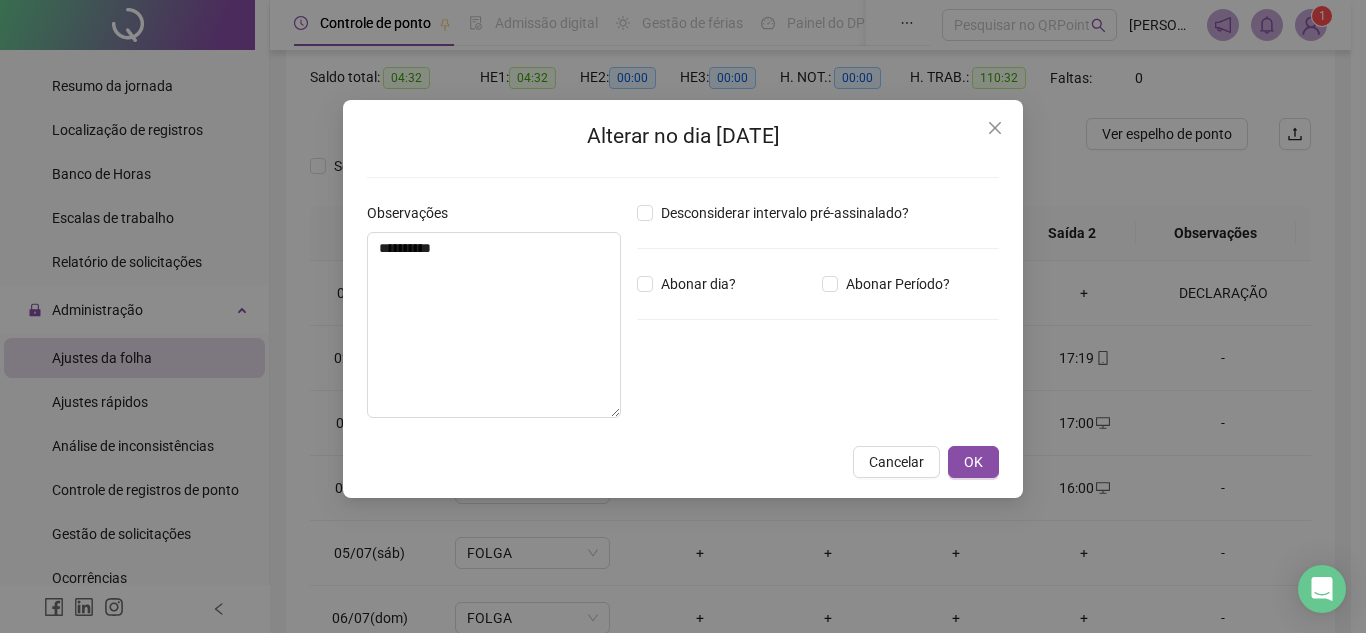 type on "*****" 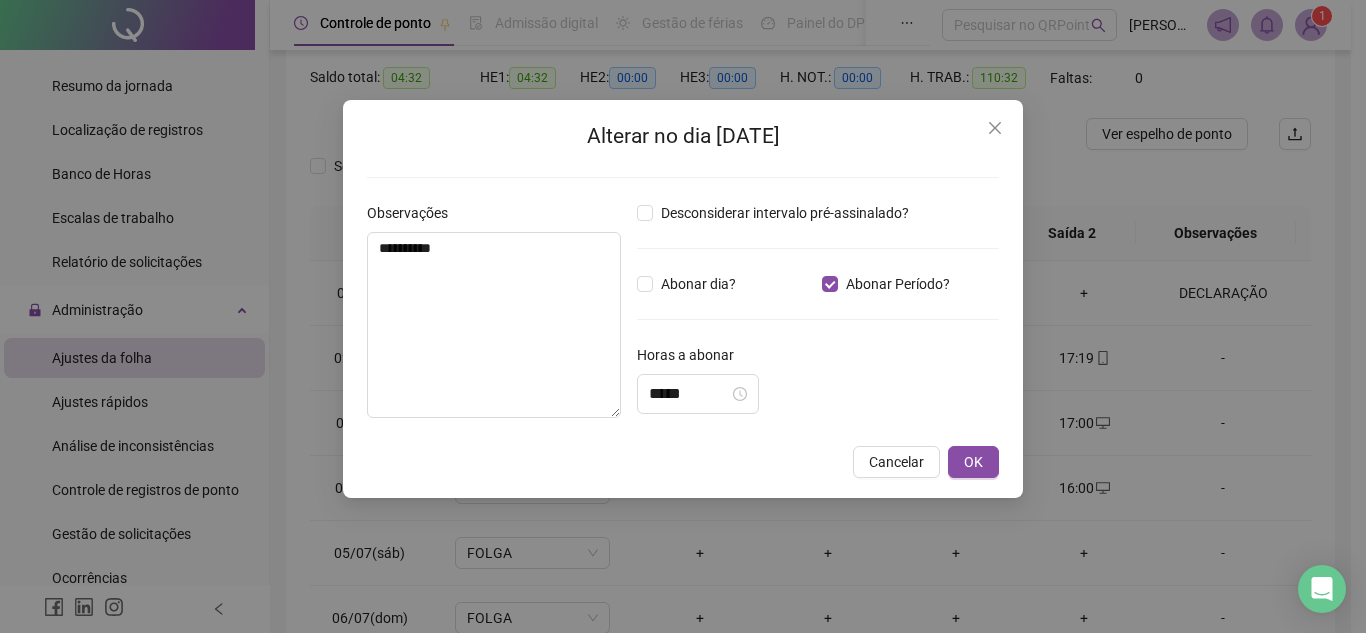 drag, startPoint x: 858, startPoint y: 124, endPoint x: 869, endPoint y: 140, distance: 19.416489 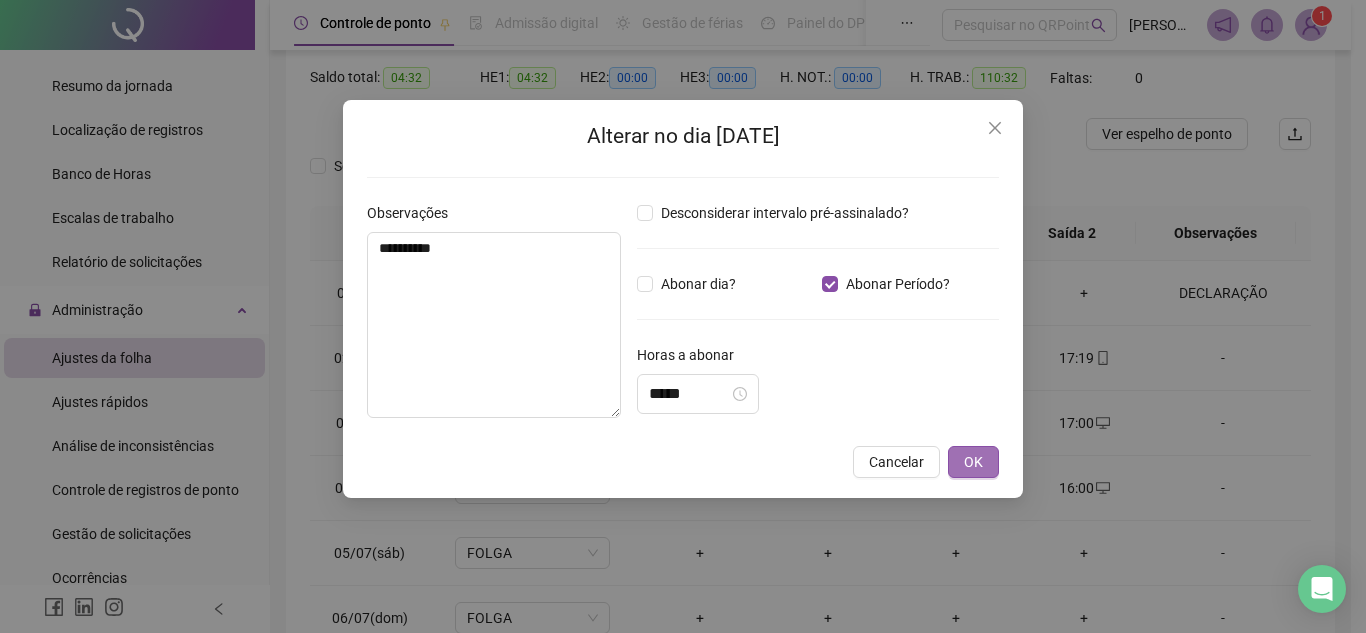 click on "OK" at bounding box center [973, 462] 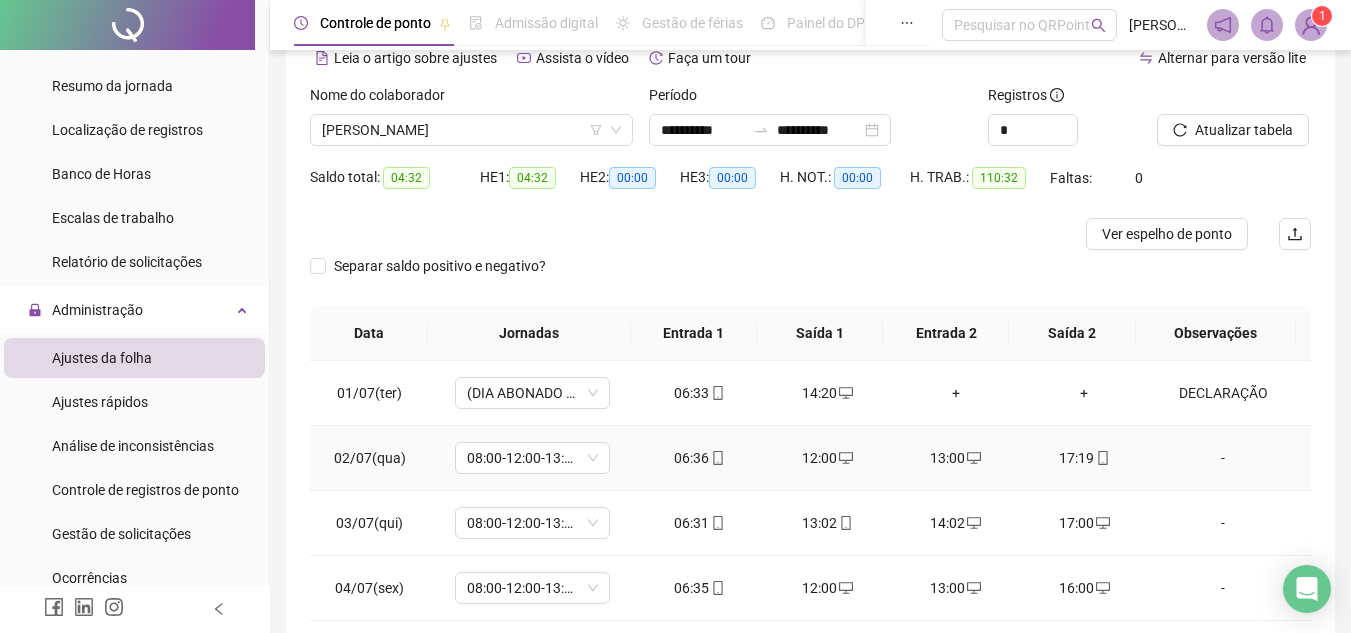 scroll, scrollTop: 200, scrollLeft: 0, axis: vertical 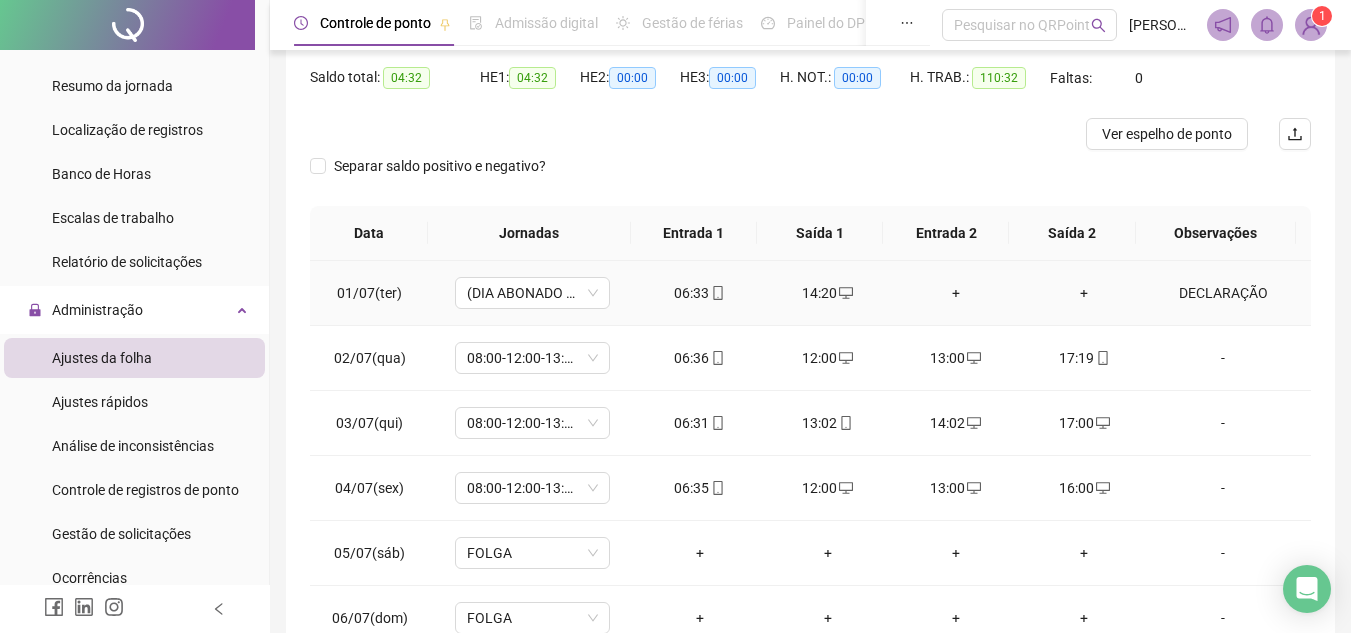click on "DECLARAÇÃO" at bounding box center [1223, 293] 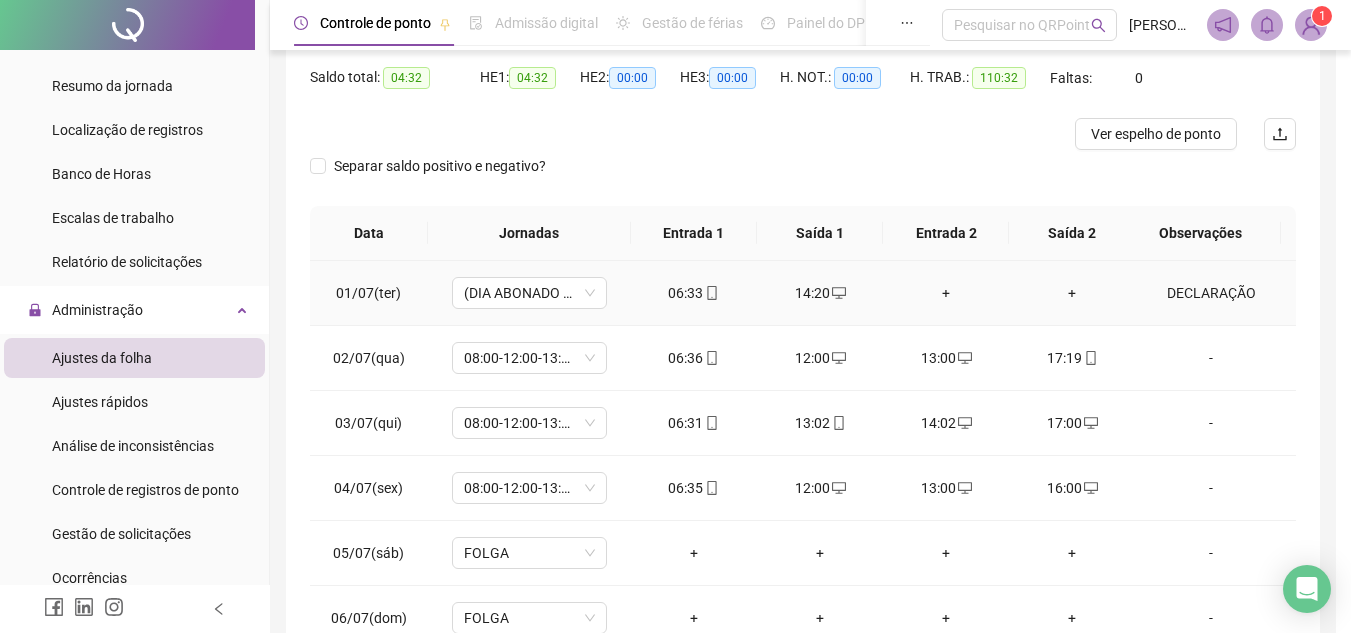 type 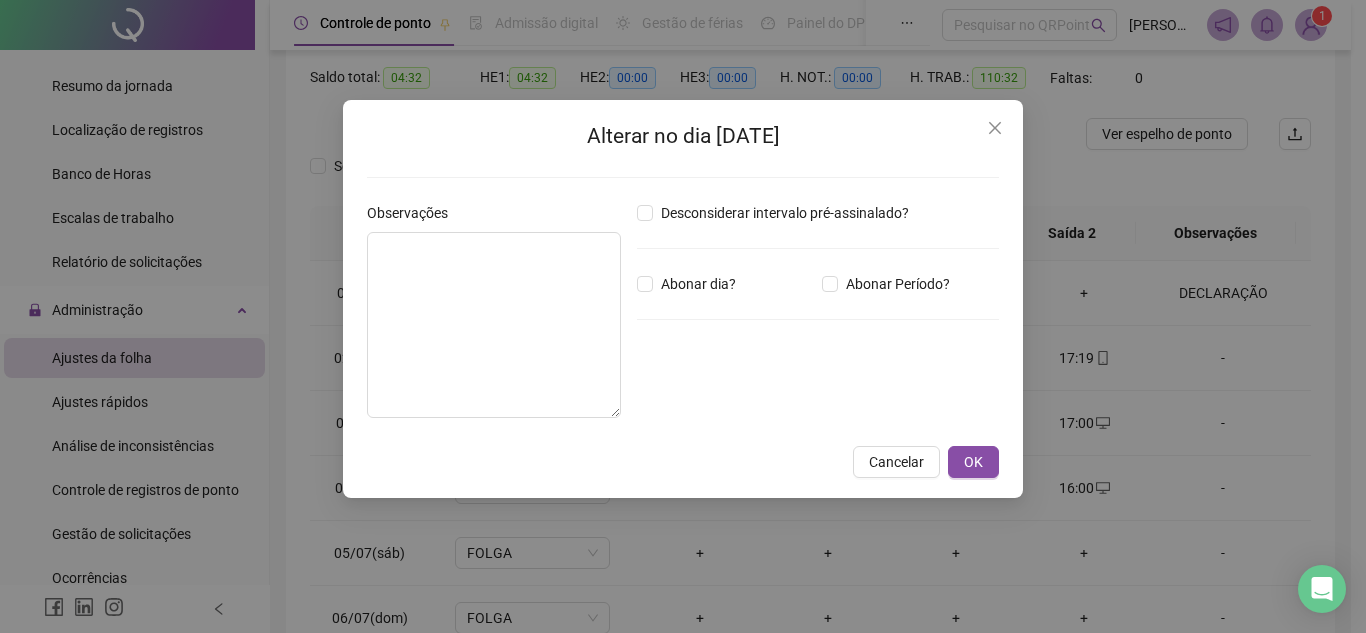 type on "**********" 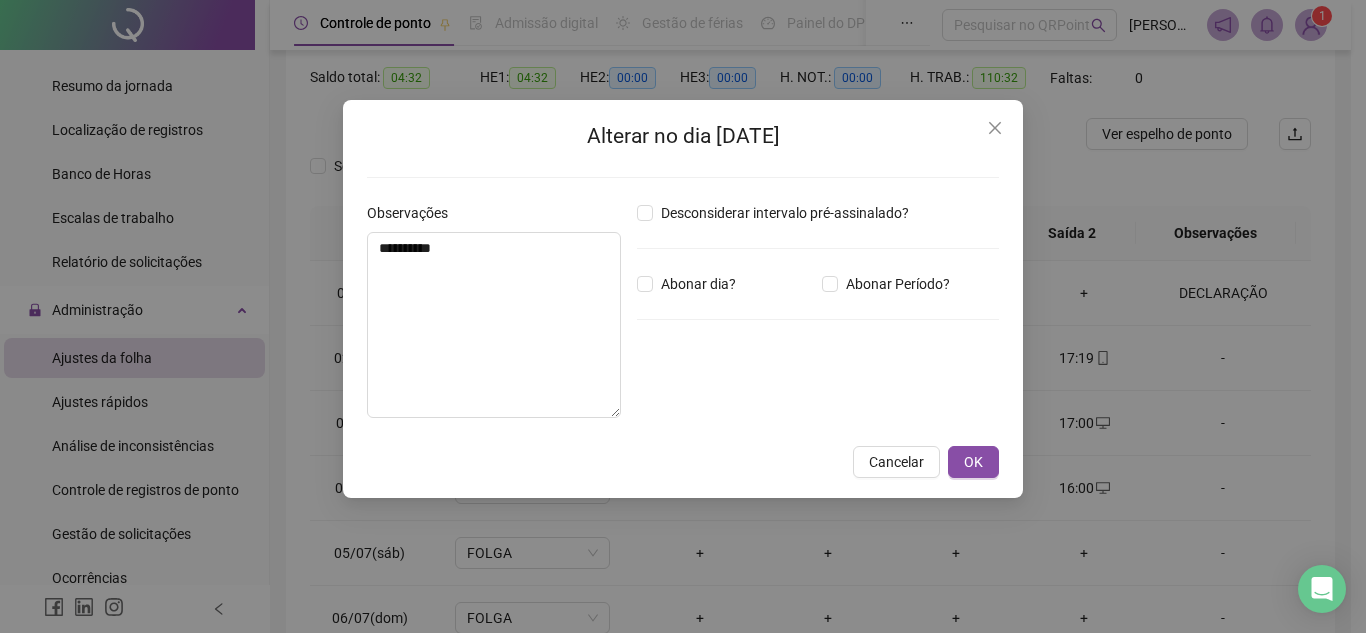 type on "*****" 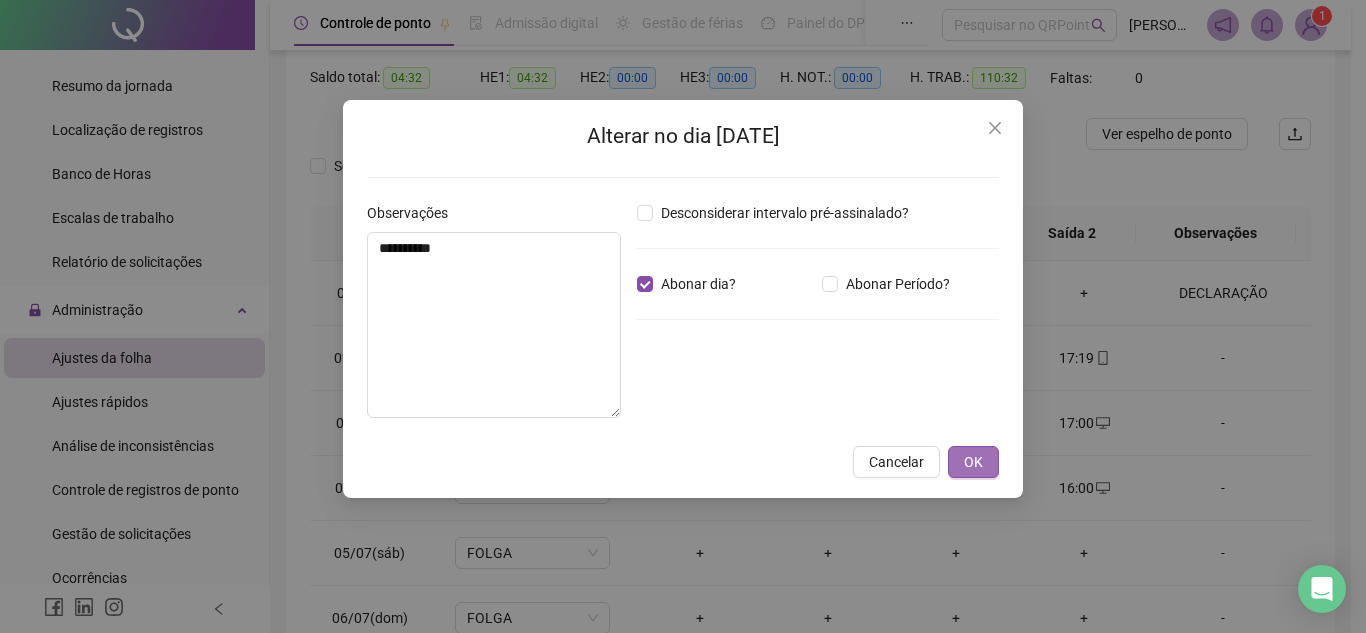 click on "OK" at bounding box center [973, 462] 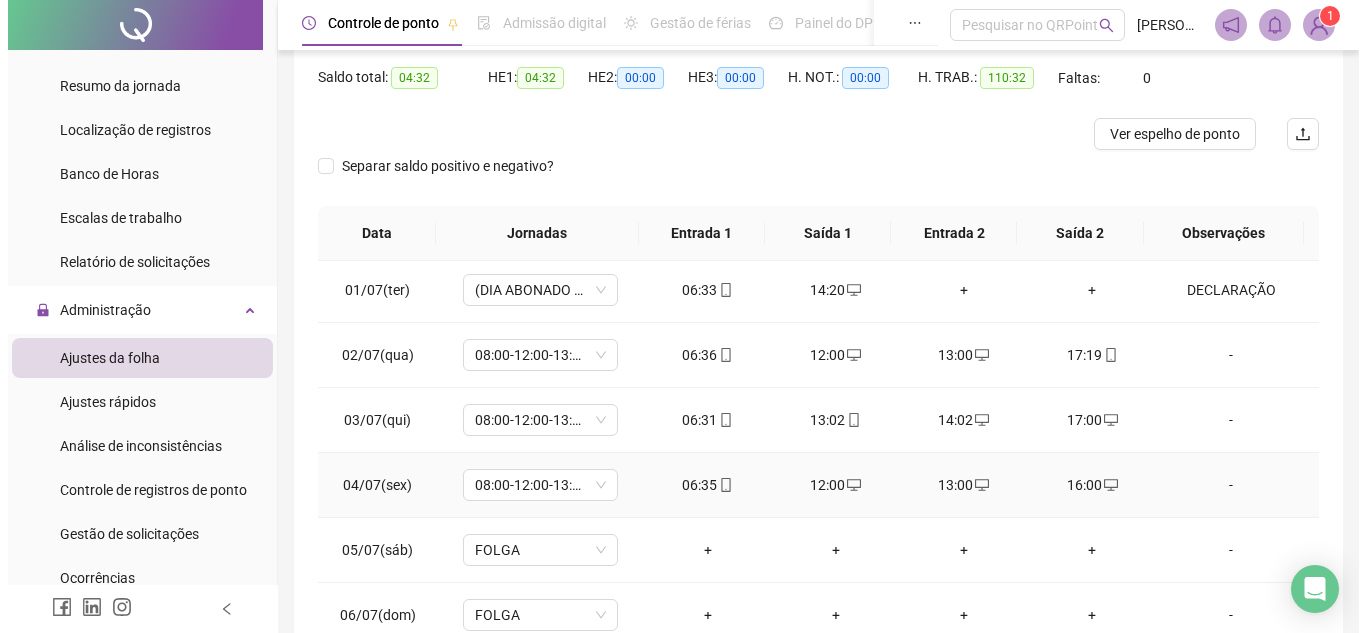 scroll, scrollTop: 0, scrollLeft: 0, axis: both 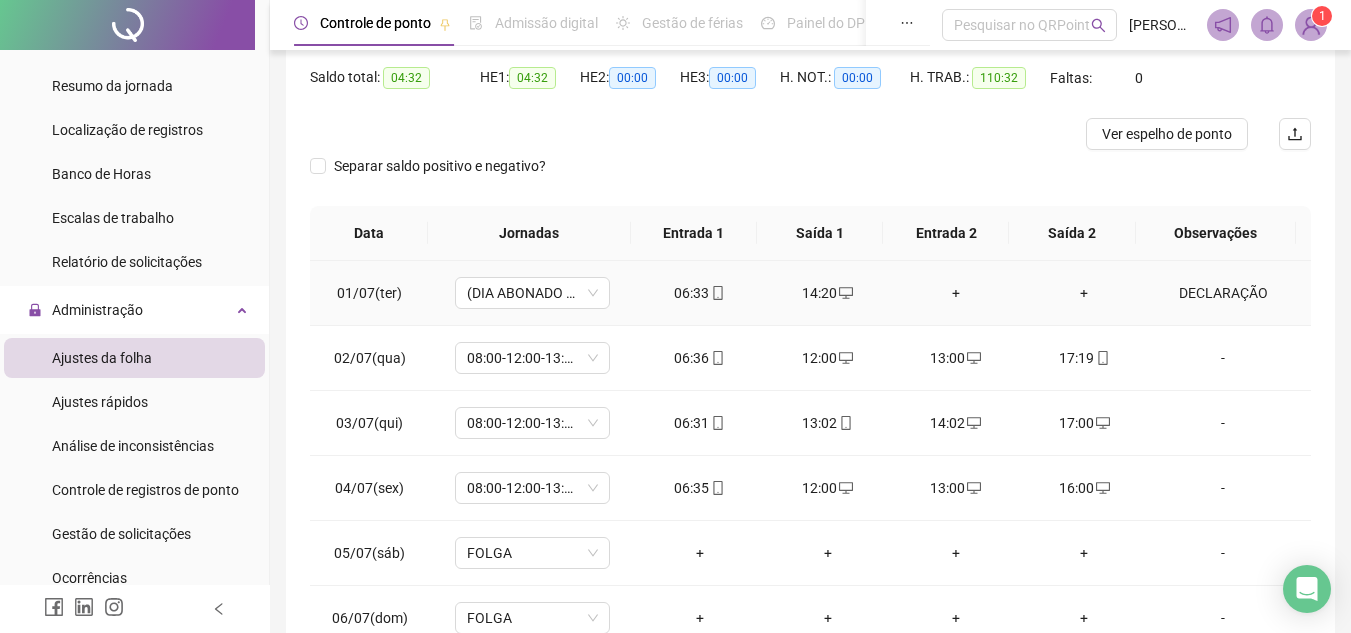 click on "DECLARAÇÃO" at bounding box center [1223, 293] 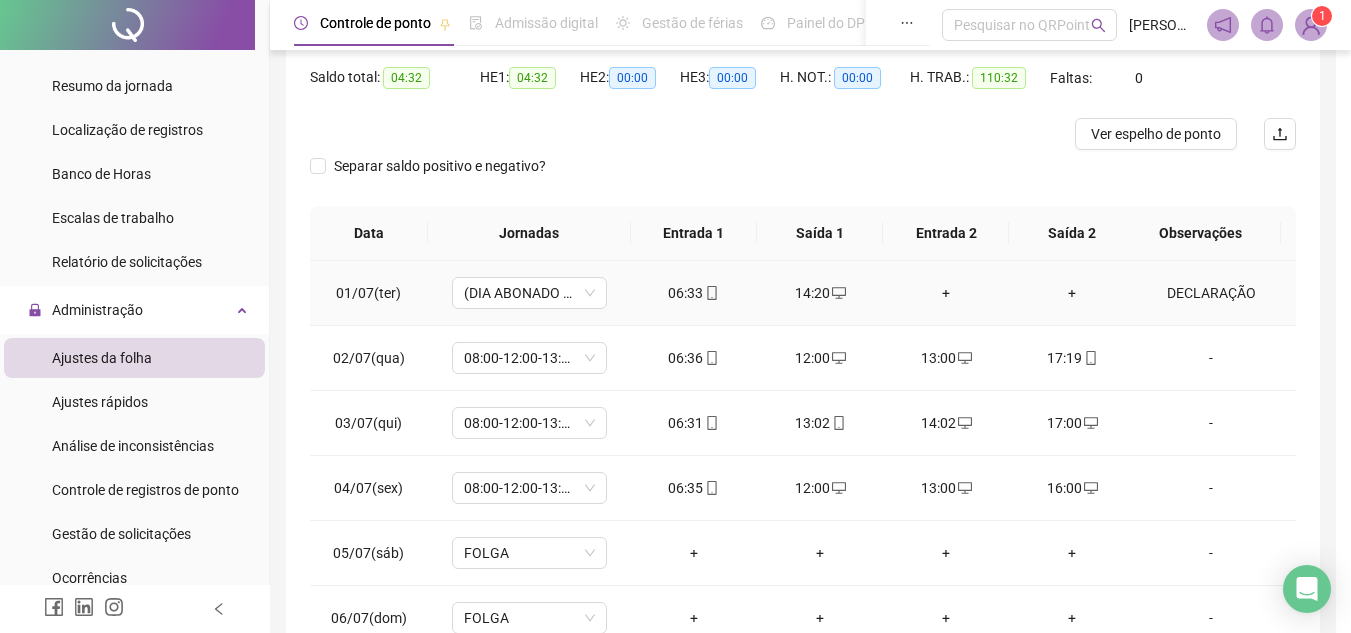 type 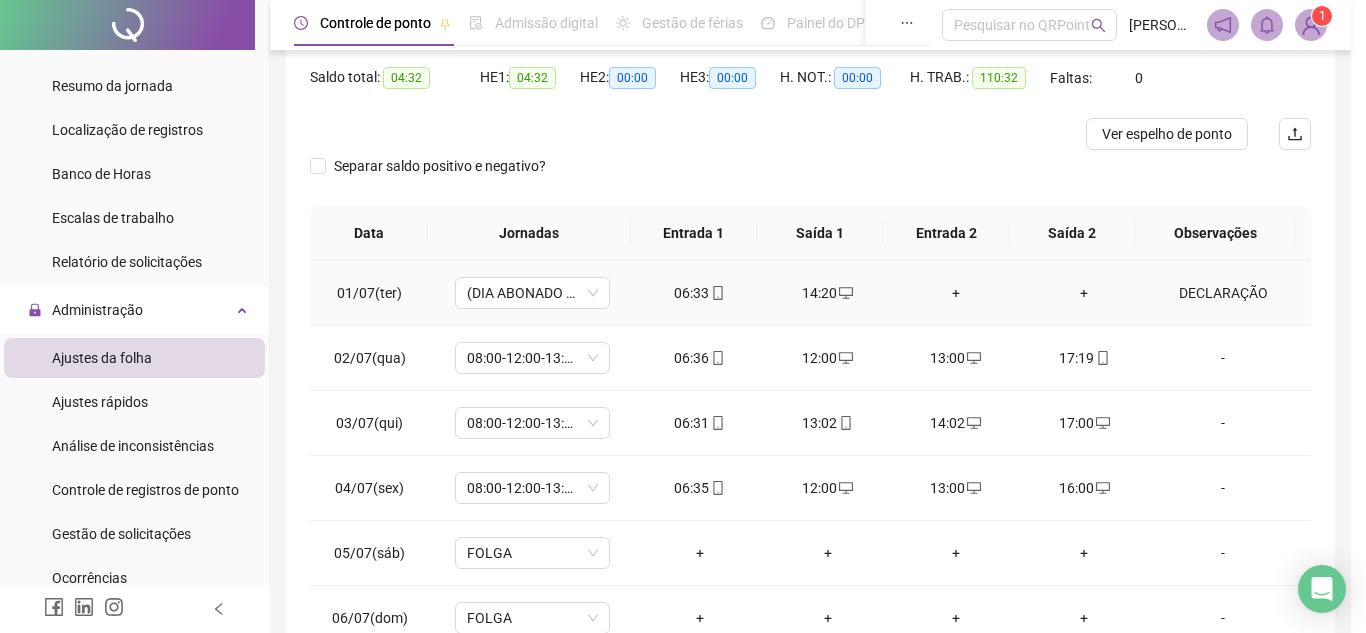 type on "**********" 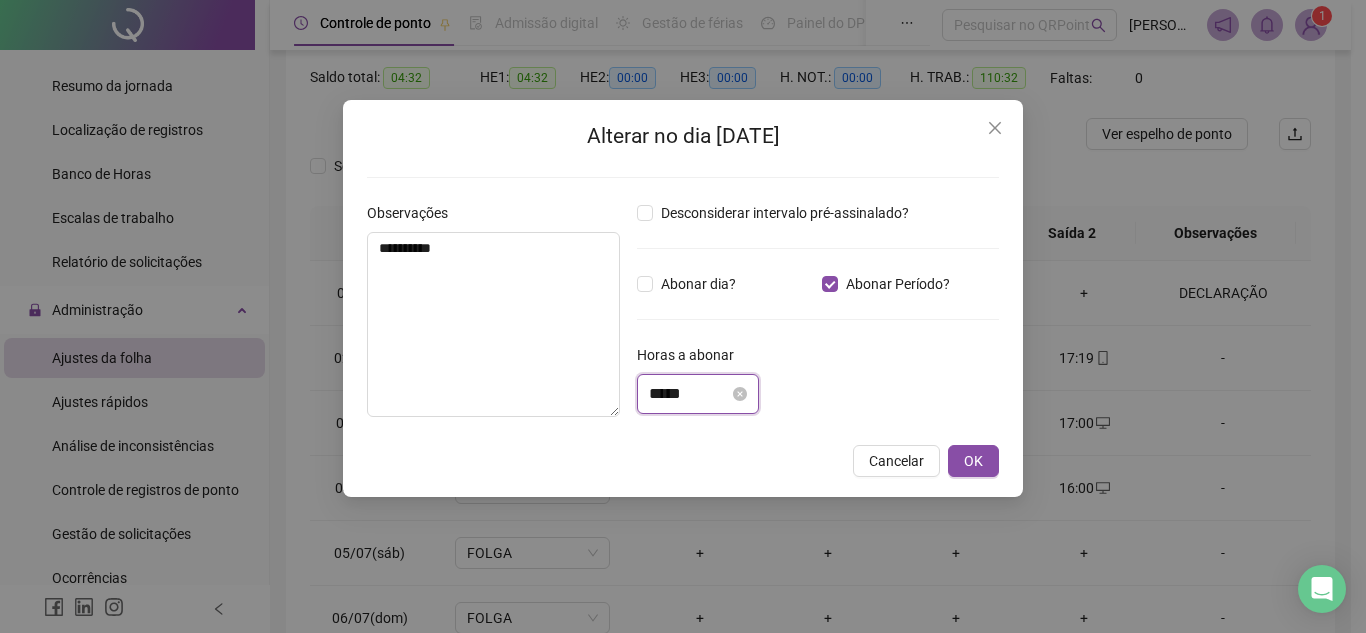 click on "*****" at bounding box center [689, 394] 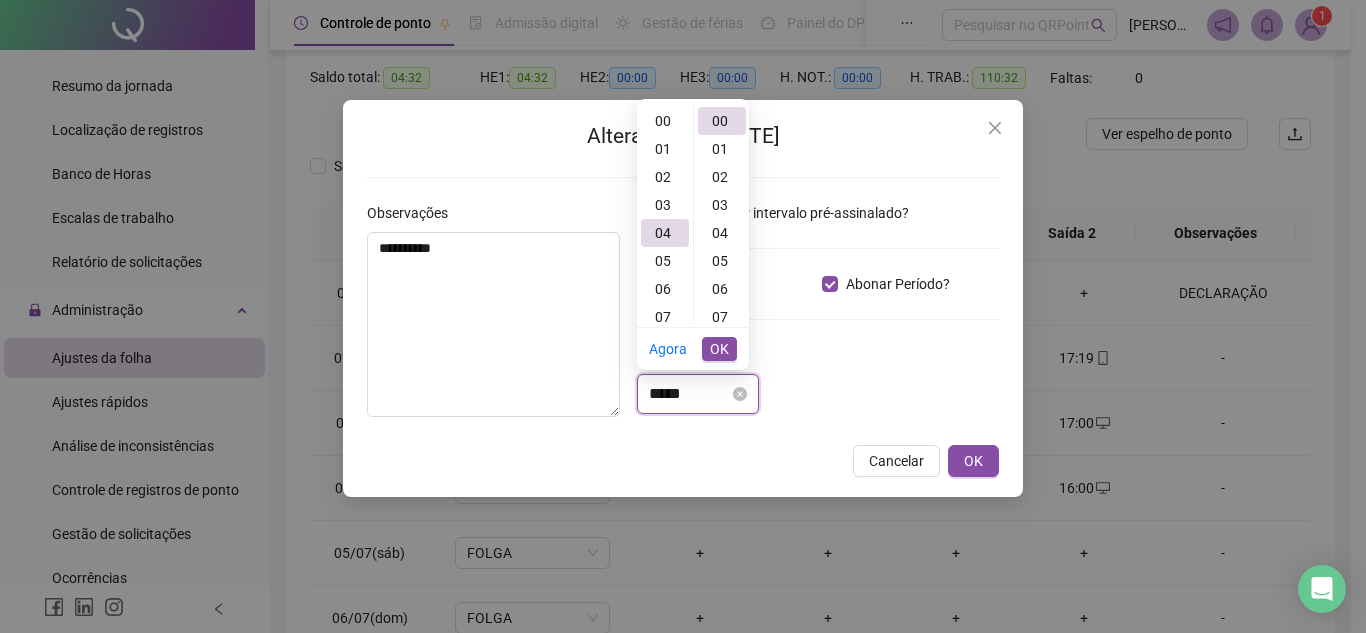 click on "*****" at bounding box center [689, 394] 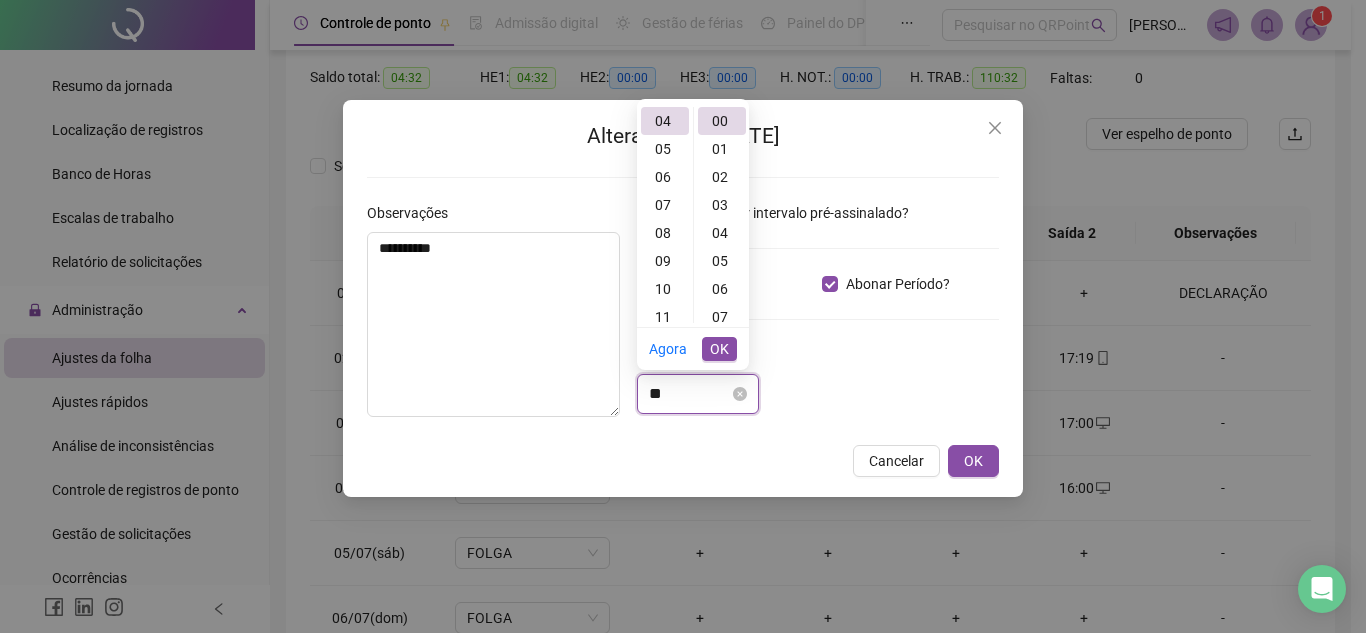 type on "*" 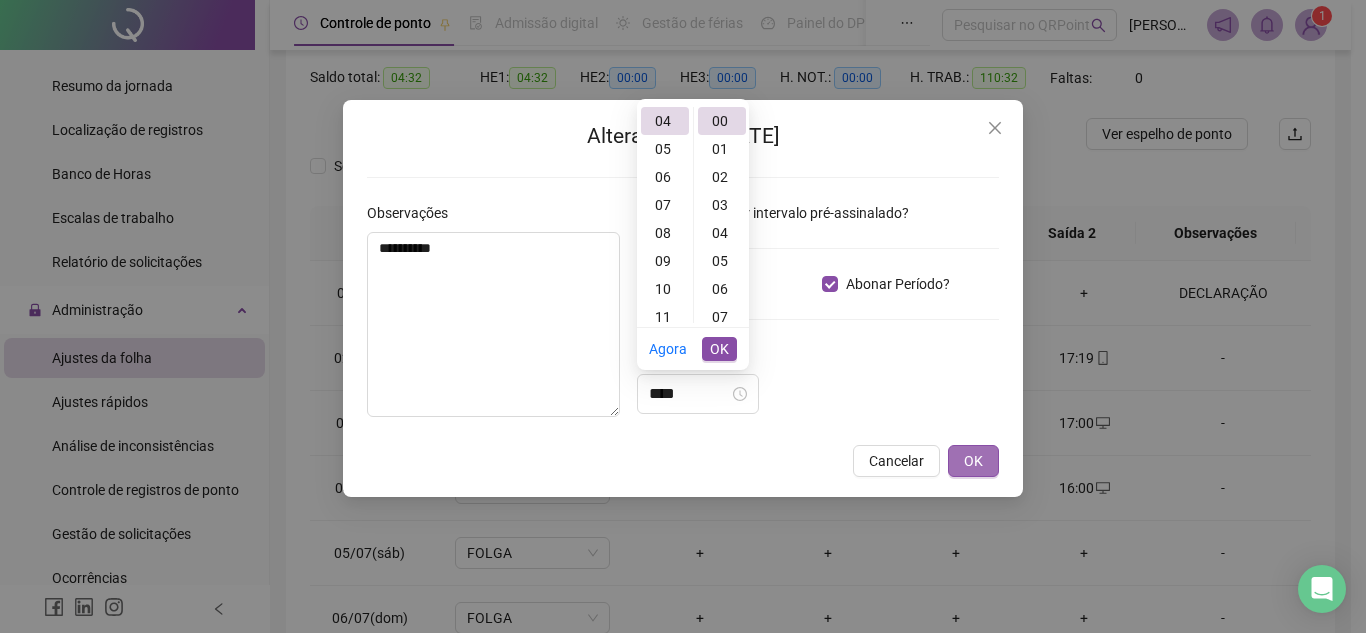 type on "*****" 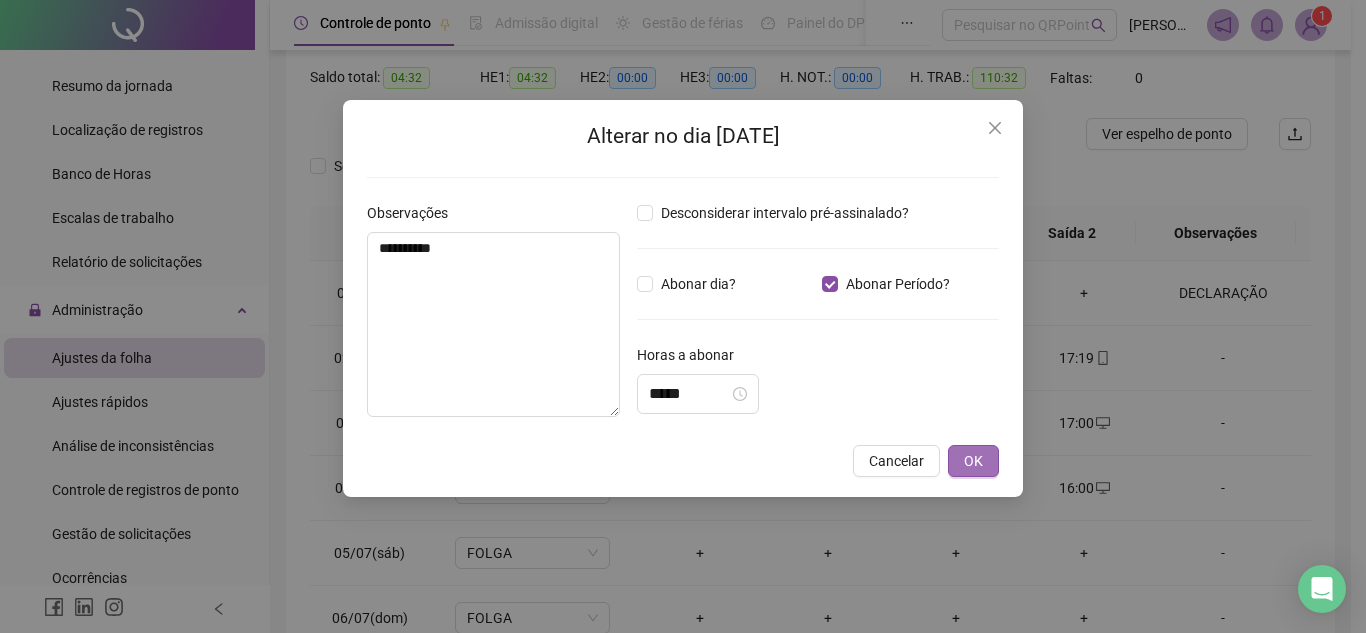 click on "OK" at bounding box center (973, 461) 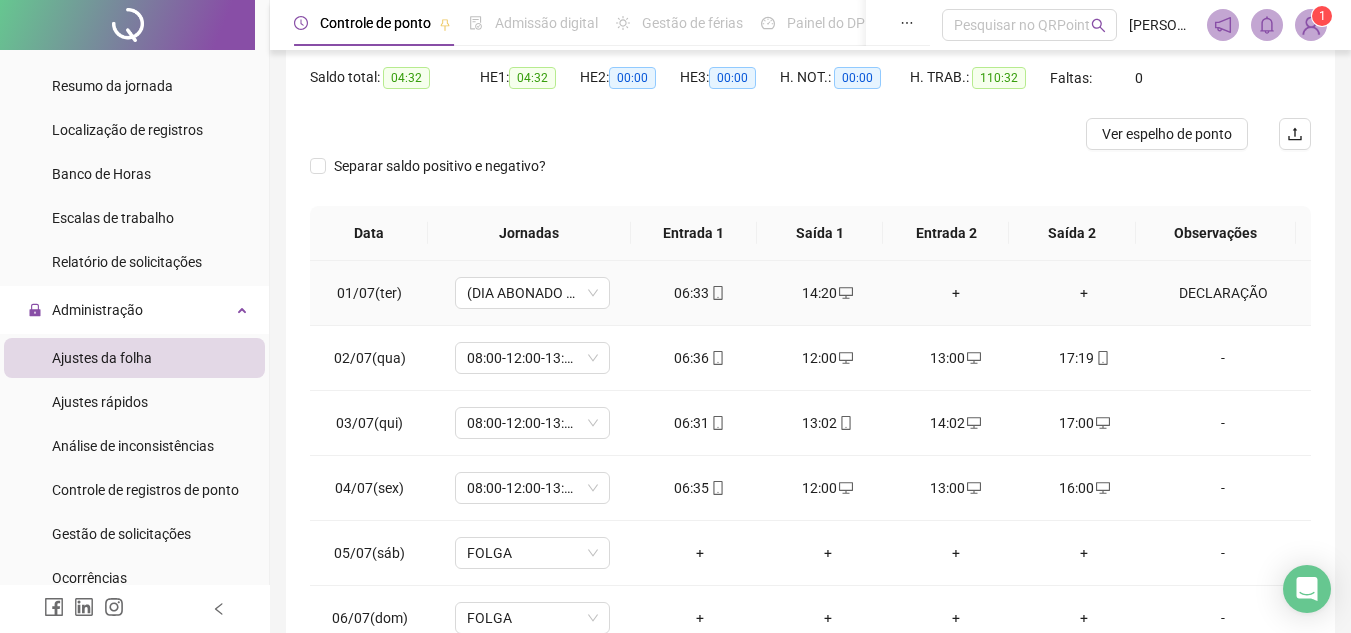 click on "DECLARAÇÃO" at bounding box center [1223, 293] 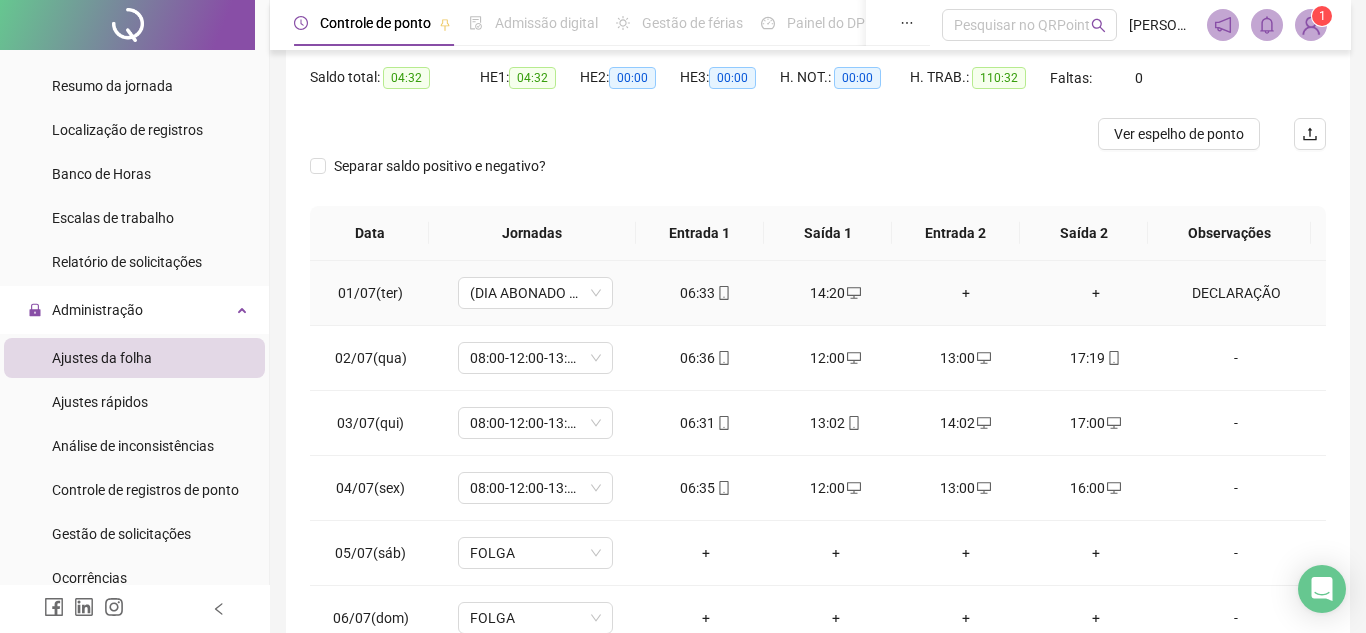 type on "*****" 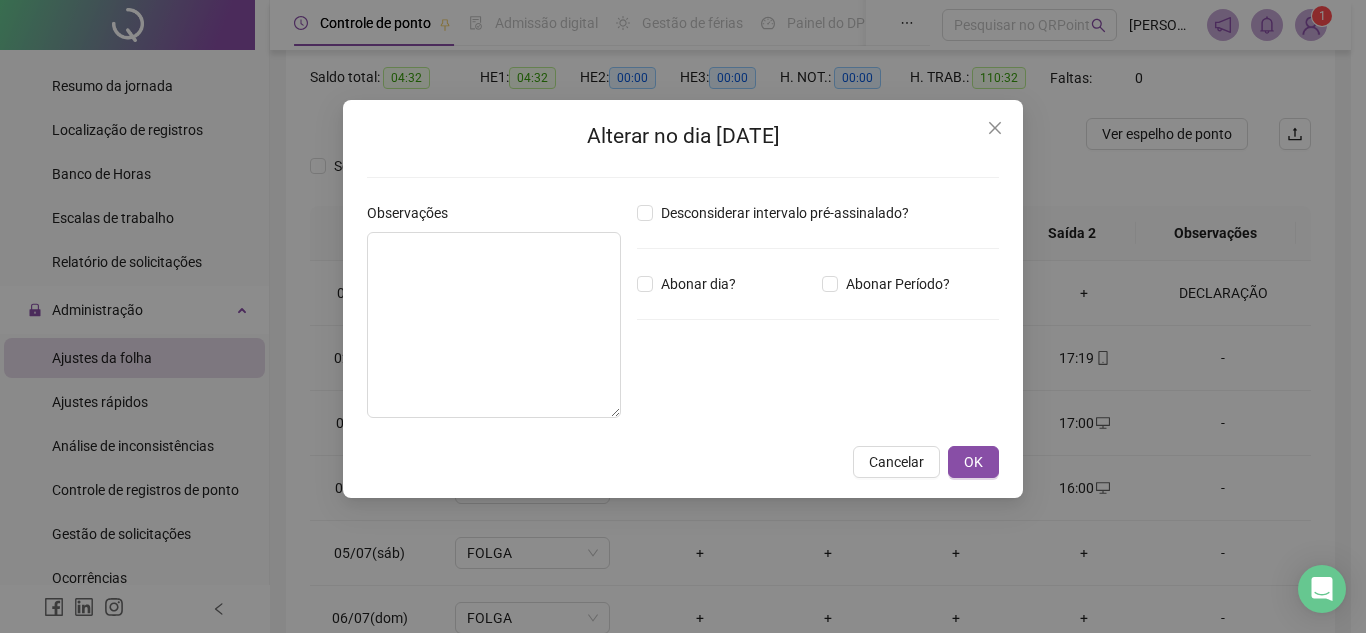 type on "**********" 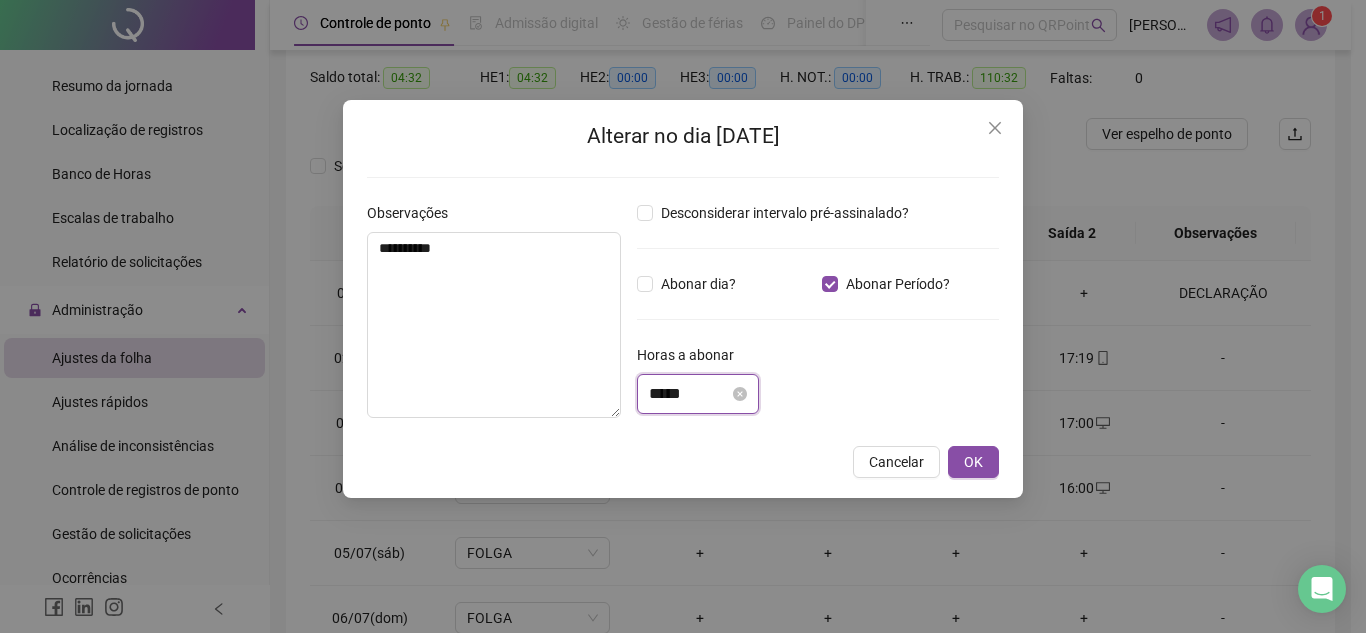 click on "*****" at bounding box center [689, 394] 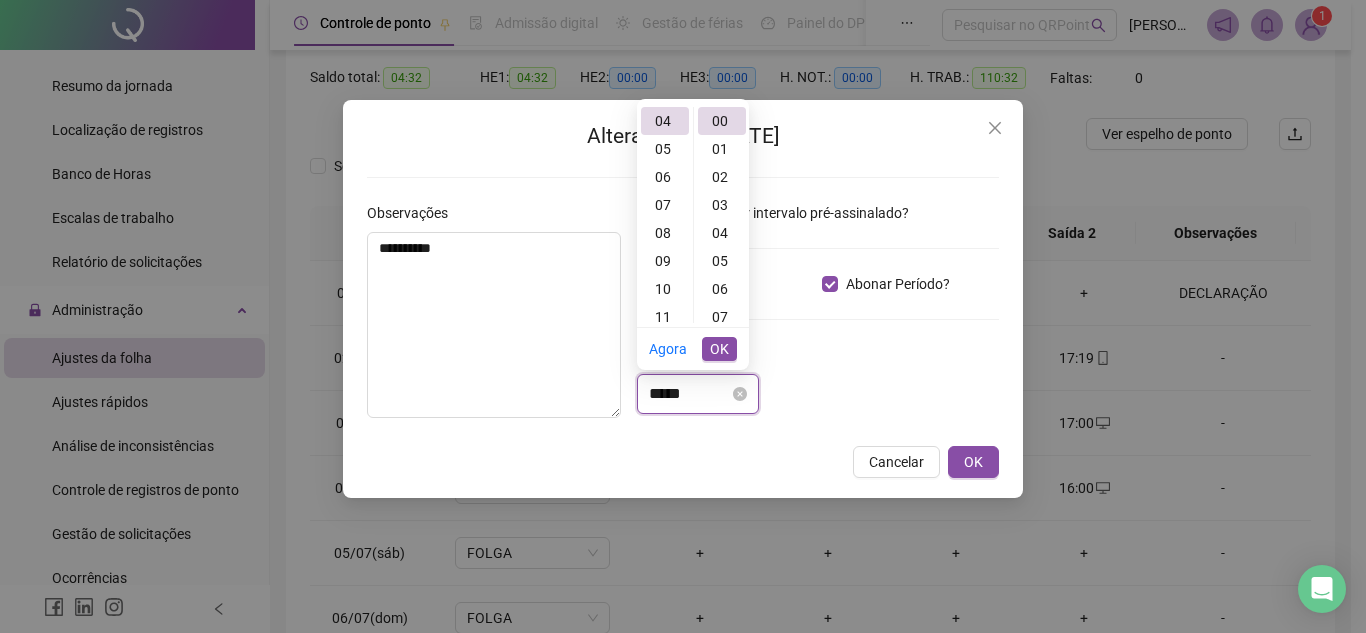 click on "*****" at bounding box center [689, 394] 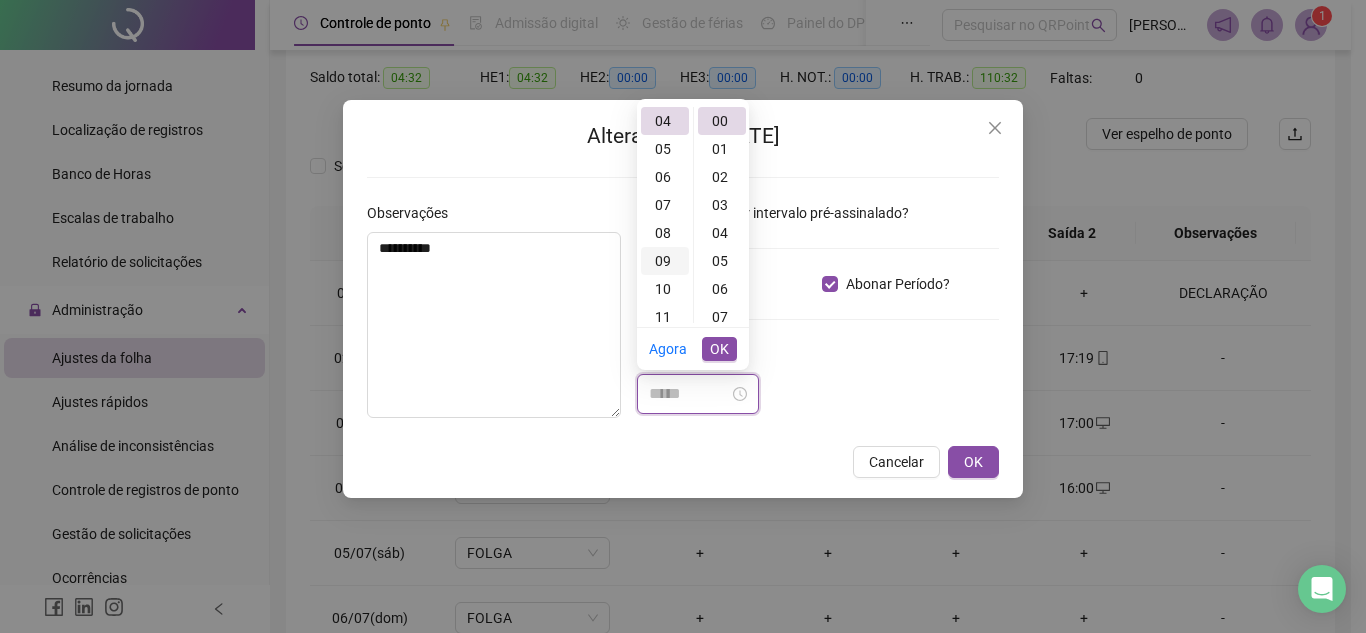 scroll, scrollTop: 12, scrollLeft: 0, axis: vertical 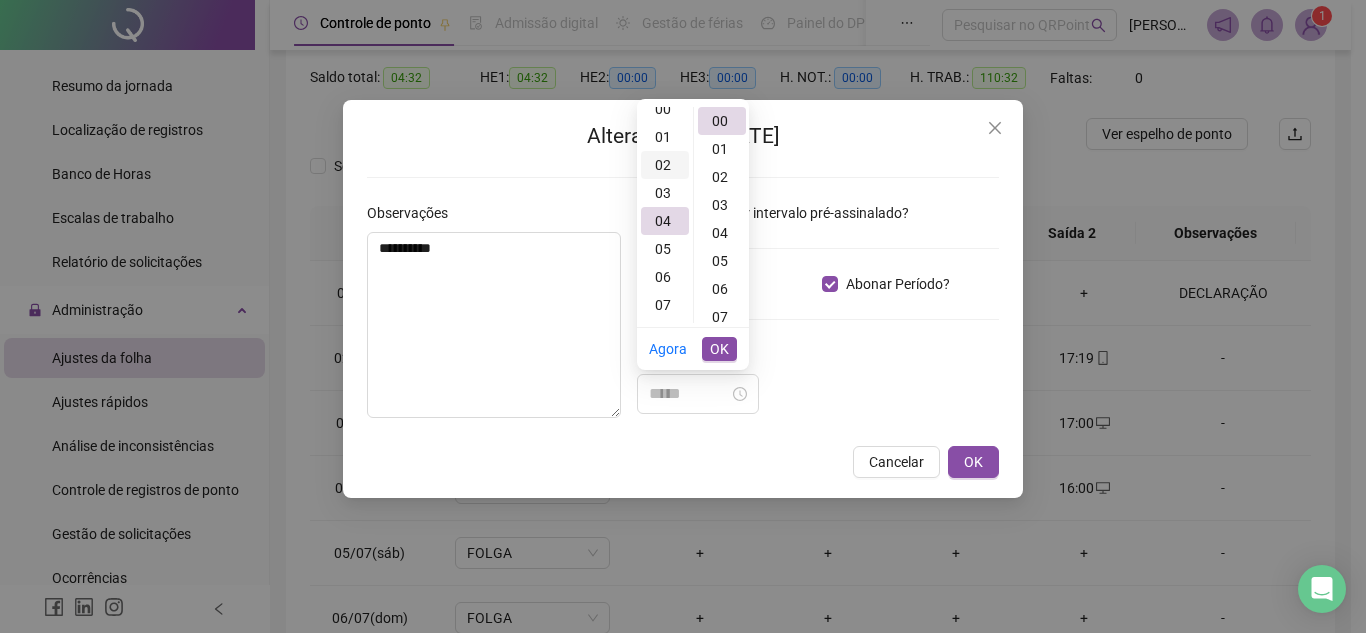 click on "02" at bounding box center (665, 165) 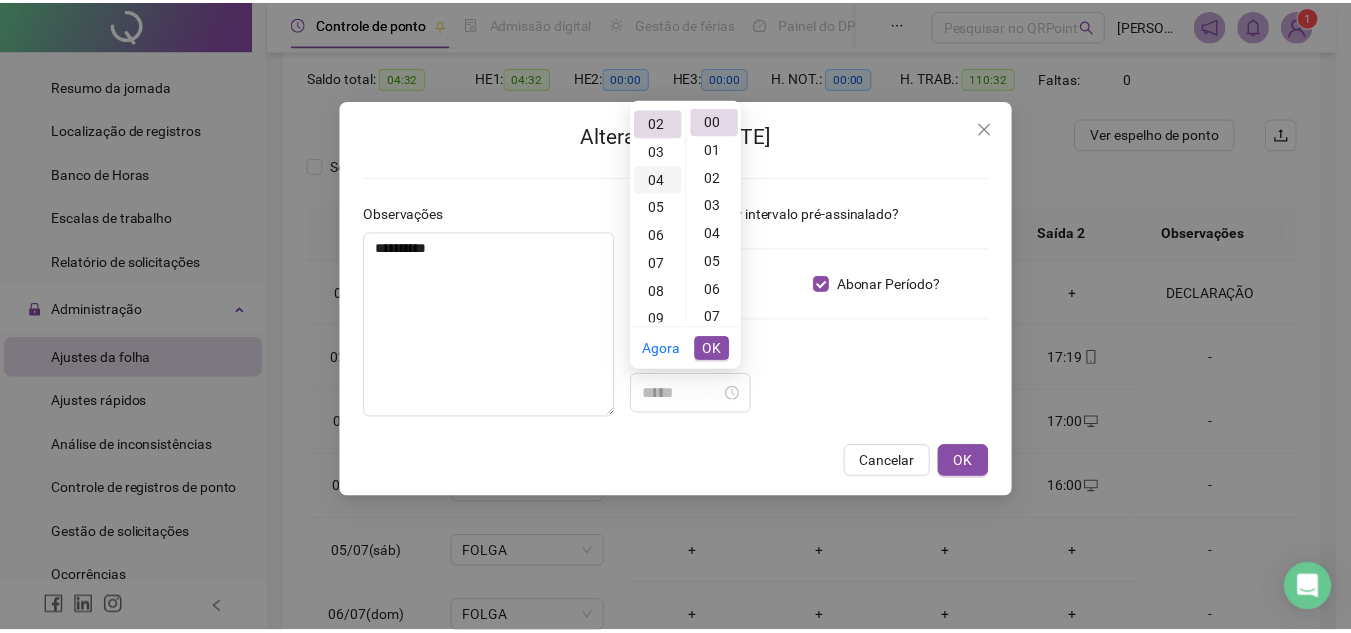 scroll, scrollTop: 56, scrollLeft: 0, axis: vertical 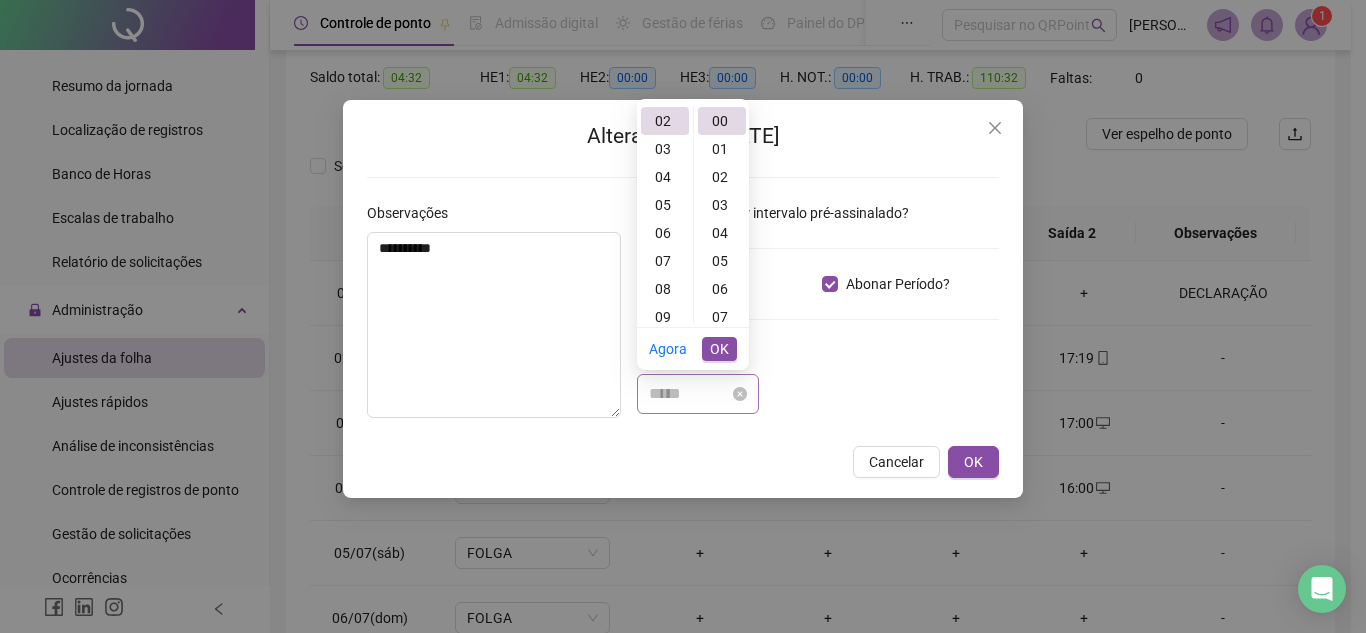 type on "*****" 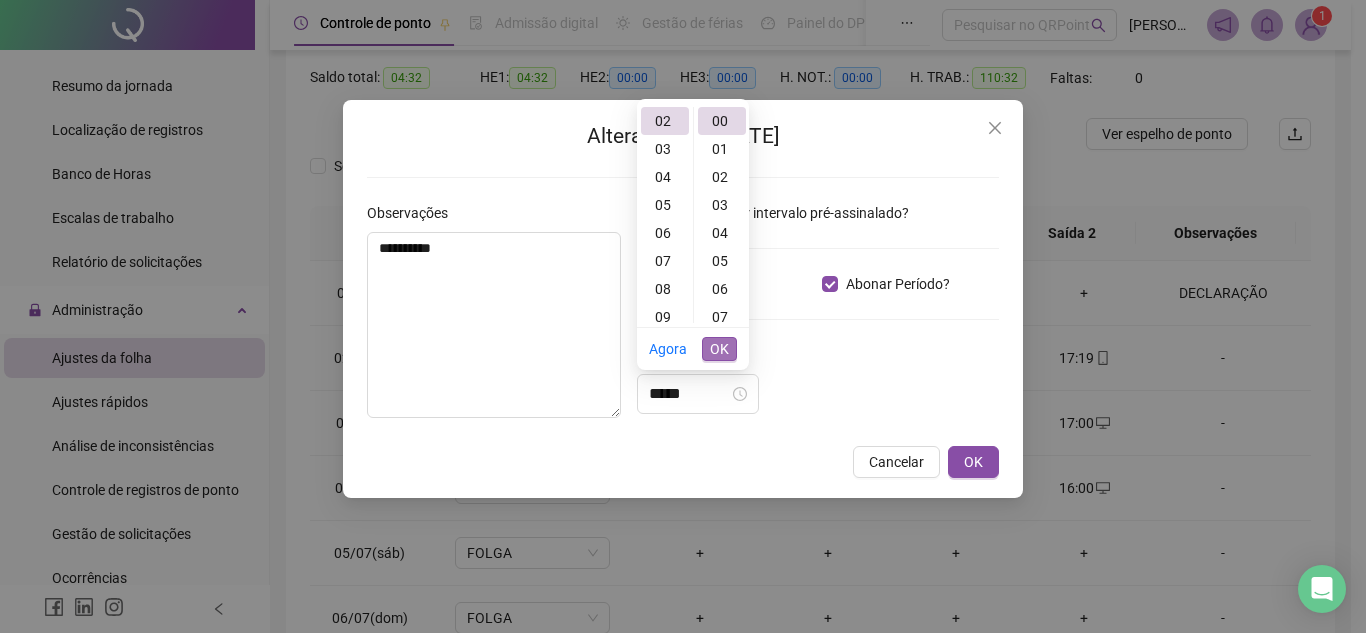 click on "OK" at bounding box center [719, 349] 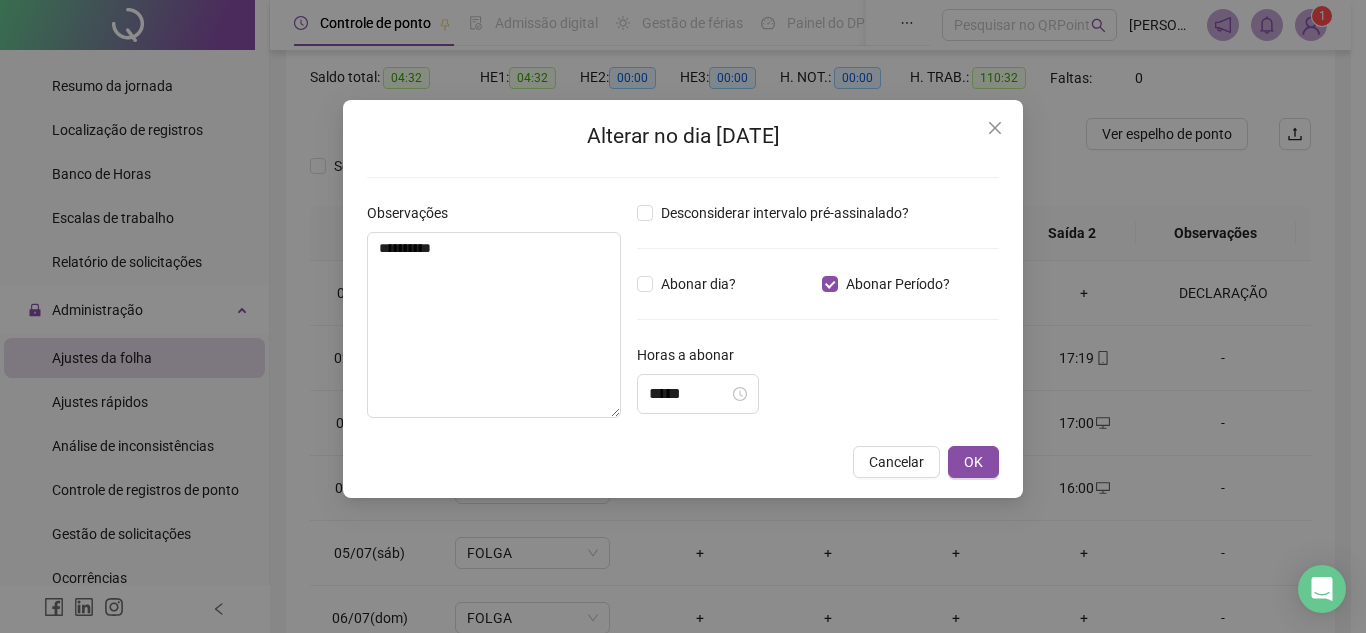 drag, startPoint x: 969, startPoint y: 456, endPoint x: 937, endPoint y: 381, distance: 81.5414 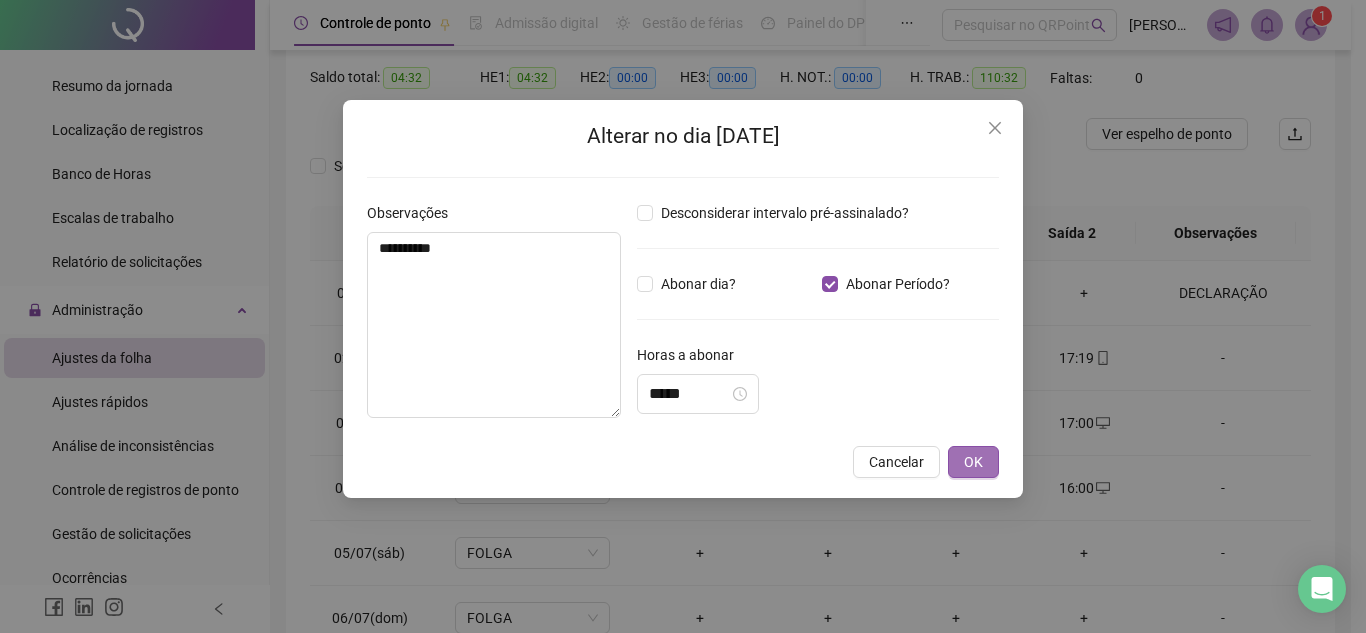 click on "OK" at bounding box center (973, 462) 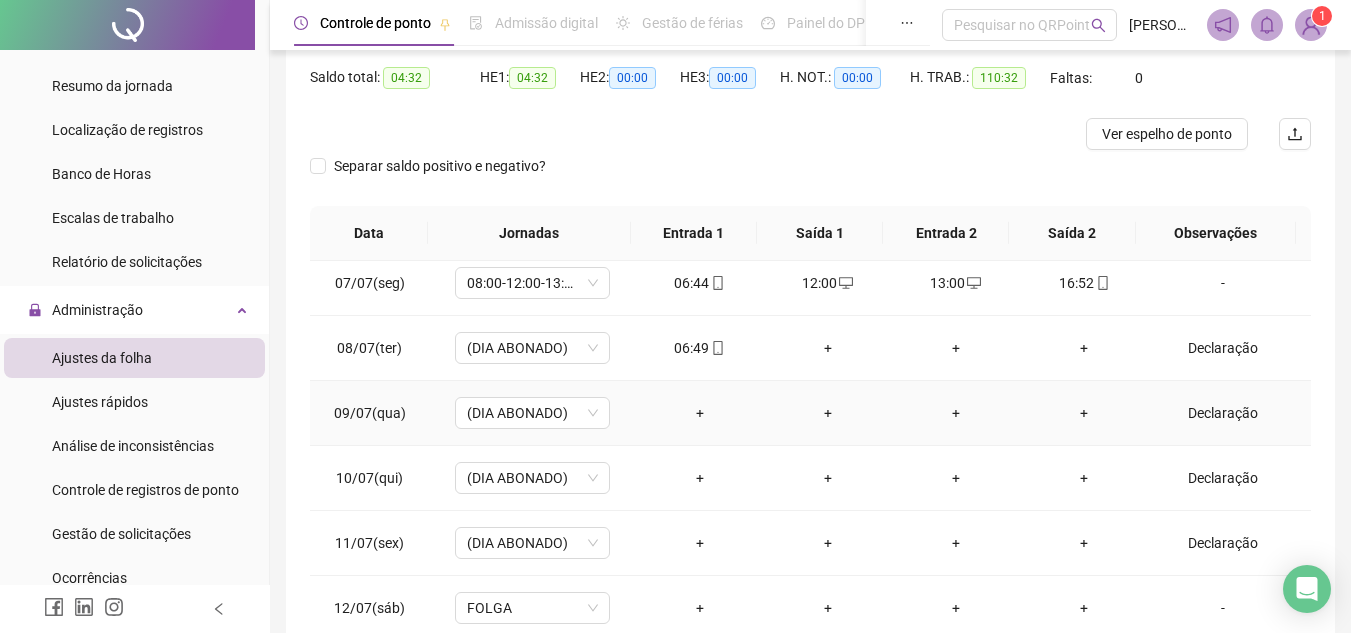 scroll, scrollTop: 613, scrollLeft: 0, axis: vertical 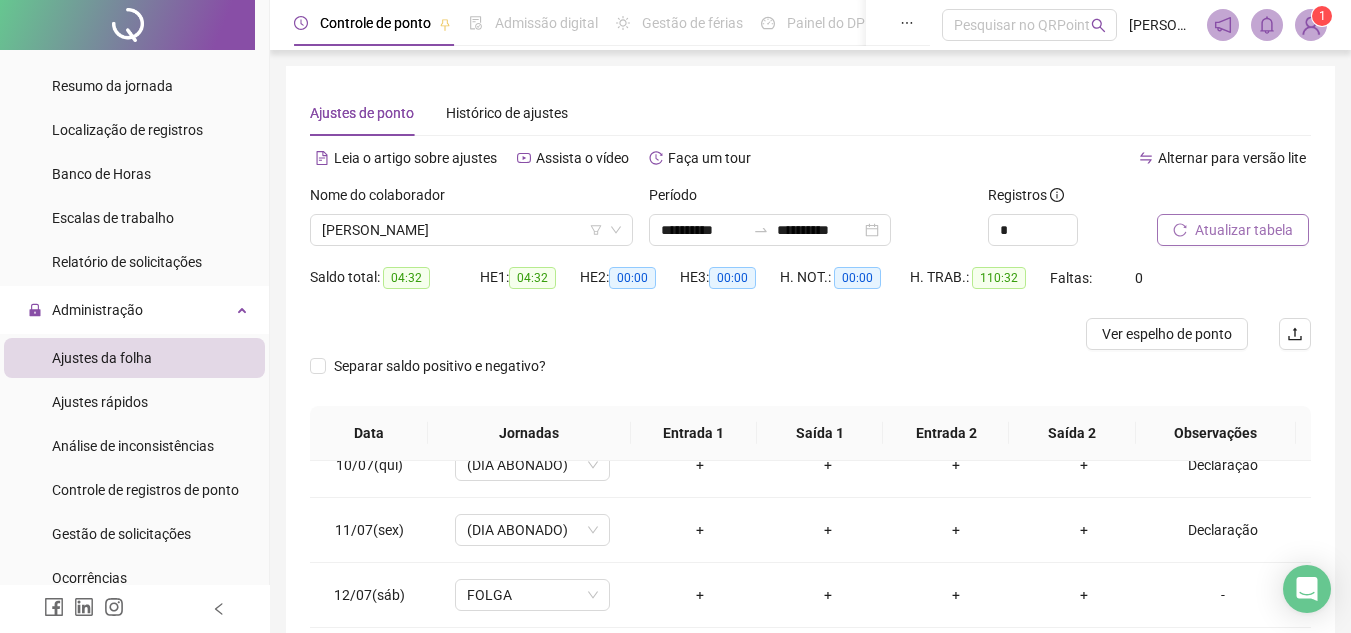 click on "Atualizar tabela" at bounding box center (1244, 230) 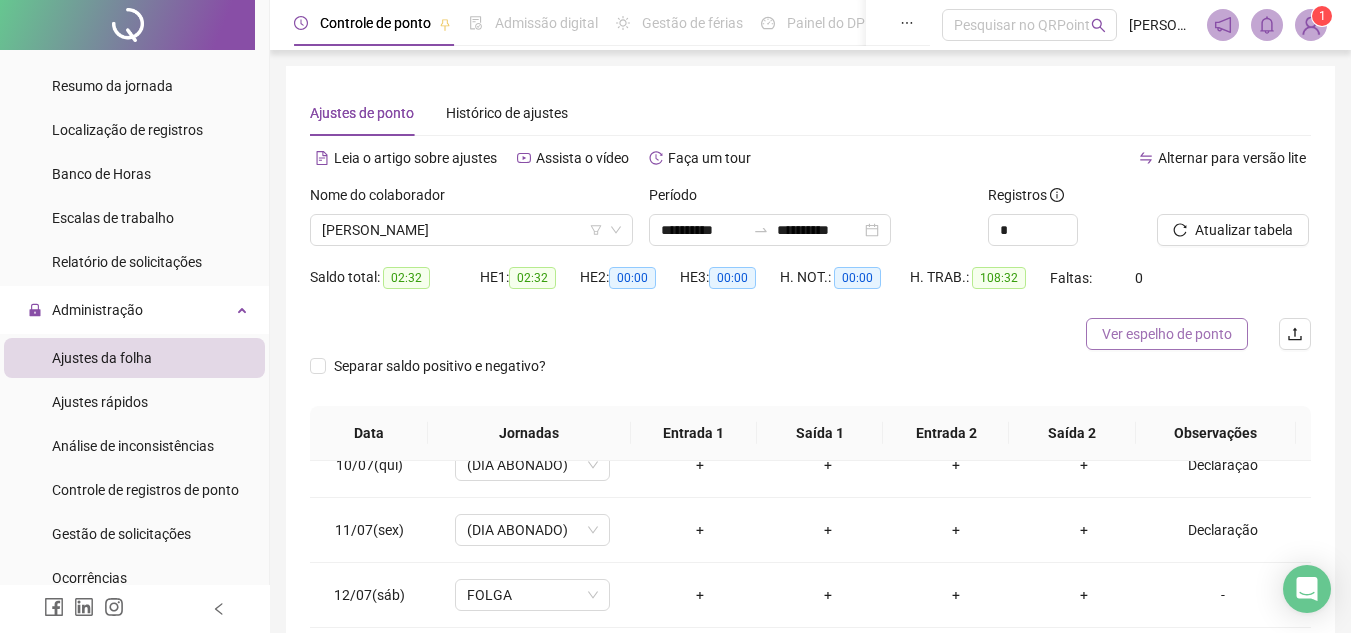 click on "Ver espelho de ponto" at bounding box center (1167, 334) 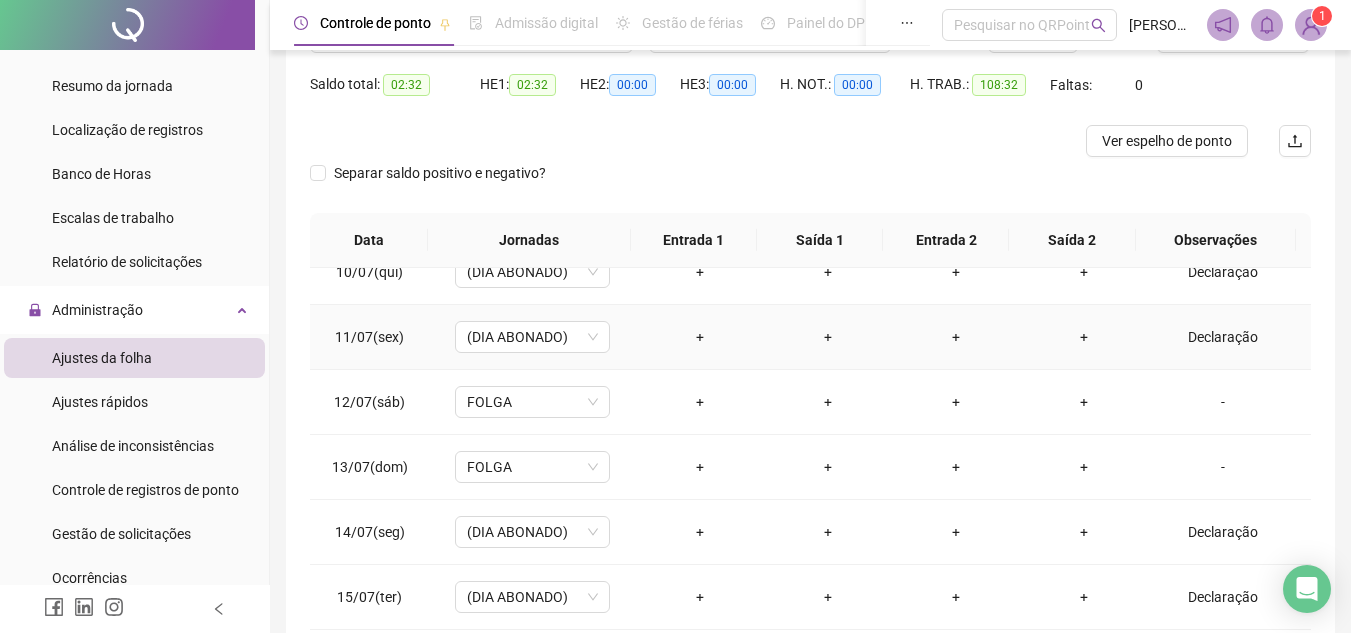 scroll, scrollTop: 200, scrollLeft: 0, axis: vertical 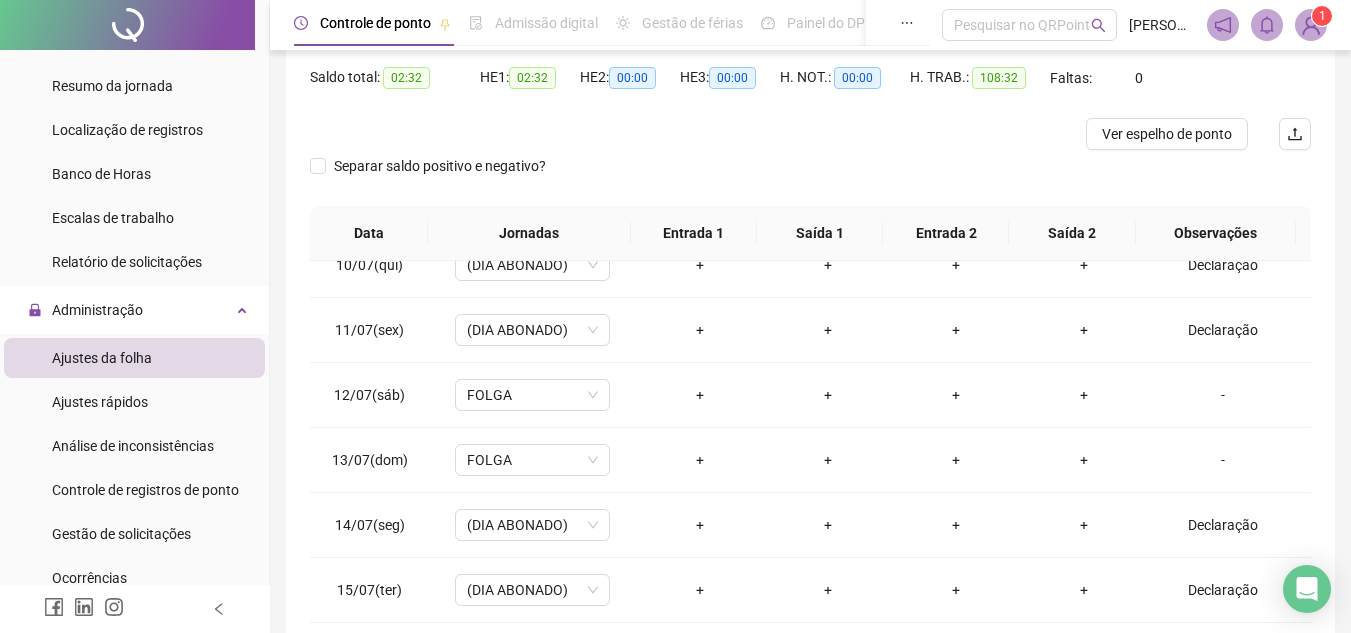 click on "Observações" at bounding box center (1216, 233) 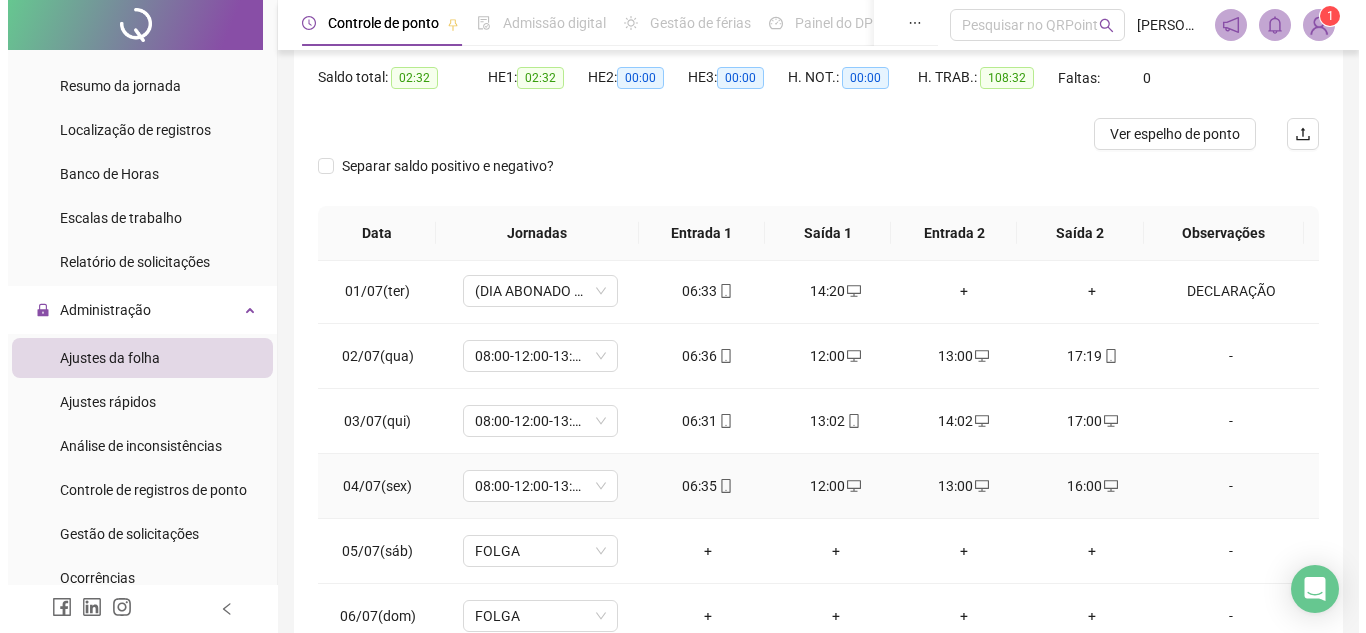 scroll, scrollTop: 0, scrollLeft: 0, axis: both 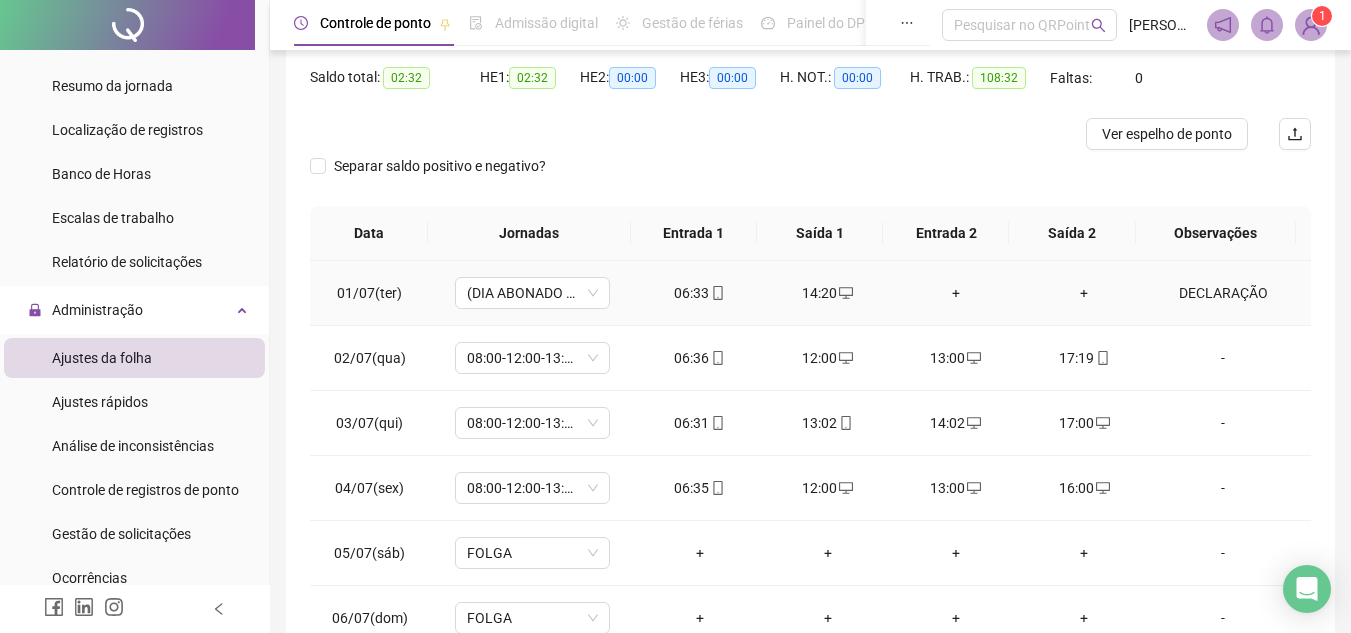 click on "DECLARAÇÃO" at bounding box center [1223, 293] 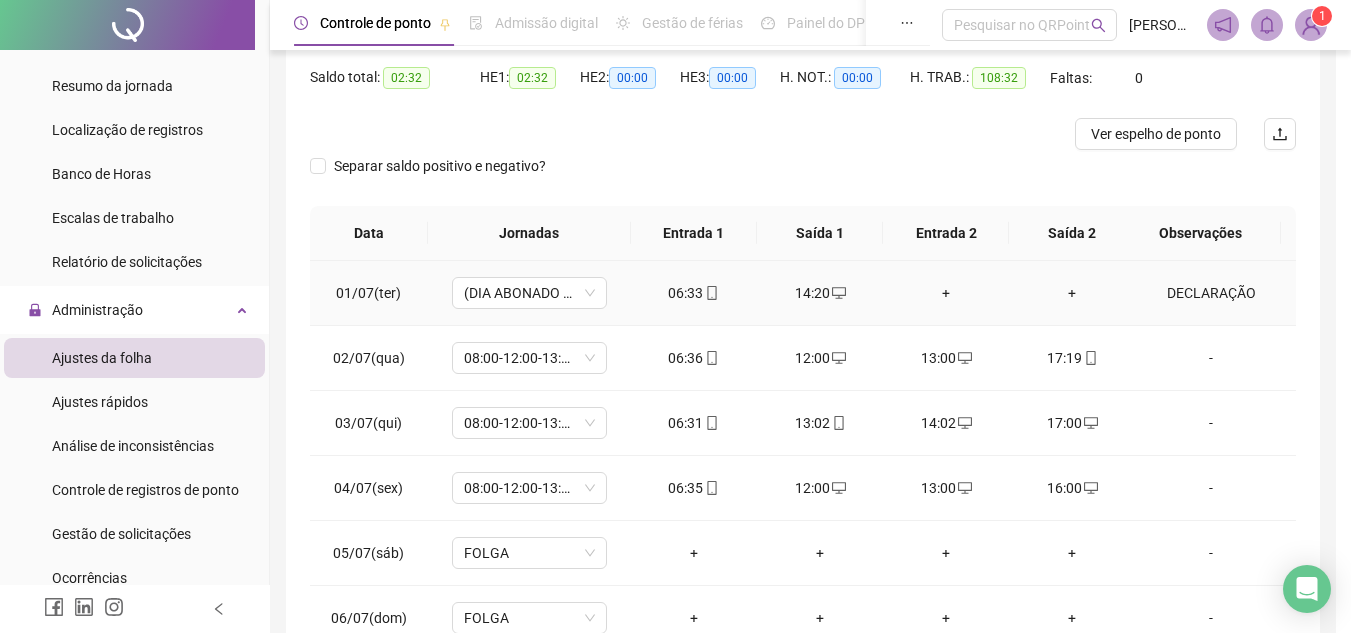 type on "*****" 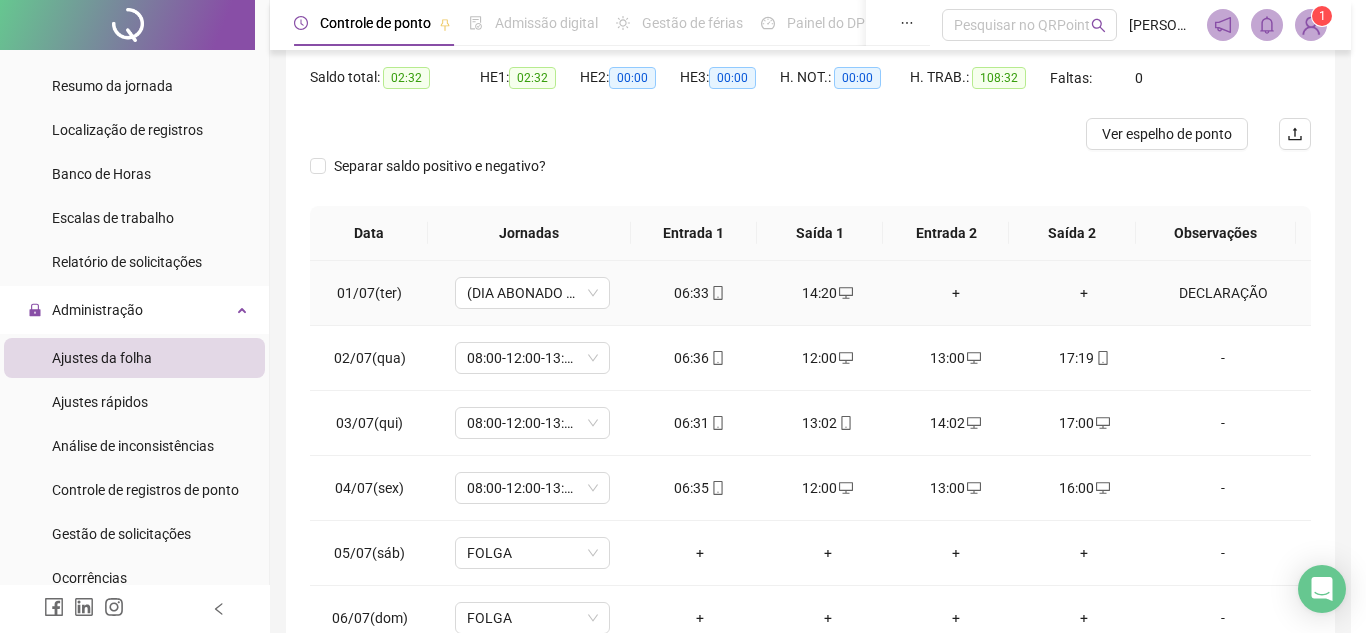 type on "**********" 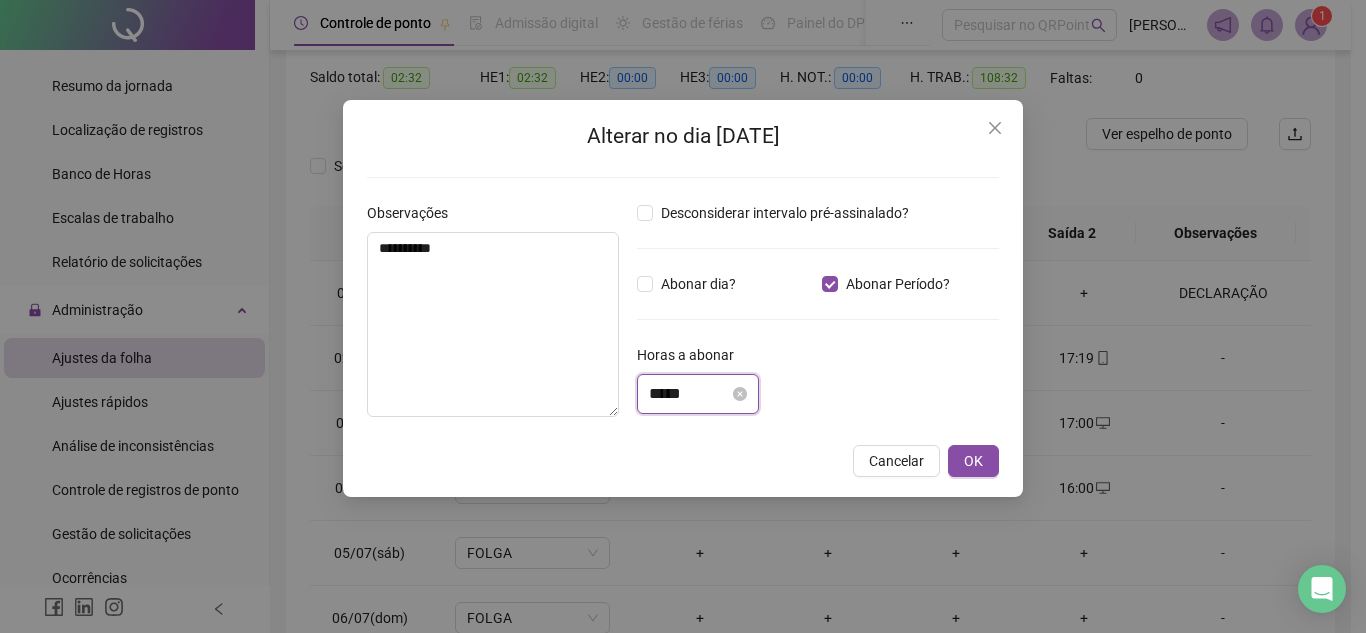 click on "*****" at bounding box center (689, 394) 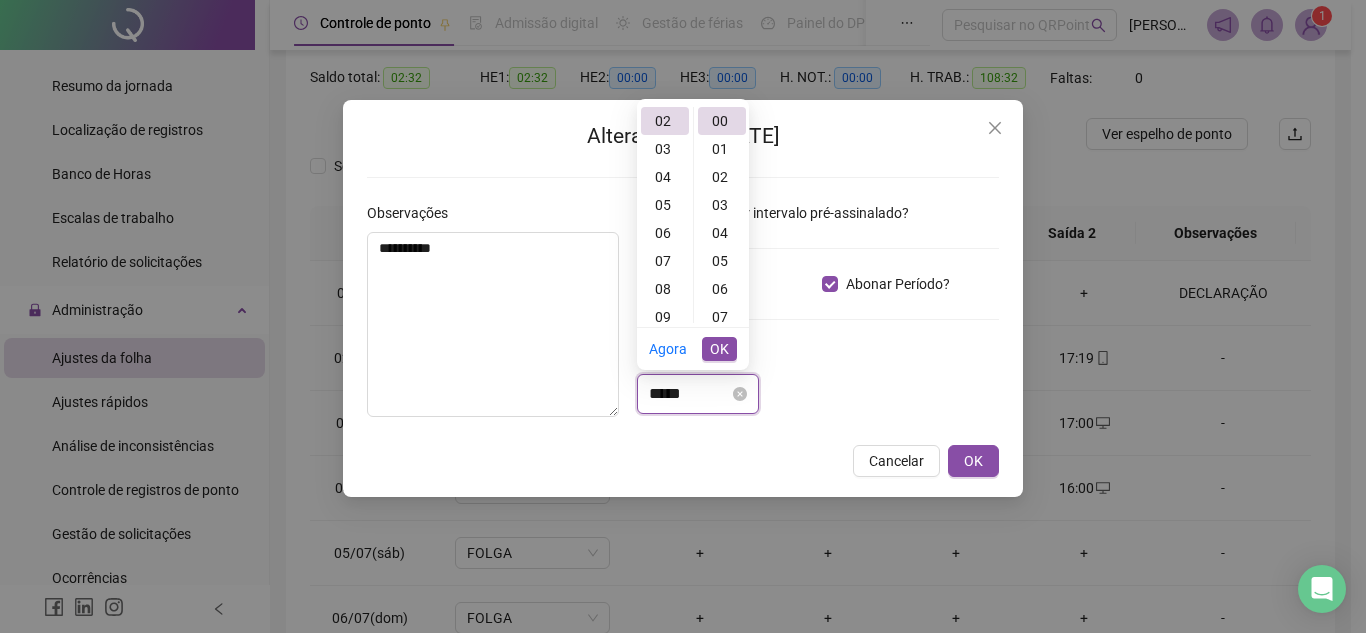 click on "*****" at bounding box center (689, 394) 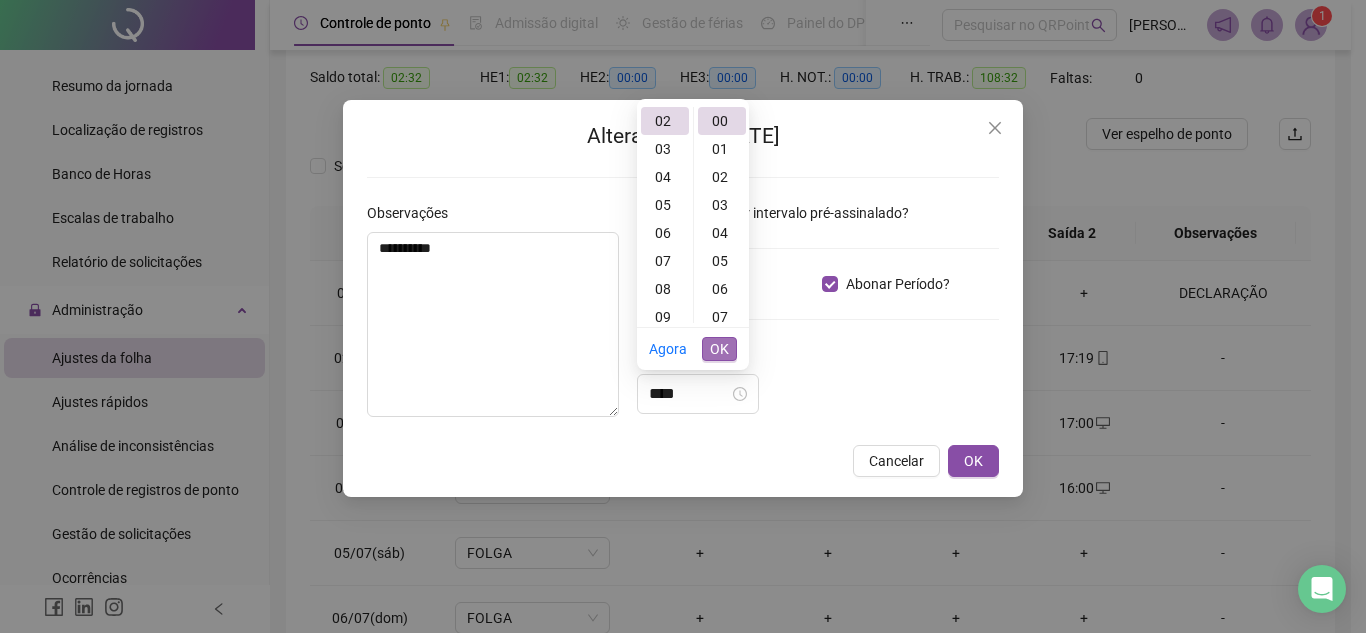 click on "OK" at bounding box center [719, 349] 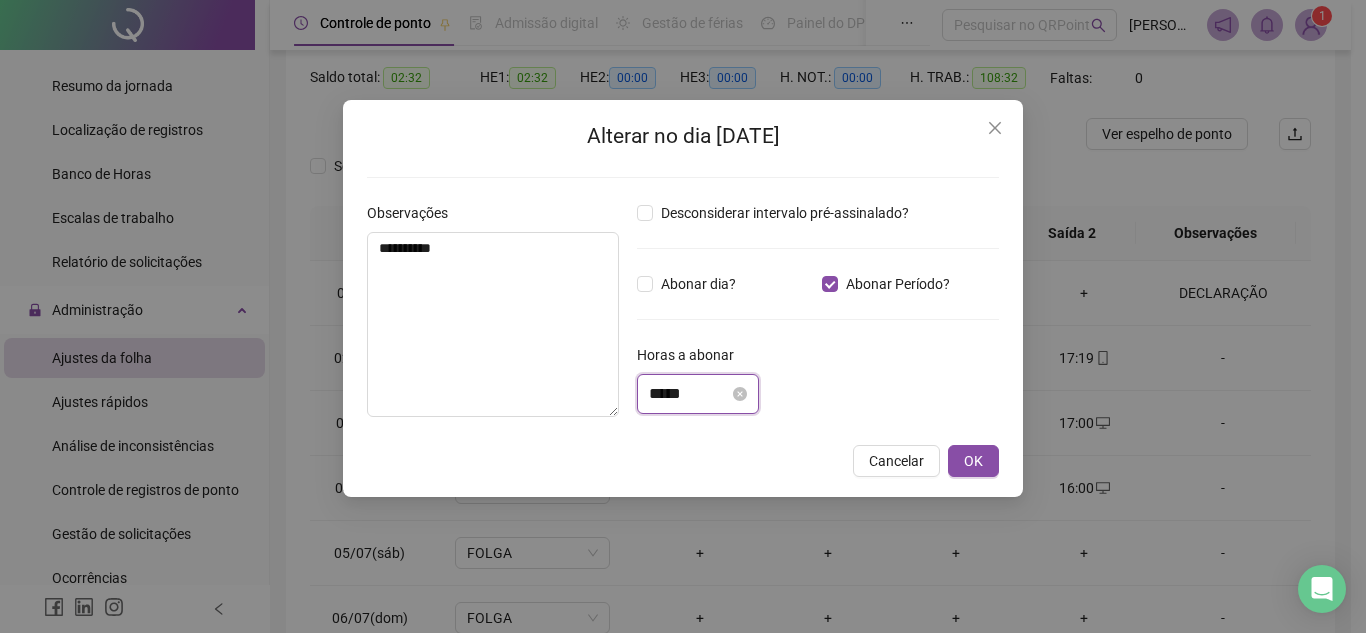 click on "*****" at bounding box center (689, 394) 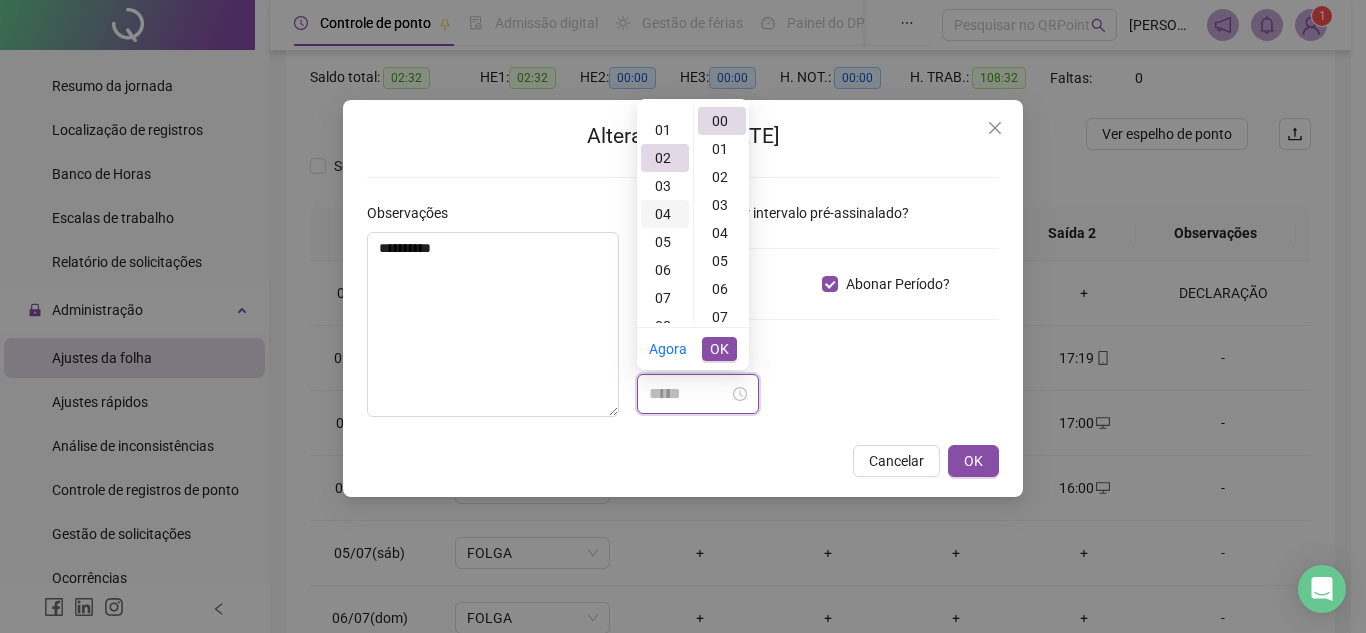 scroll, scrollTop: 0, scrollLeft: 0, axis: both 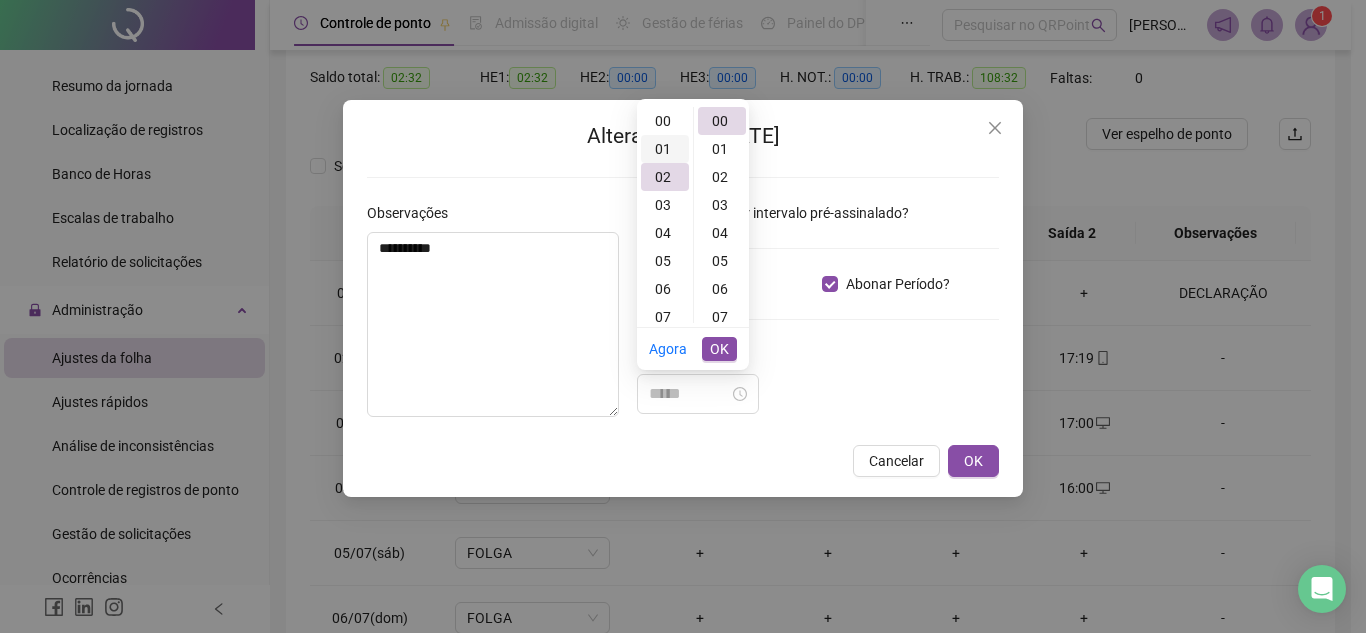 click on "01" at bounding box center (665, 149) 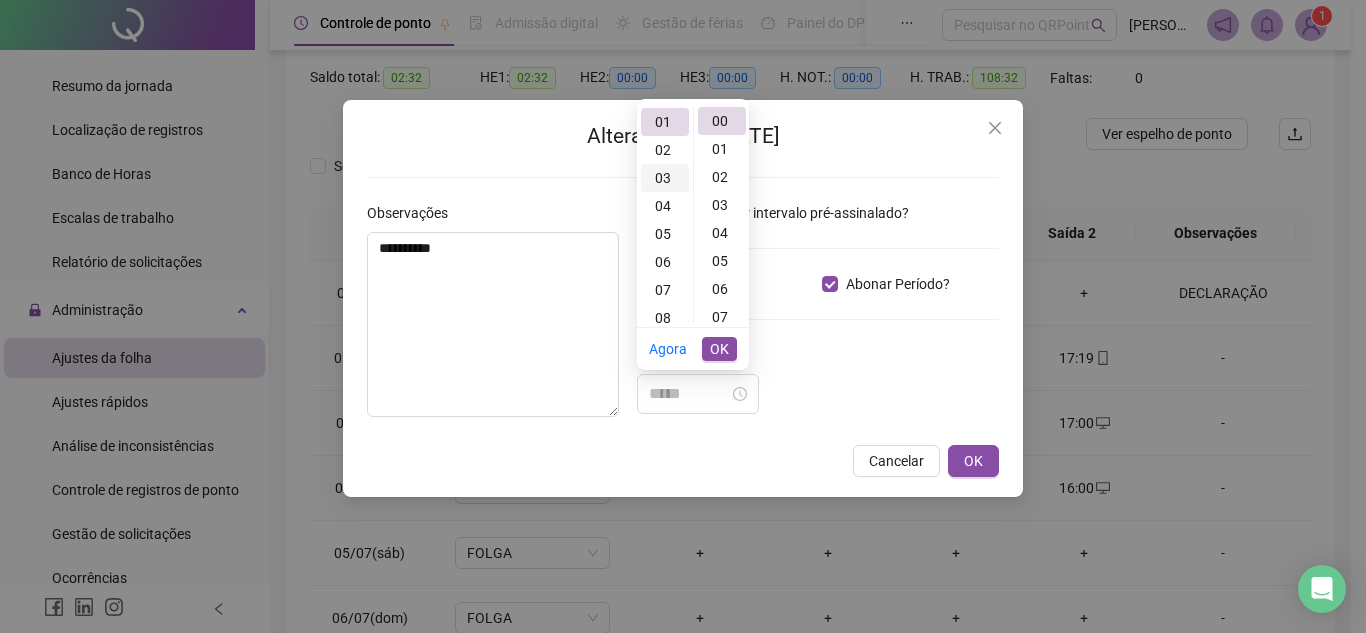 scroll, scrollTop: 28, scrollLeft: 0, axis: vertical 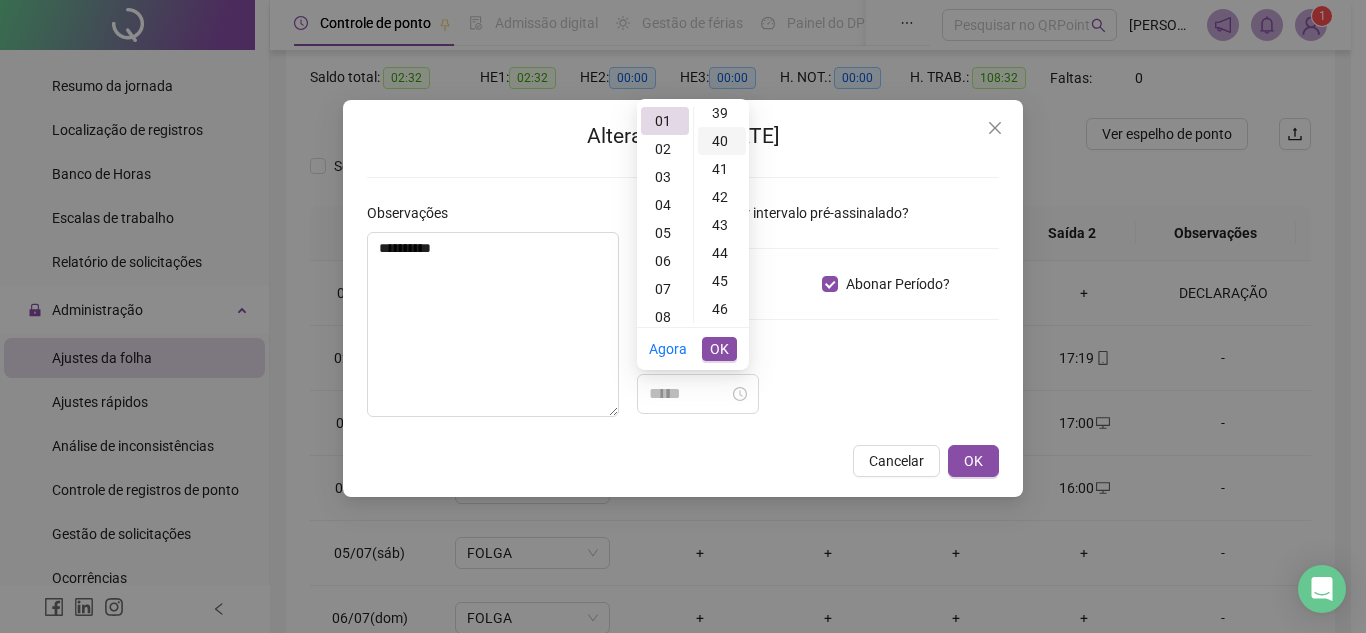 click on "40" at bounding box center (722, 141) 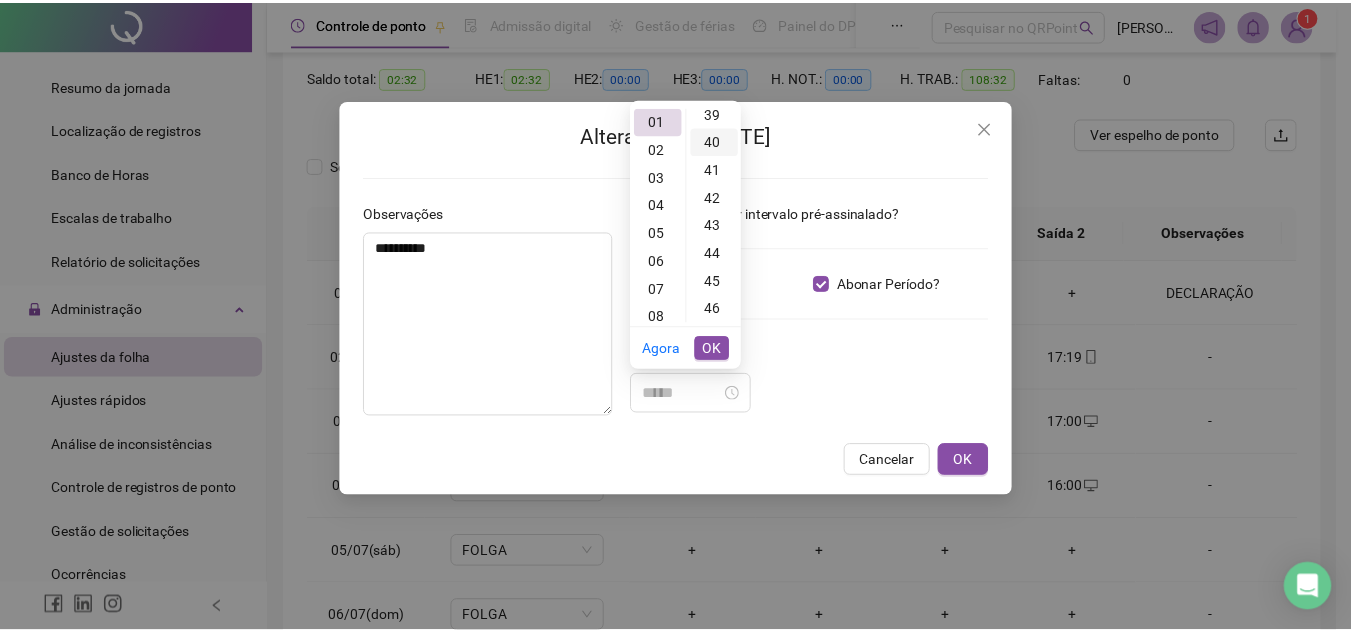 scroll, scrollTop: 1120, scrollLeft: 0, axis: vertical 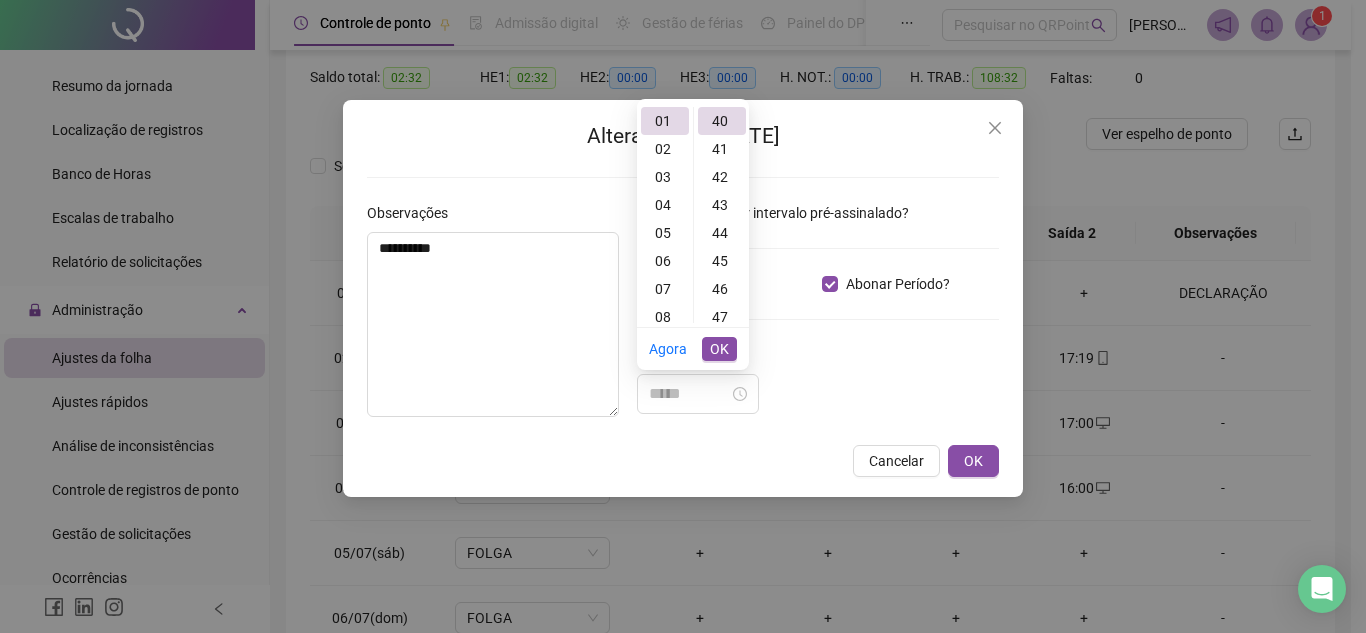 type on "*****" 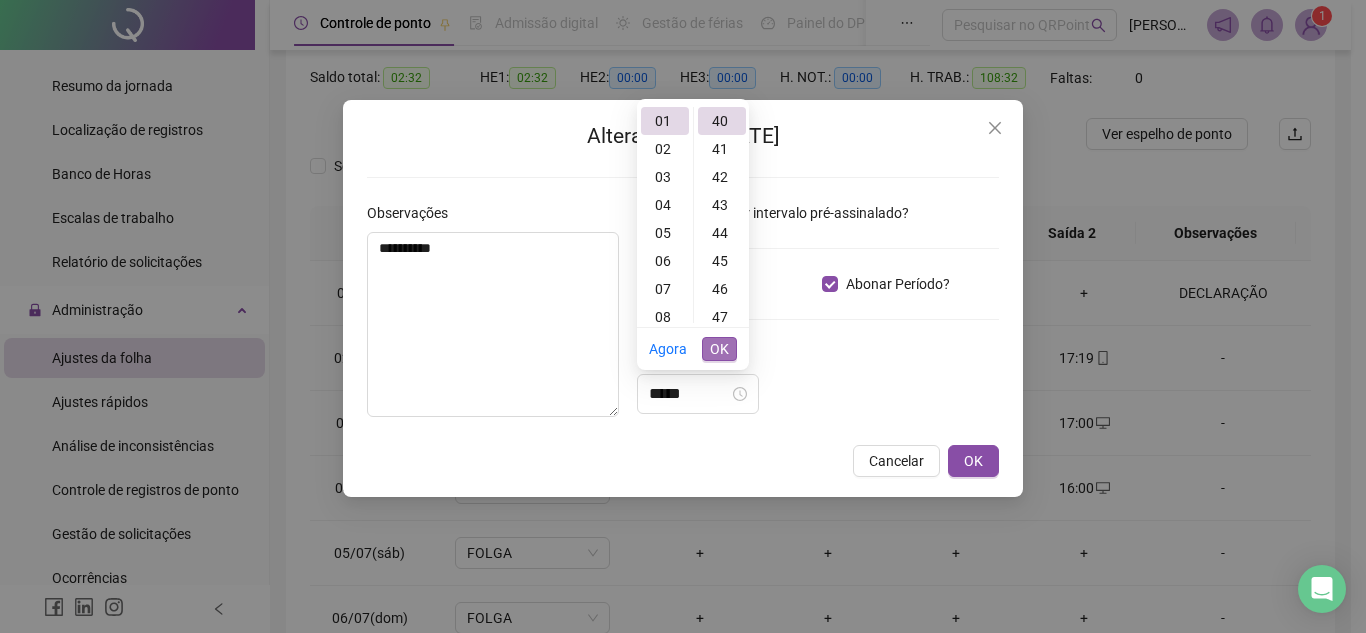 click on "OK" at bounding box center (719, 349) 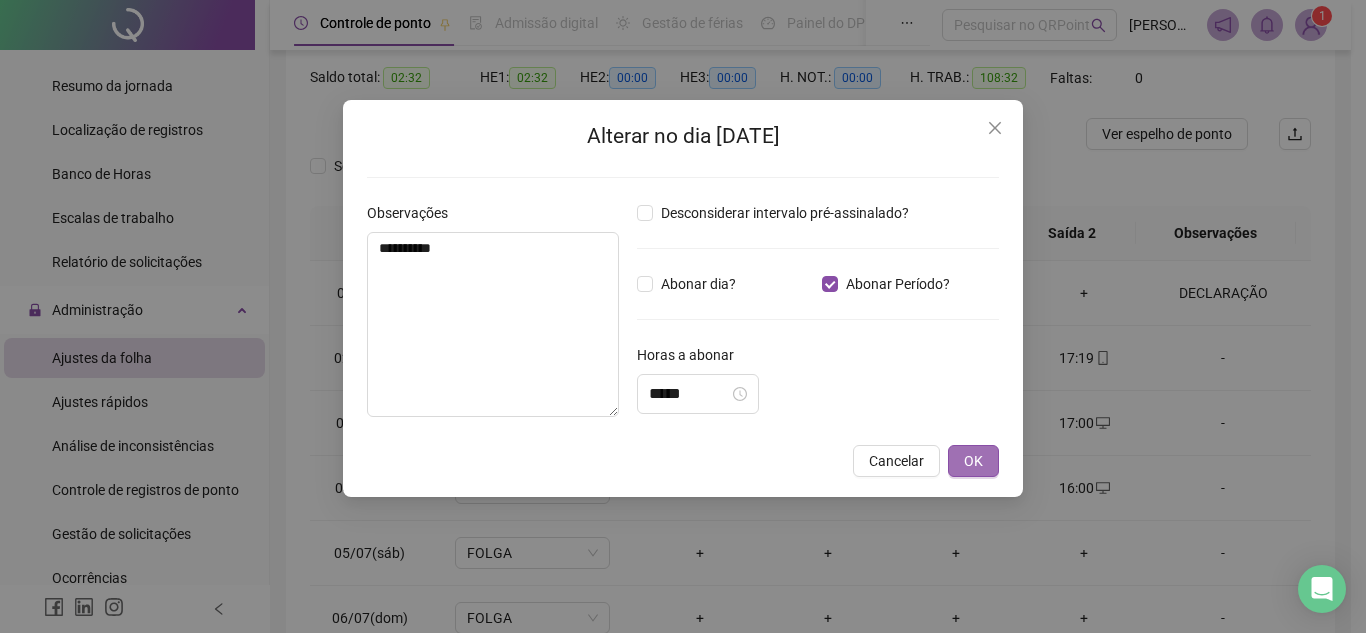 click on "OK" at bounding box center (973, 461) 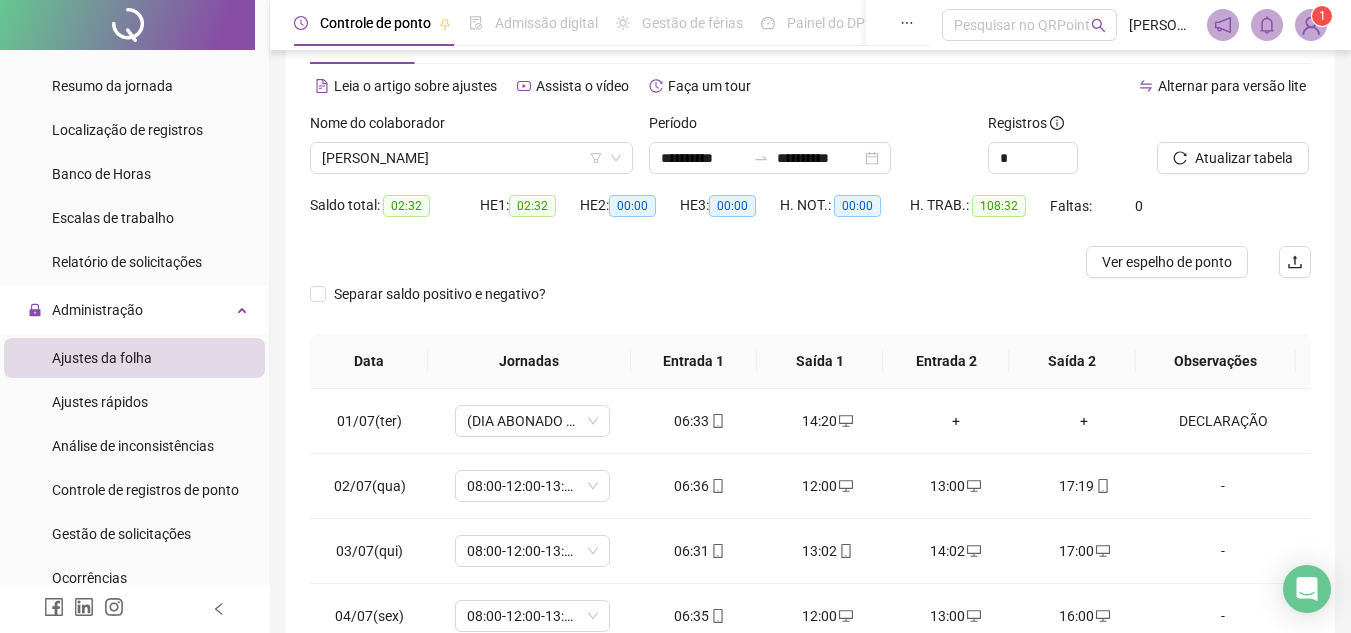 scroll, scrollTop: 0, scrollLeft: 0, axis: both 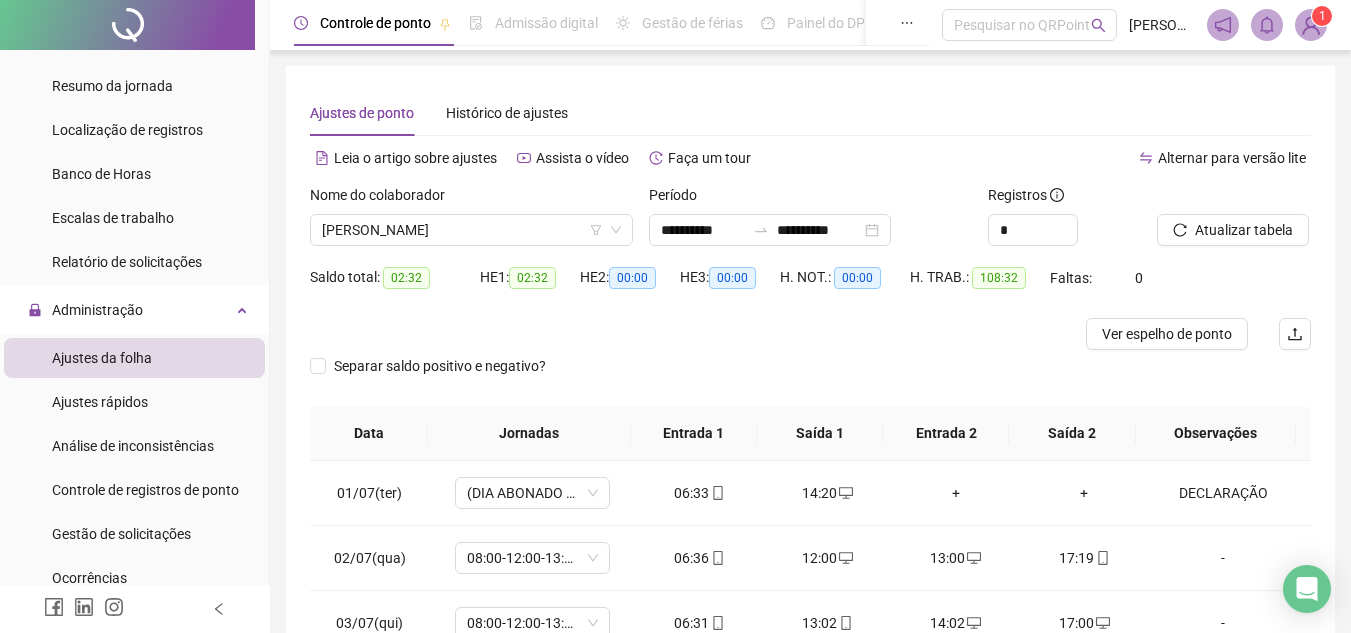 drag, startPoint x: 1195, startPoint y: 331, endPoint x: 1247, endPoint y: 247, distance: 98.79271 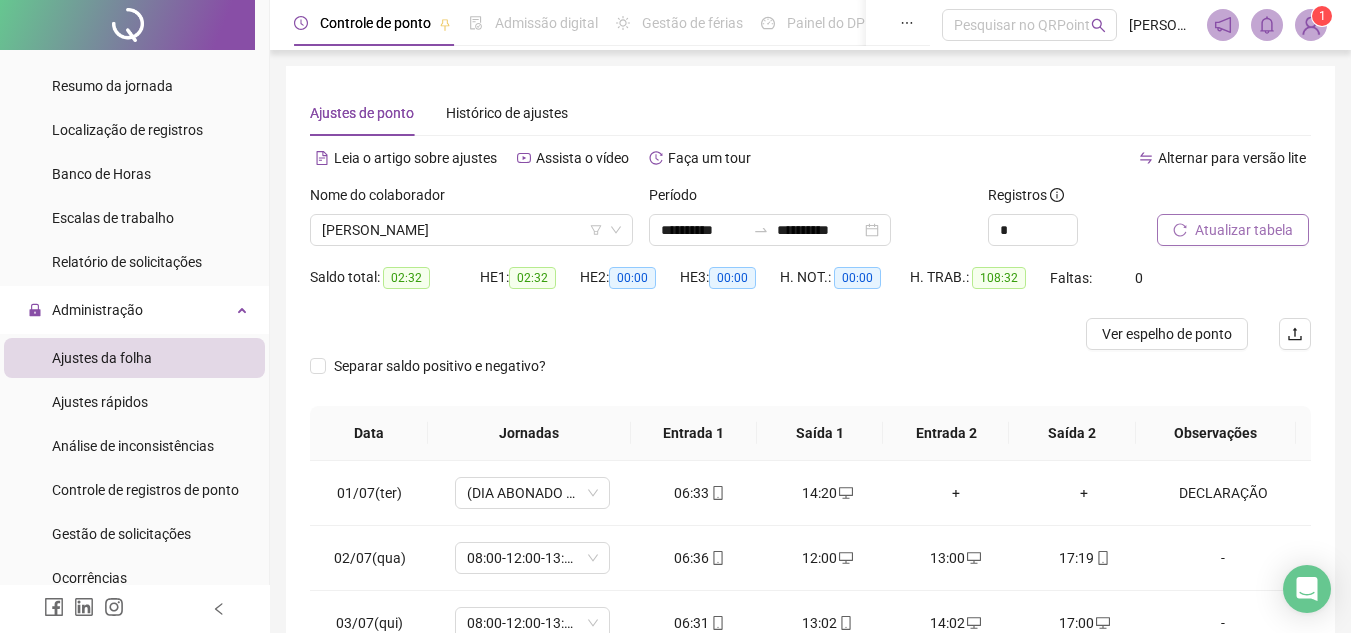 click on "Atualizar tabela" at bounding box center [1244, 230] 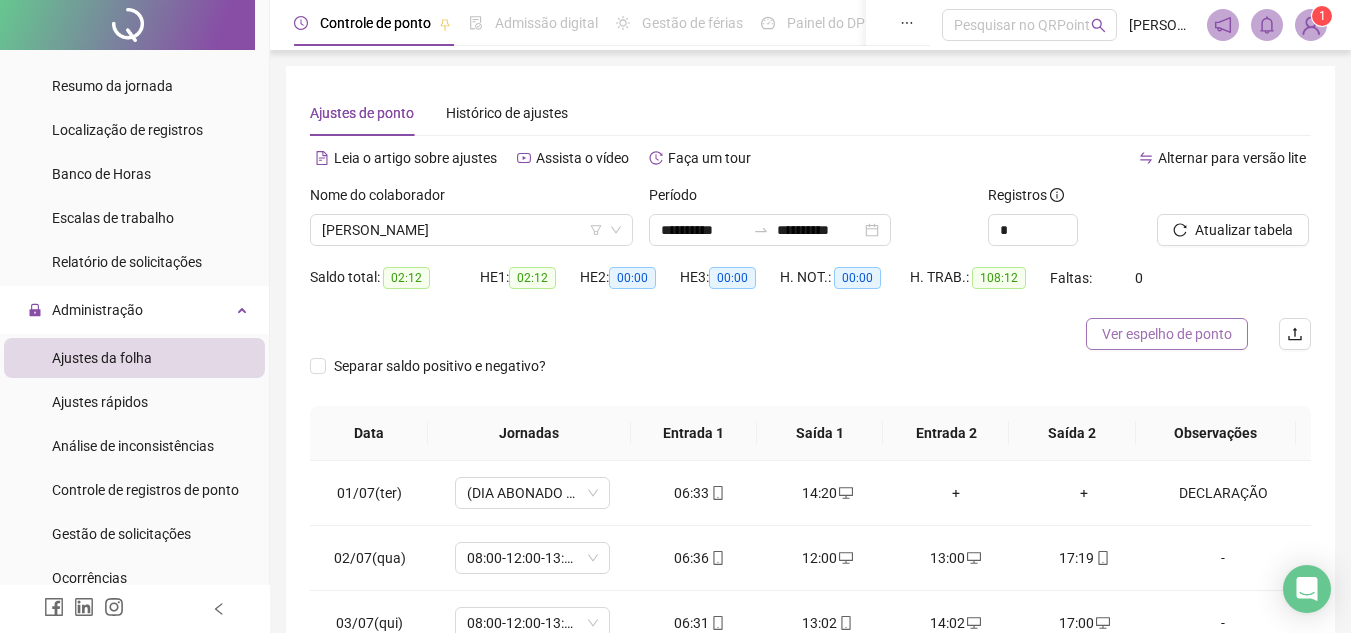 click on "Ver espelho de ponto" at bounding box center [1167, 334] 